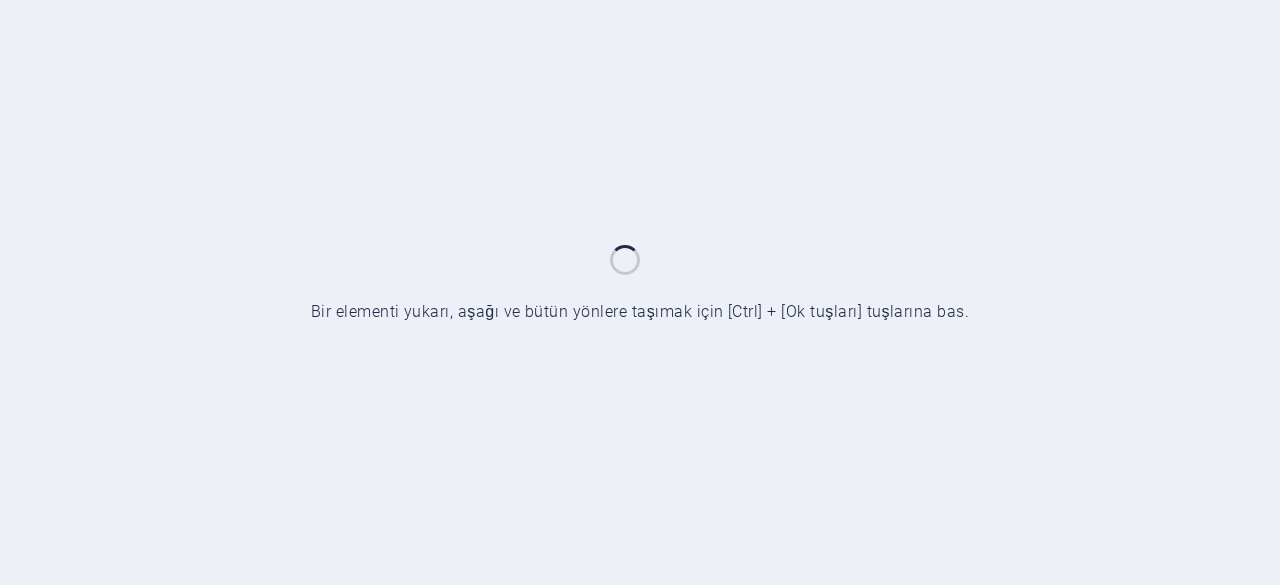 scroll, scrollTop: 0, scrollLeft: 0, axis: both 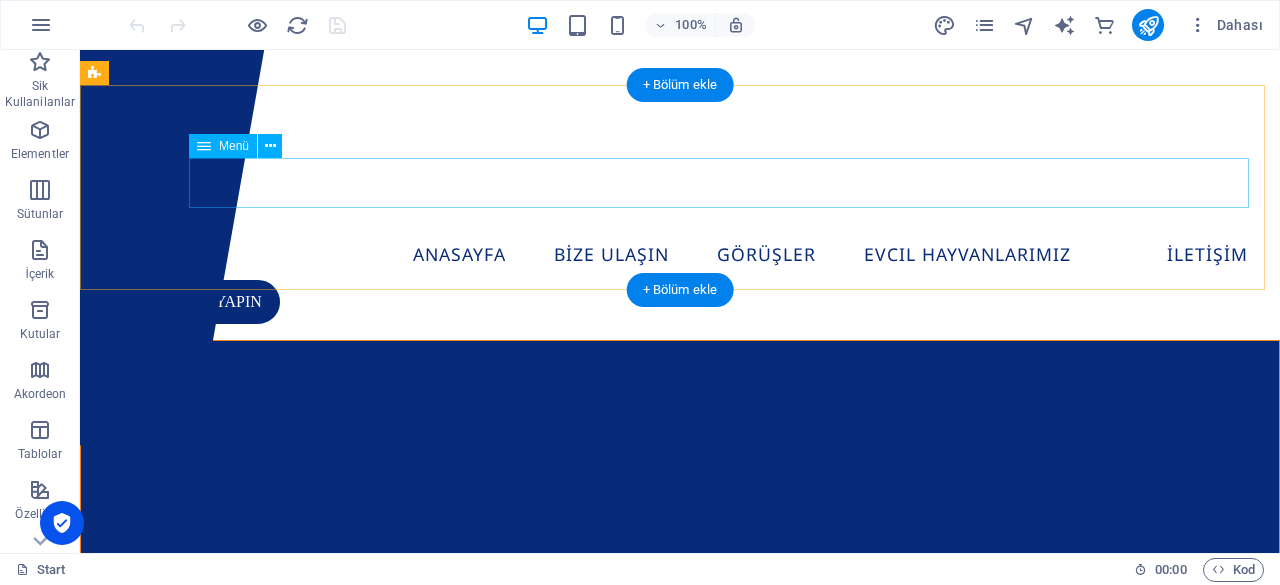 click on "ANASAYFA BİZE ULAŞIN GÖRÜŞLER Evcil Hayvanlarımız İLETİŞİM" at bounding box center [680, 255] 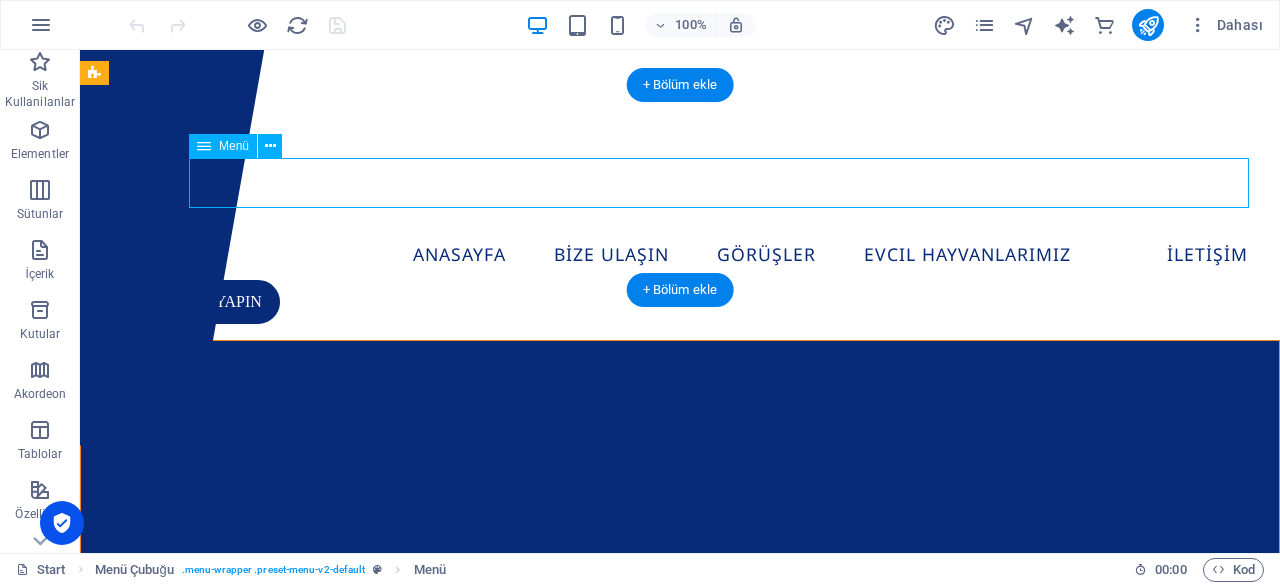 click on "ANASAYFA BİZE ULAŞIN GÖRÜŞLER Evcil Hayvanlarımız İLETİŞİM" at bounding box center [680, 255] 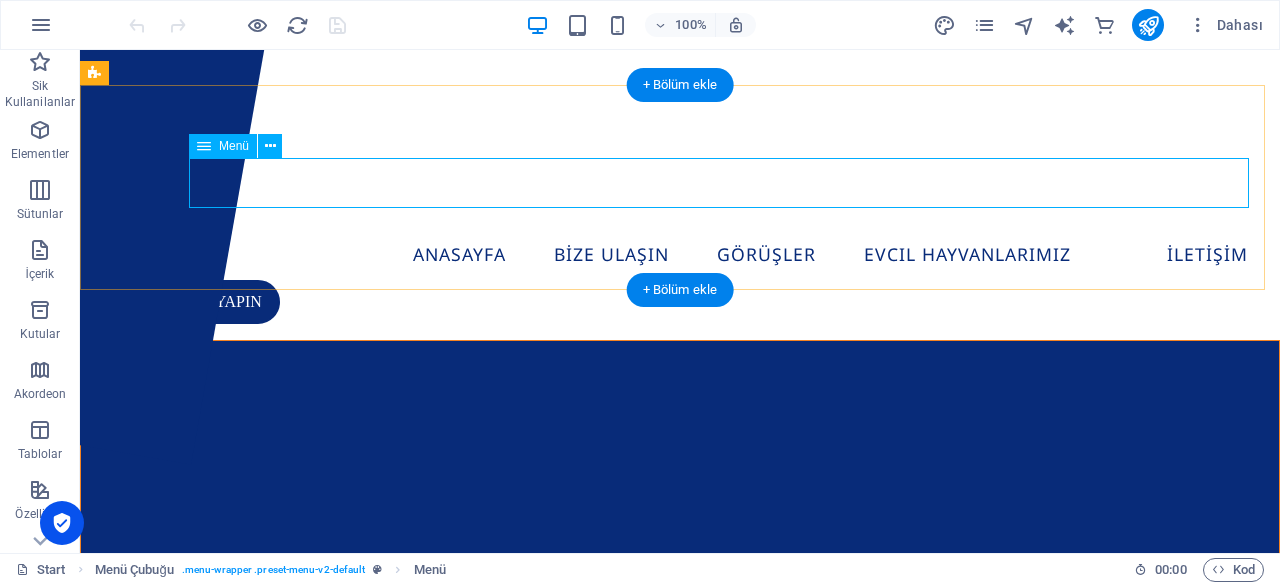 click on "ANASAYFA BİZE ULAŞIN GÖRÜŞLER Evcil Hayvanlarımız İLETİŞİM" at bounding box center (680, 255) 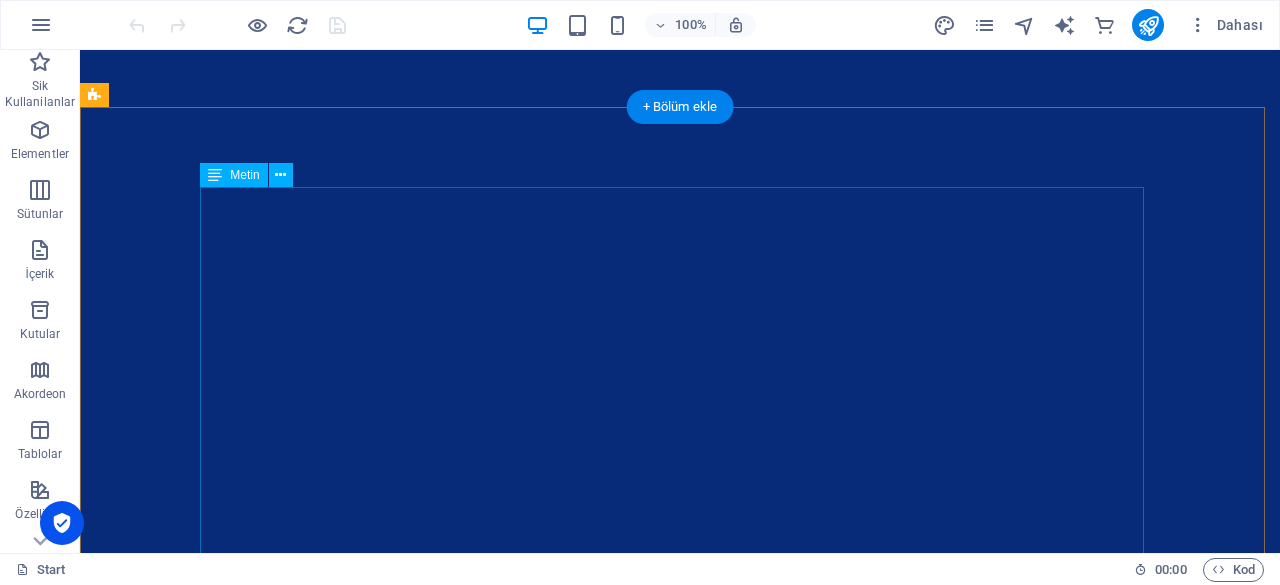 scroll, scrollTop: 2900, scrollLeft: 0, axis: vertical 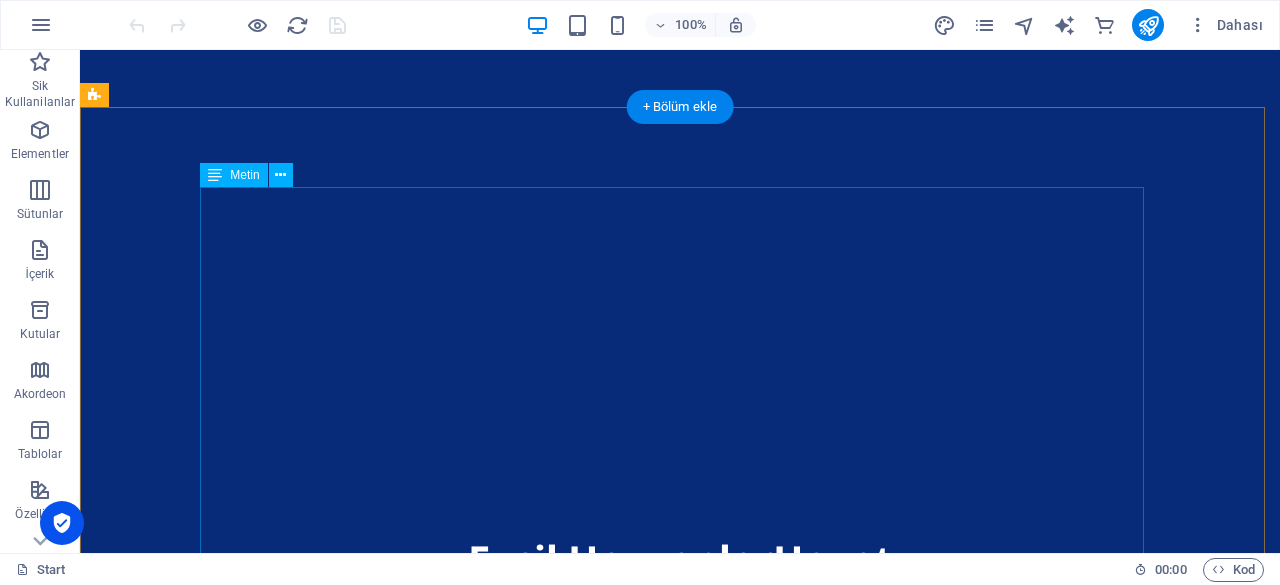 click at bounding box center (680, 11786) 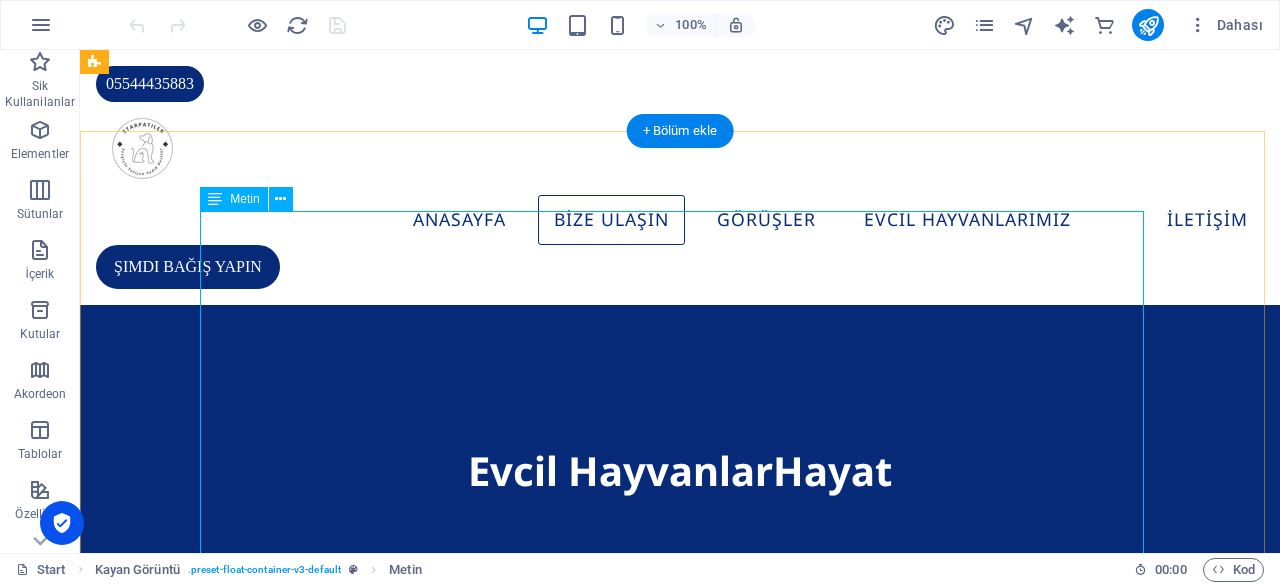 scroll, scrollTop: 2800, scrollLeft: 0, axis: vertical 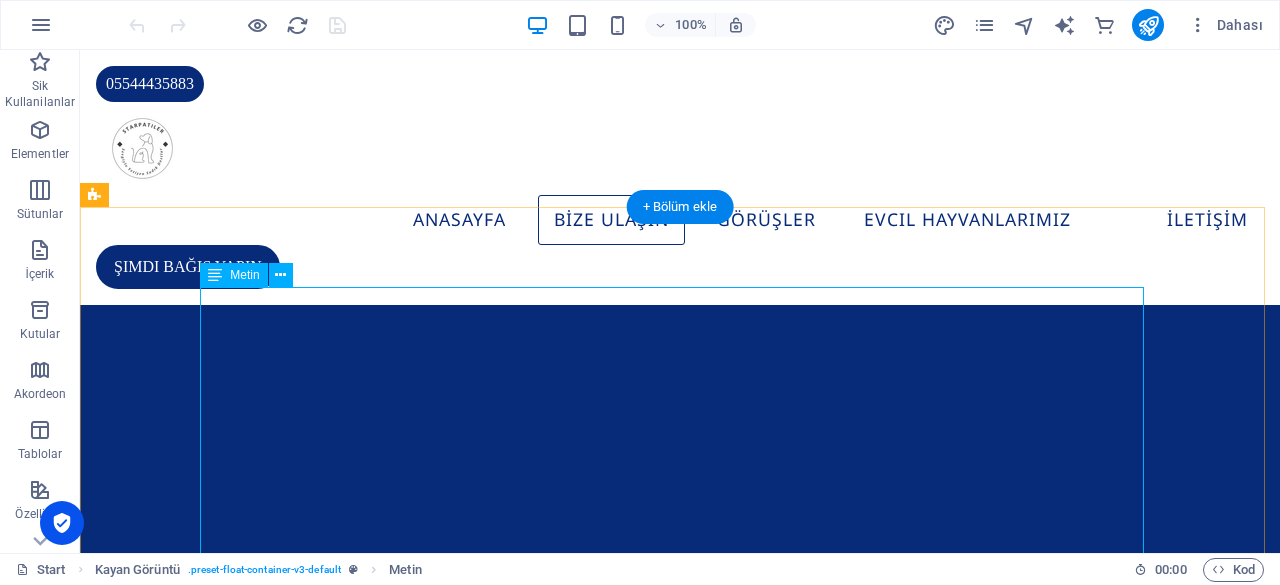 click at bounding box center (680, 11836) 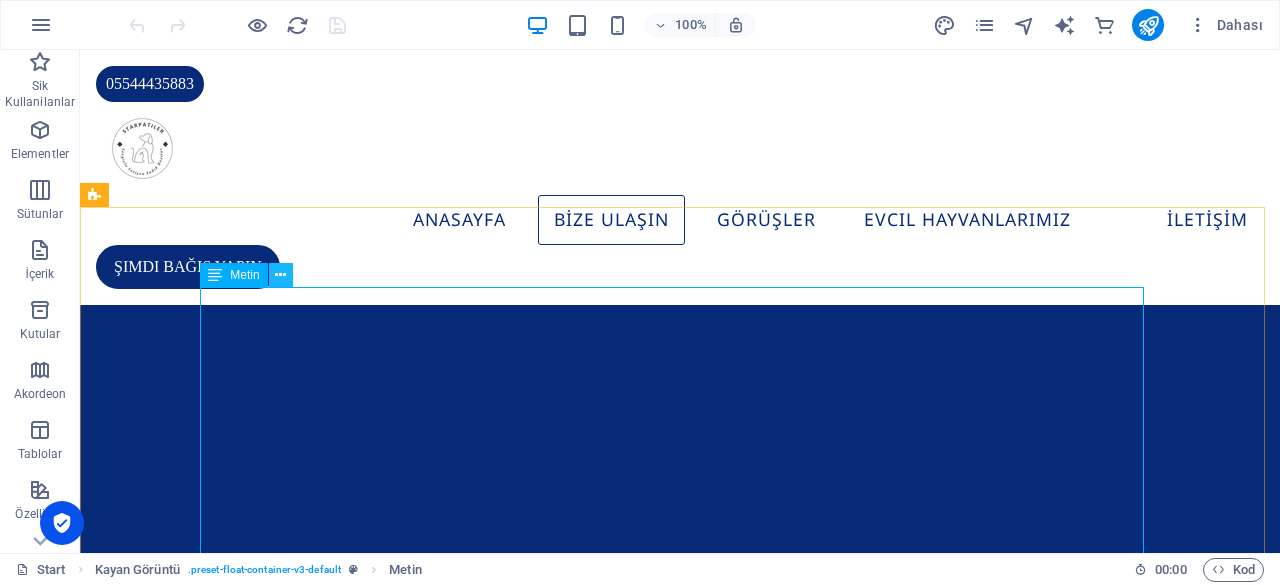 click at bounding box center [280, 275] 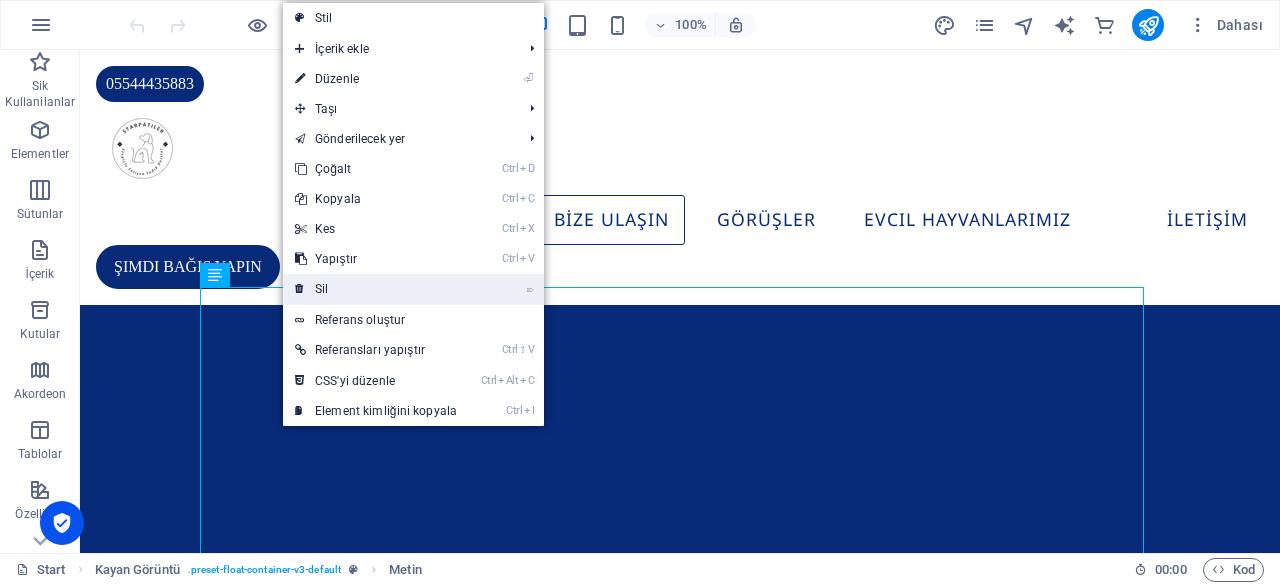 click on "⌦  Sil" at bounding box center [376, 289] 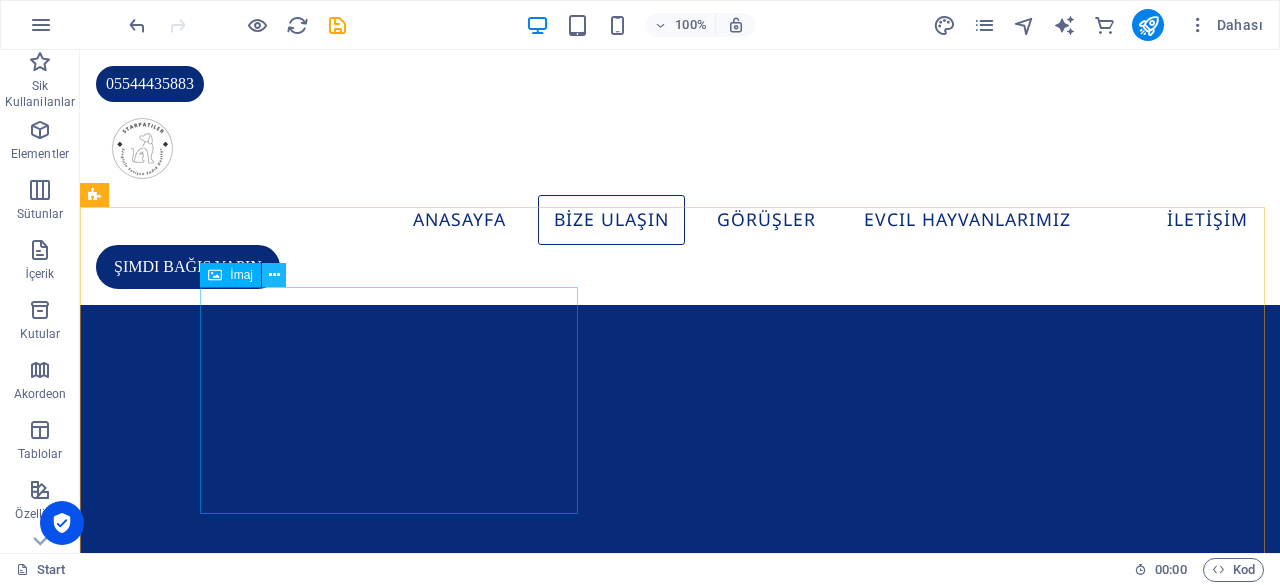 click at bounding box center (274, 275) 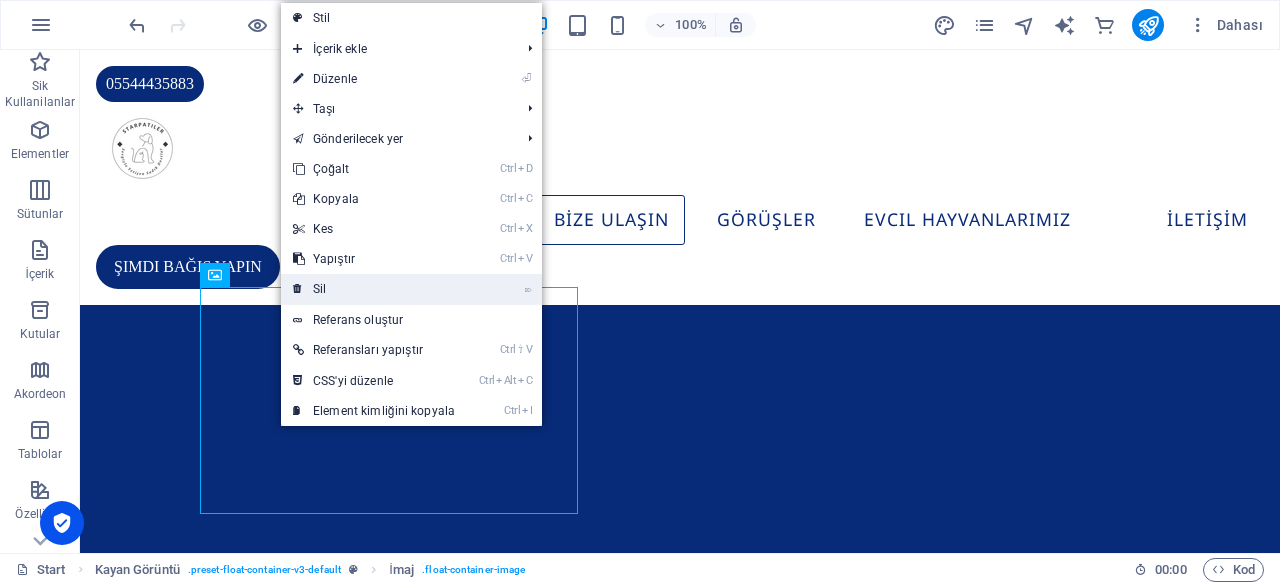 click on "⌦  Sil" at bounding box center (374, 289) 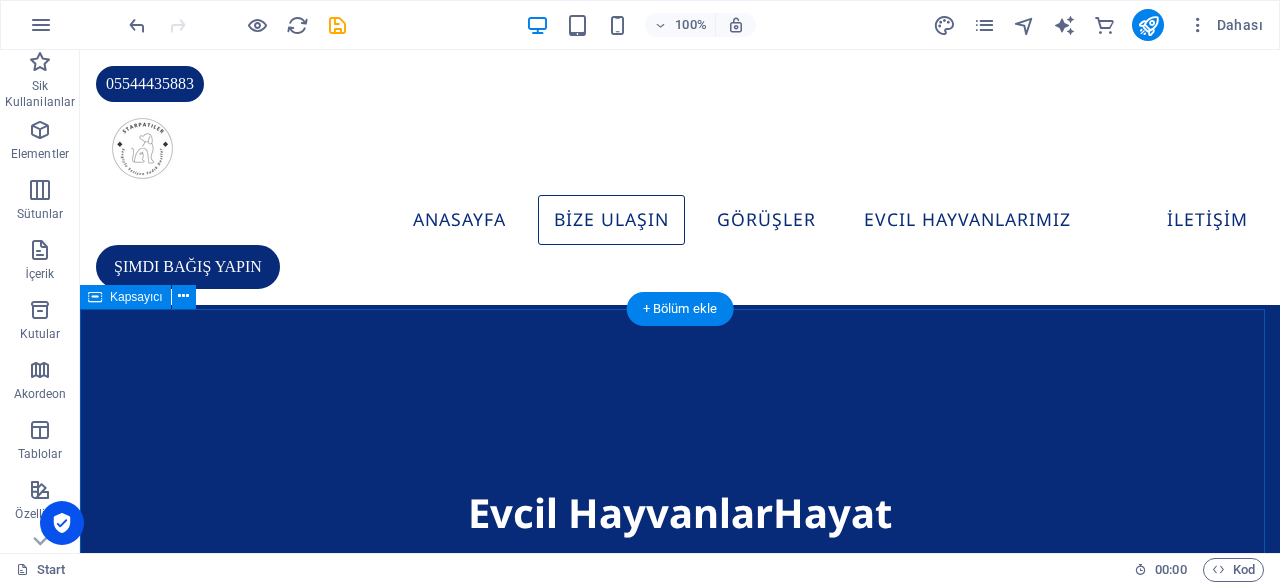 scroll, scrollTop: 2800, scrollLeft: 0, axis: vertical 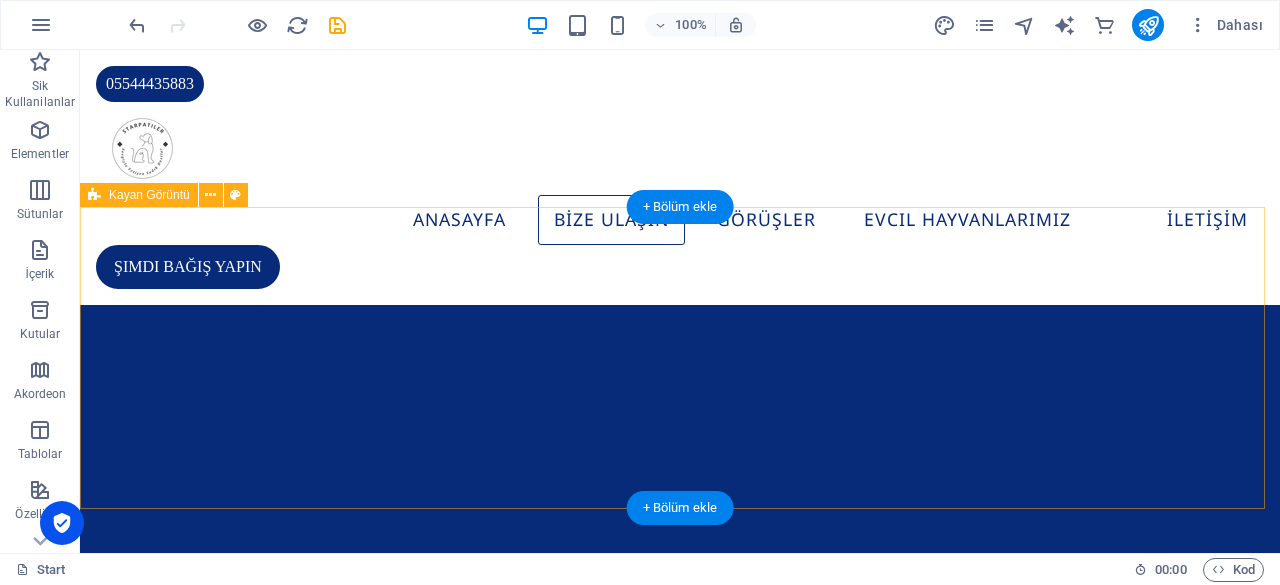 click on "İçeriği buraya bırak veya  Element ekle  Panoyu yapıştır" at bounding box center (680, 11715) 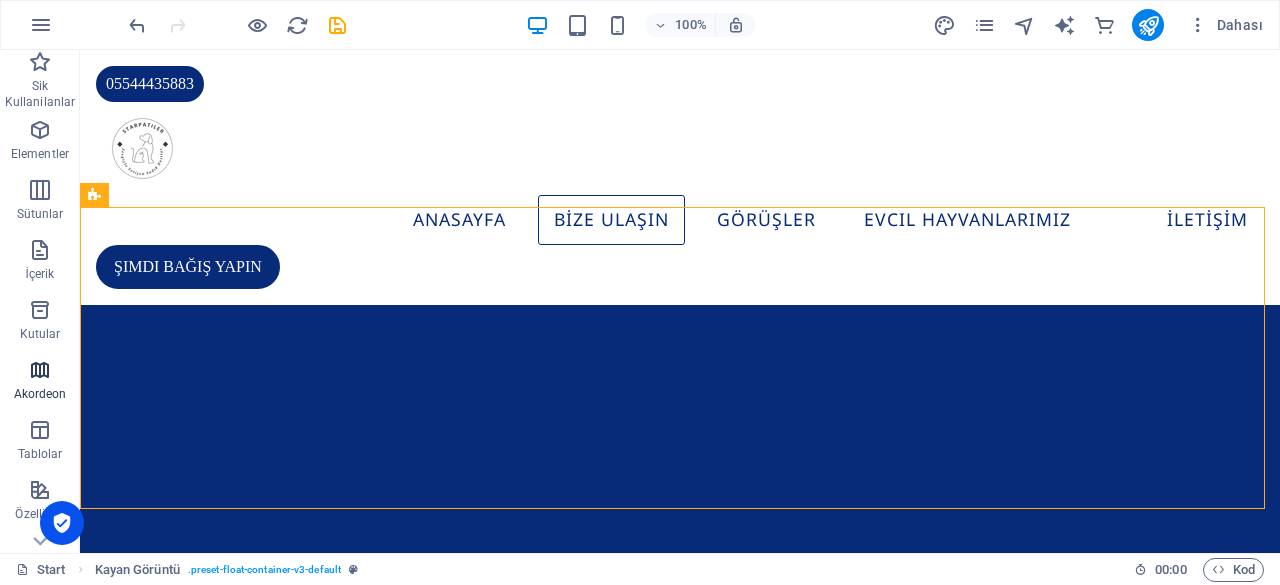 click at bounding box center [40, 370] 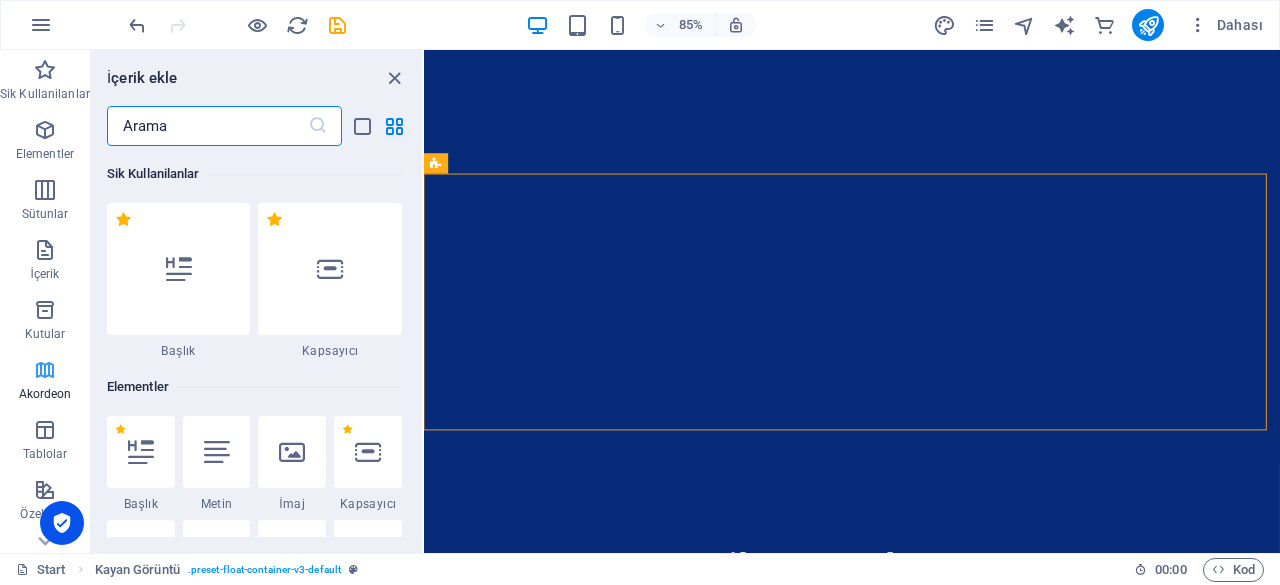 scroll, scrollTop: 2810, scrollLeft: 0, axis: vertical 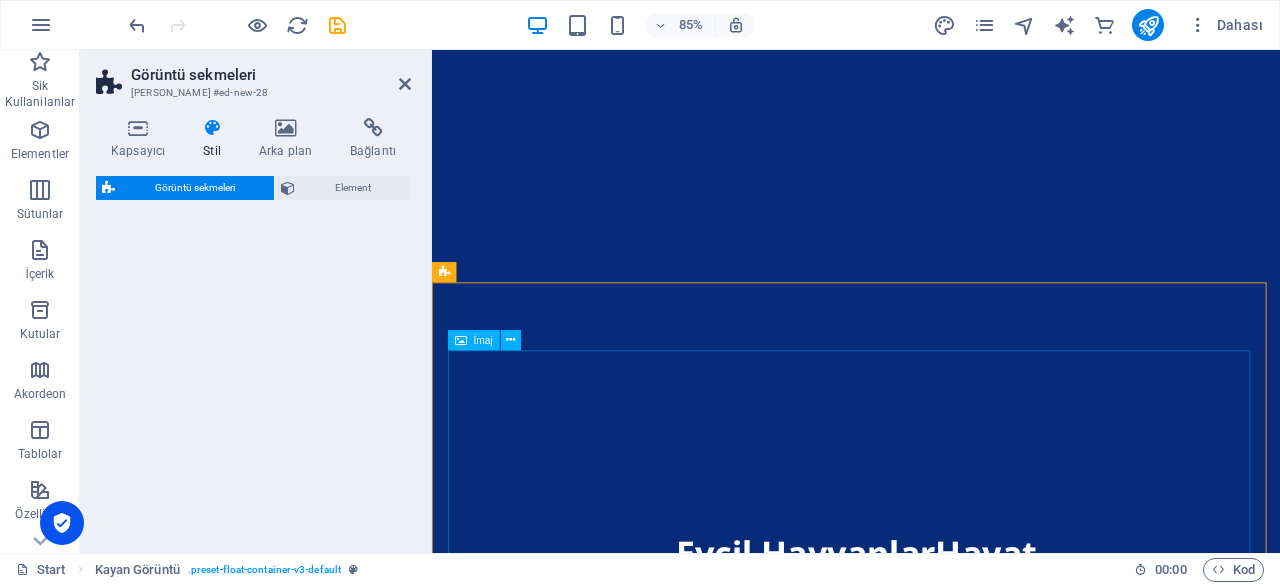 select on "rem" 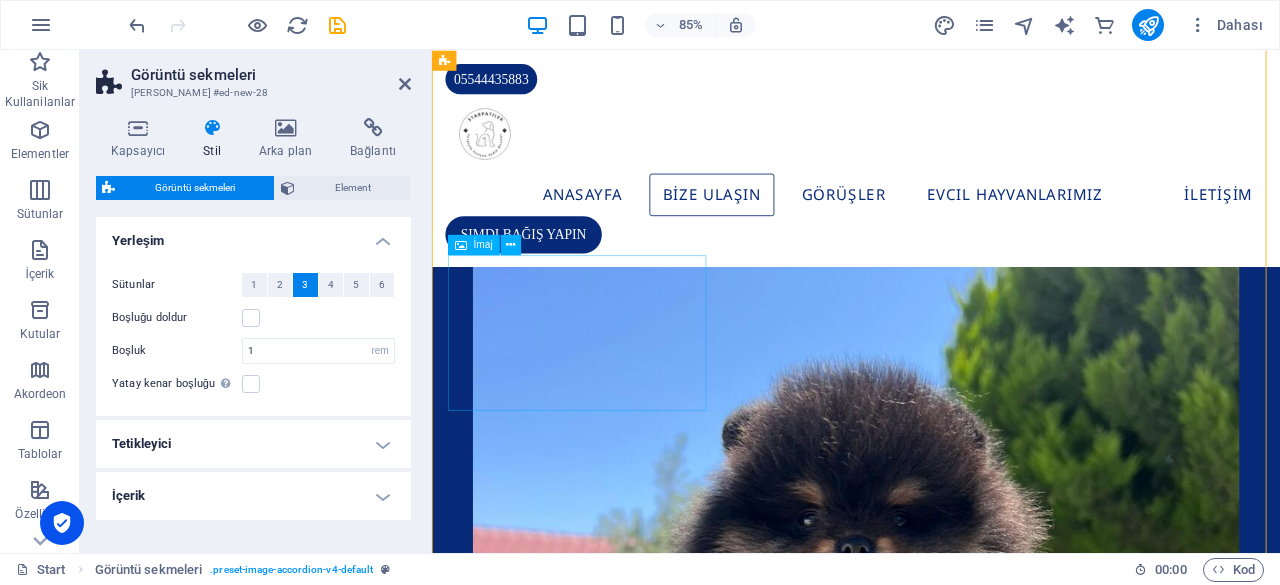 scroll, scrollTop: 3331, scrollLeft: 0, axis: vertical 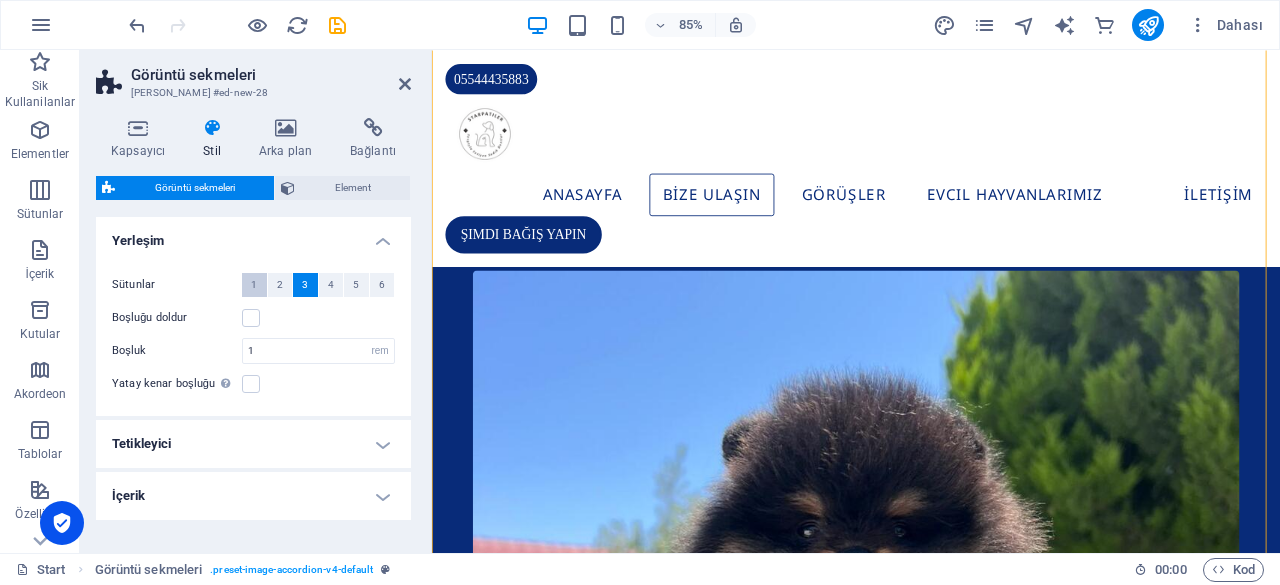 click on "1" at bounding box center [254, 285] 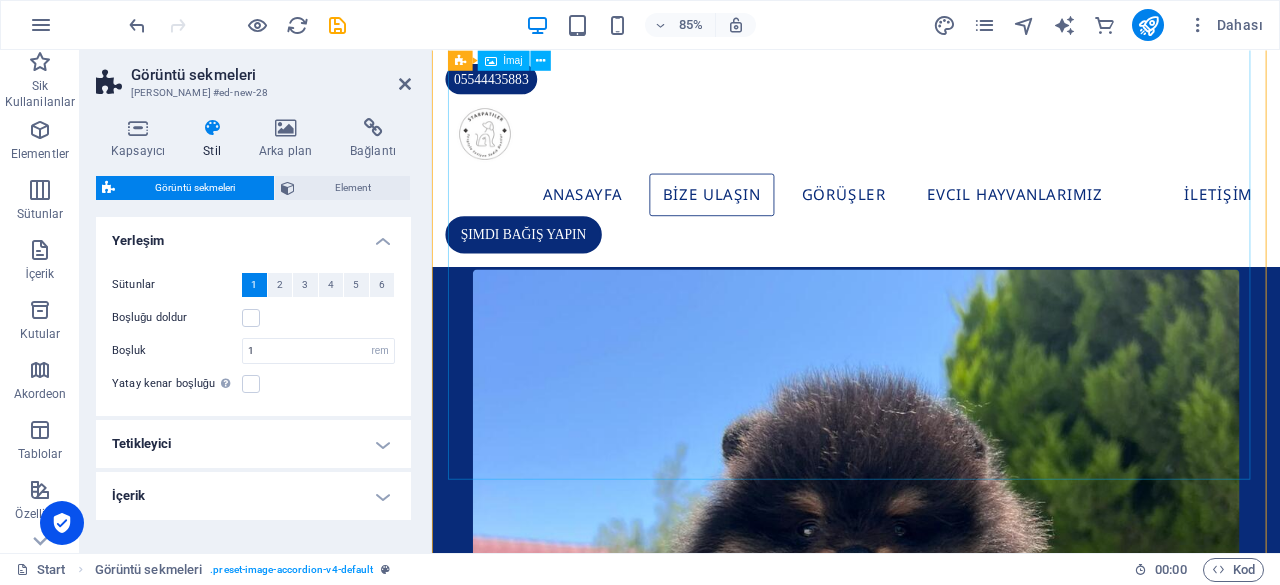 scroll, scrollTop: 3331, scrollLeft: 0, axis: vertical 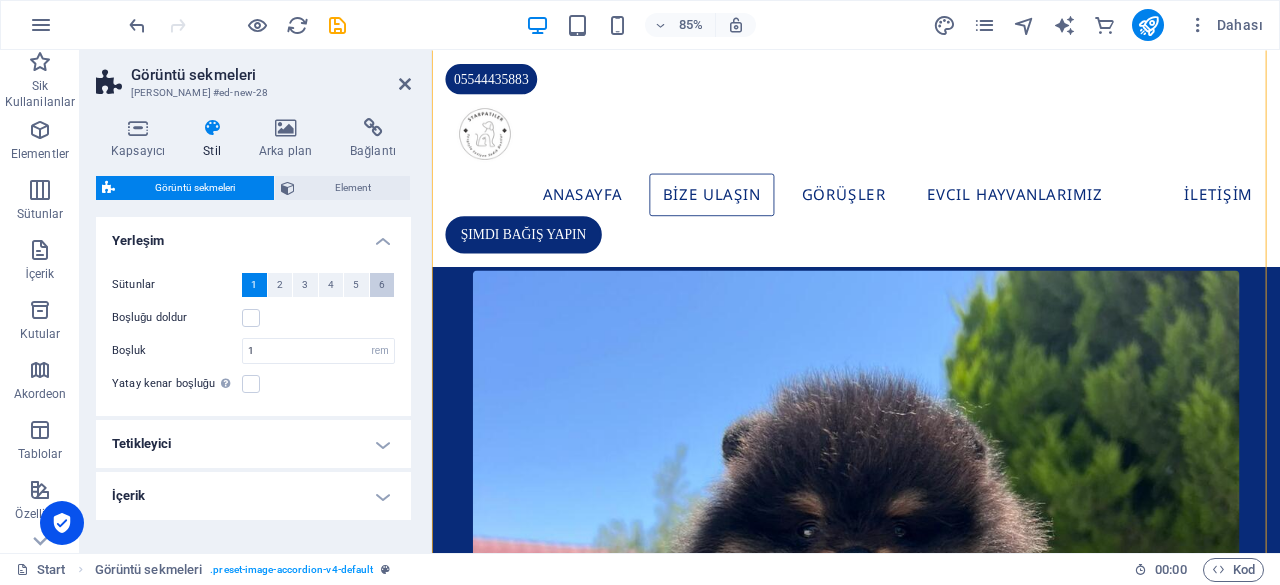 click on "6" at bounding box center (382, 285) 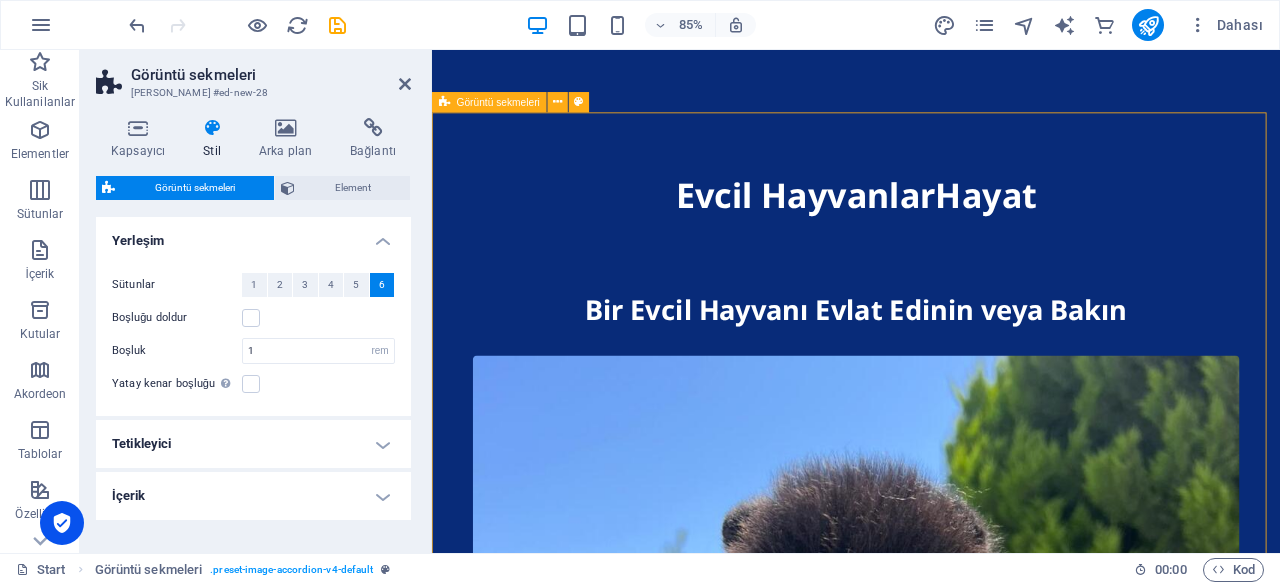 scroll, scrollTop: 3431, scrollLeft: 0, axis: vertical 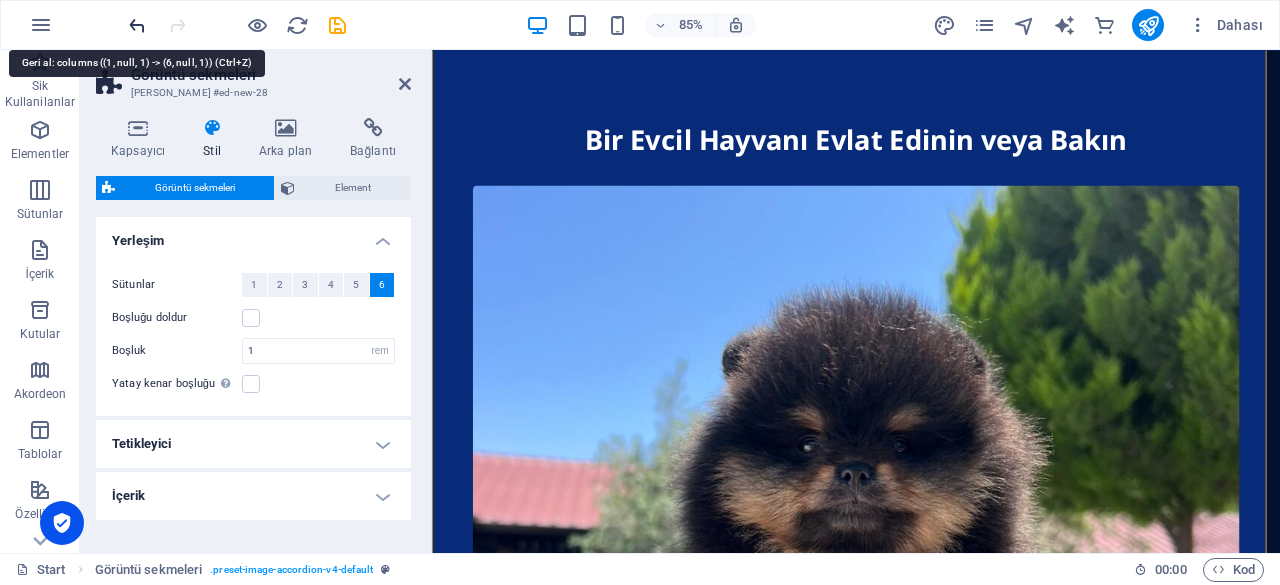 click at bounding box center (137, 25) 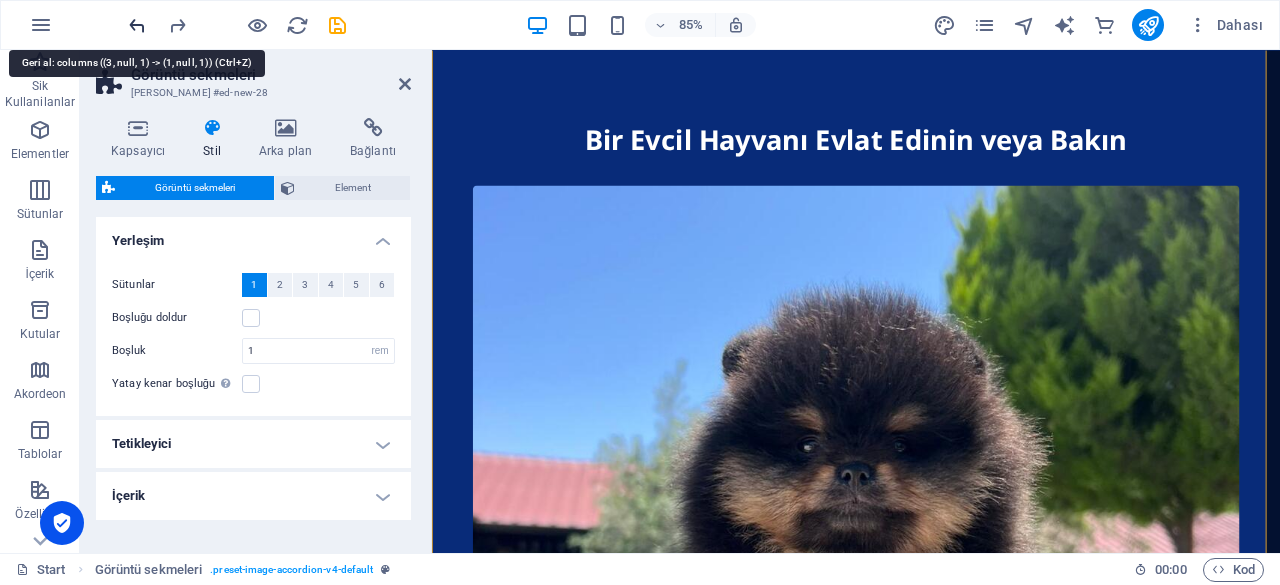 click at bounding box center (137, 25) 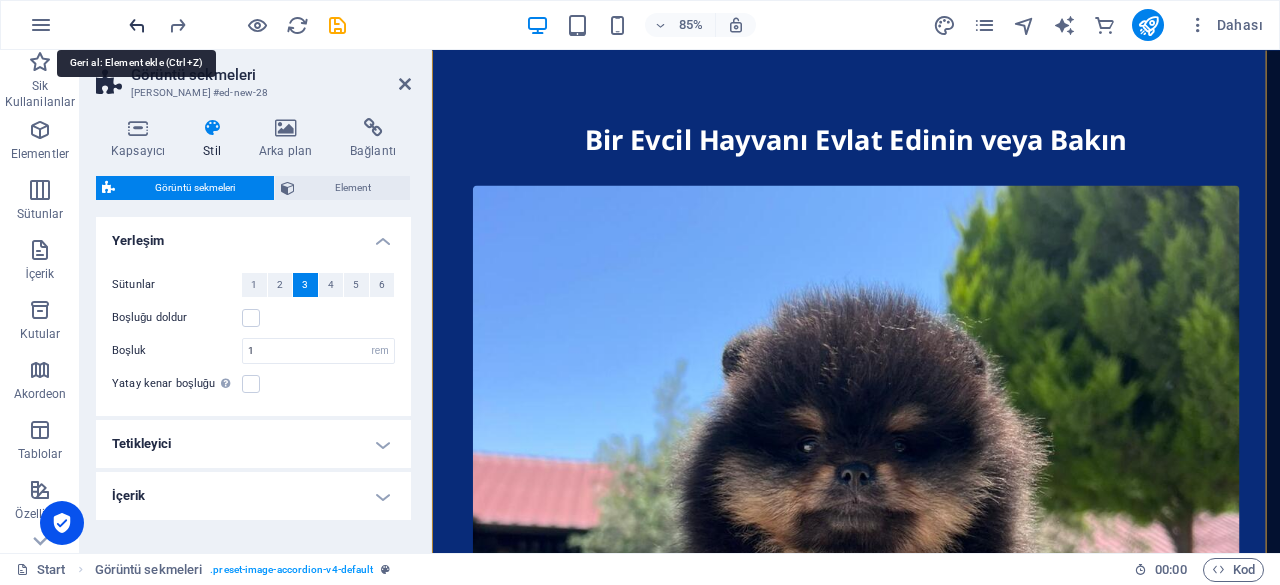 click at bounding box center [137, 25] 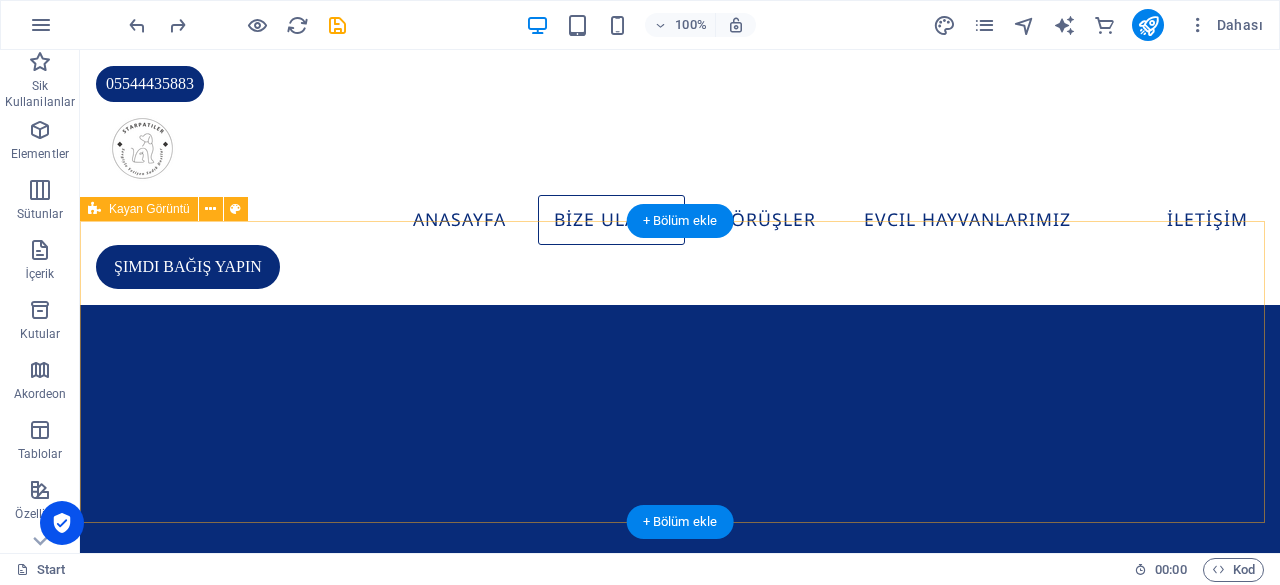 scroll, scrollTop: 2786, scrollLeft: 0, axis: vertical 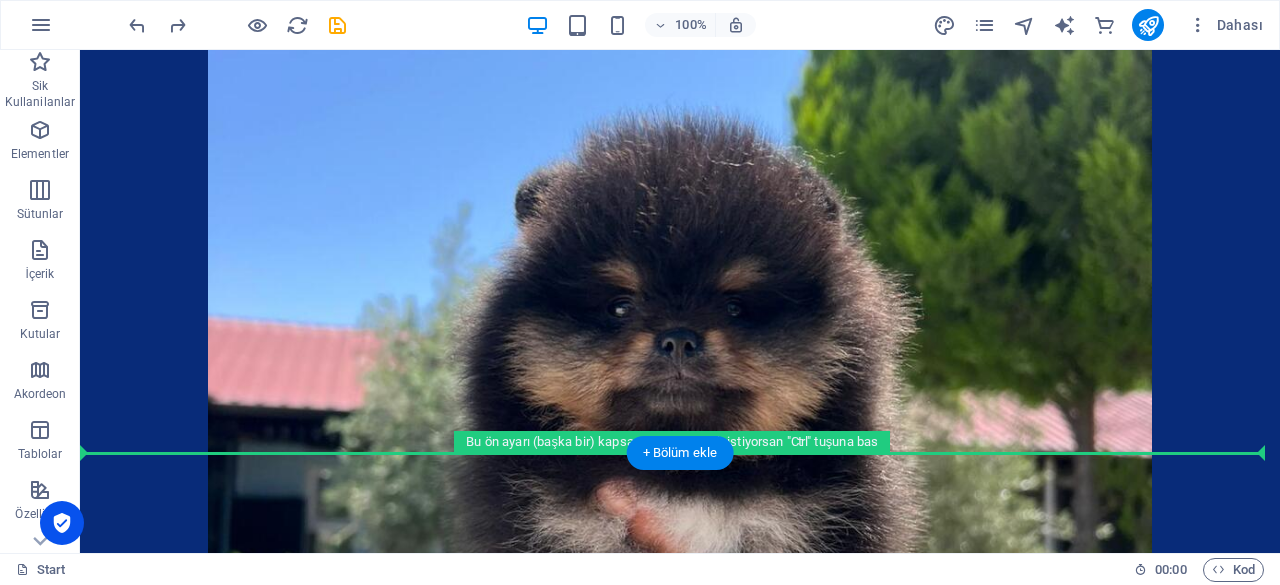 drag, startPoint x: 326, startPoint y: 349, endPoint x: 160, endPoint y: 383, distance: 169.44615 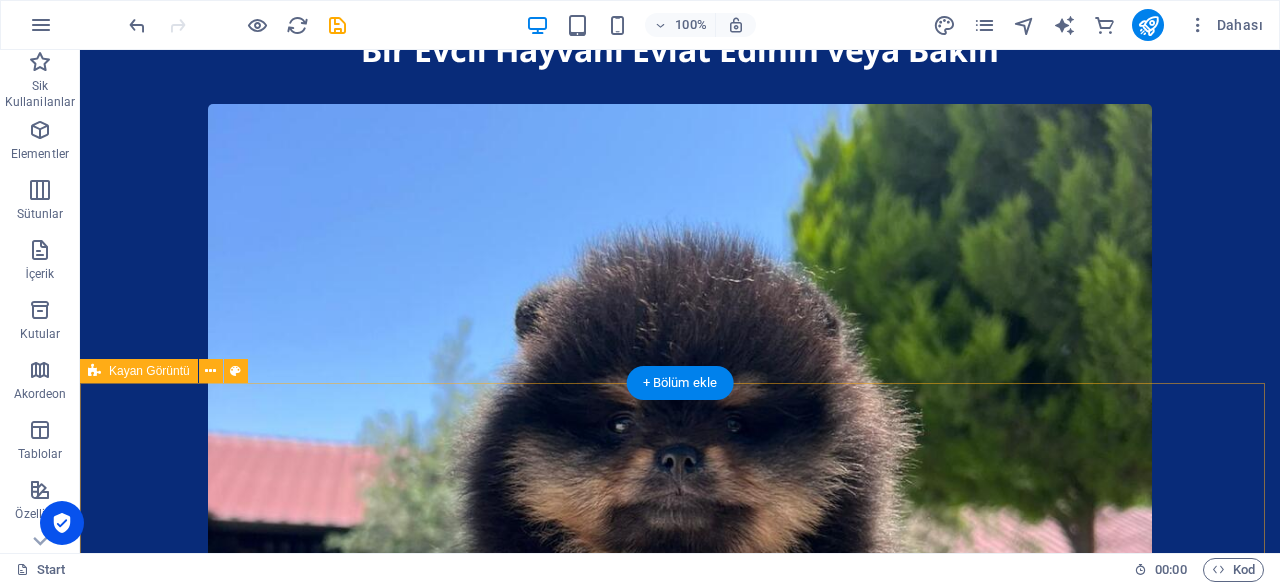 scroll, scrollTop: 3558, scrollLeft: 0, axis: vertical 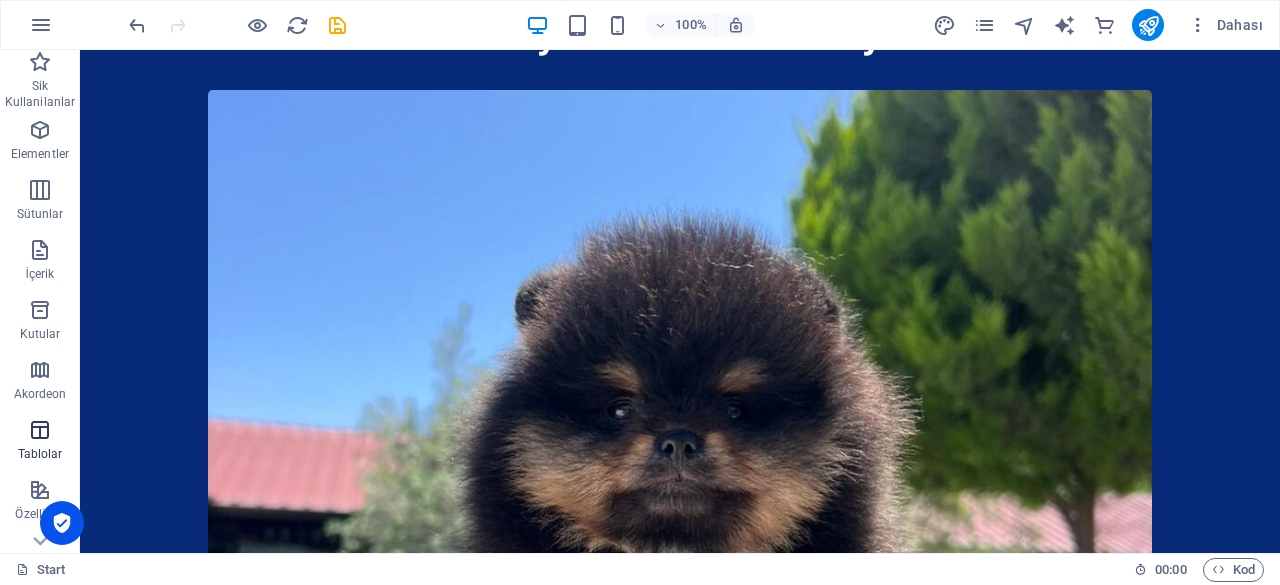 click at bounding box center [40, 430] 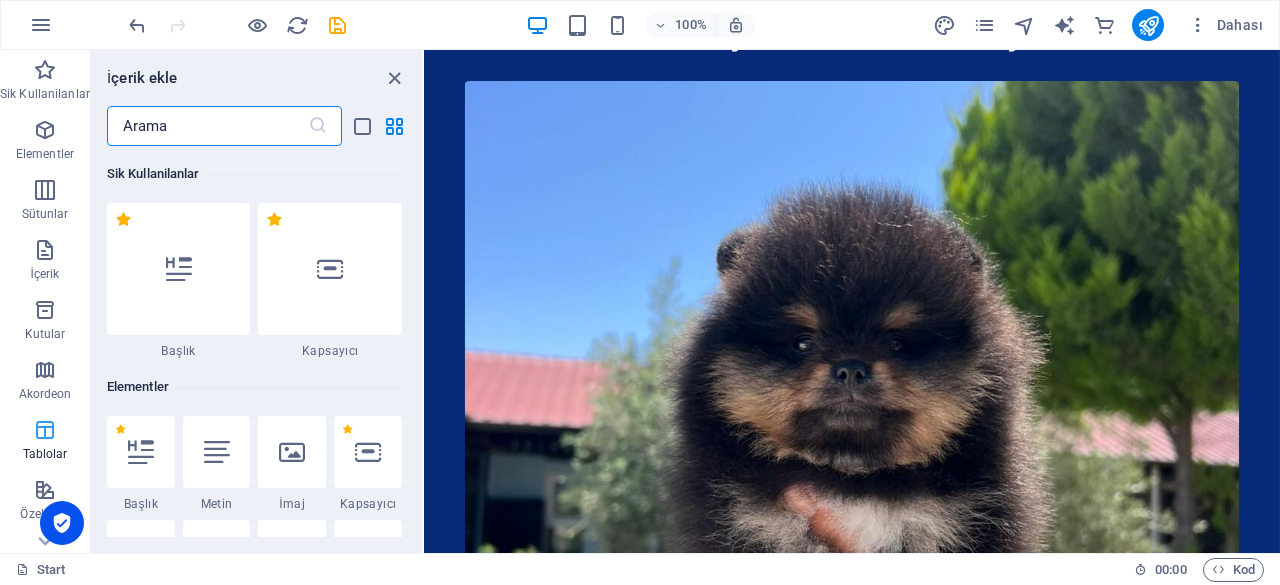scroll, scrollTop: 3556, scrollLeft: 0, axis: vertical 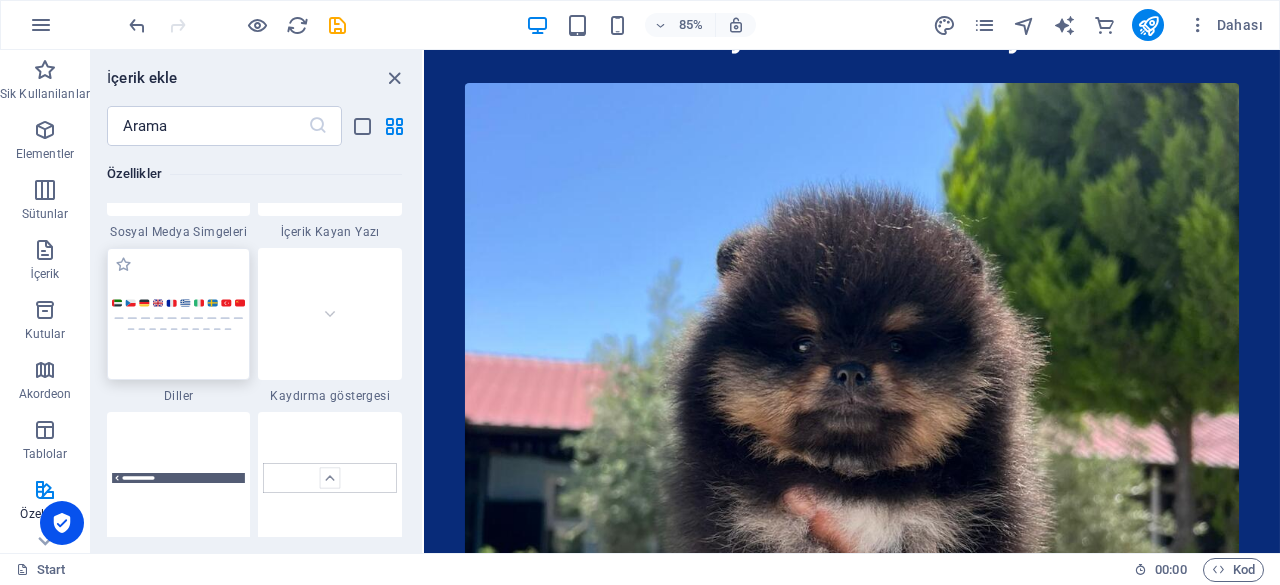 click at bounding box center (179, 314) 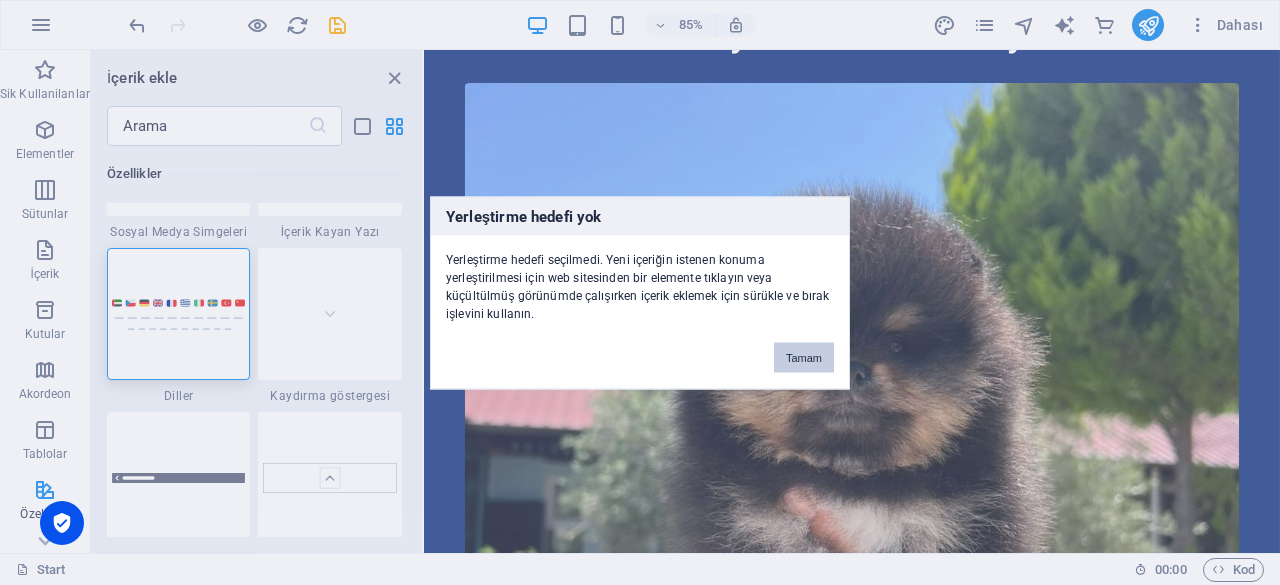 click on "Yerleştirme hedefi yok Yerleştirme hedefi seçilmedi. Yeni içeriğin istenen konuma yerleştirilmesi için web sitesinden bir elemente tıklayın veya küçültülmüş görünümde çalışırken içerik eklemek için sürükle ve bırak işlevini kullanın. [GEOGRAPHIC_DATA]" at bounding box center [640, 292] 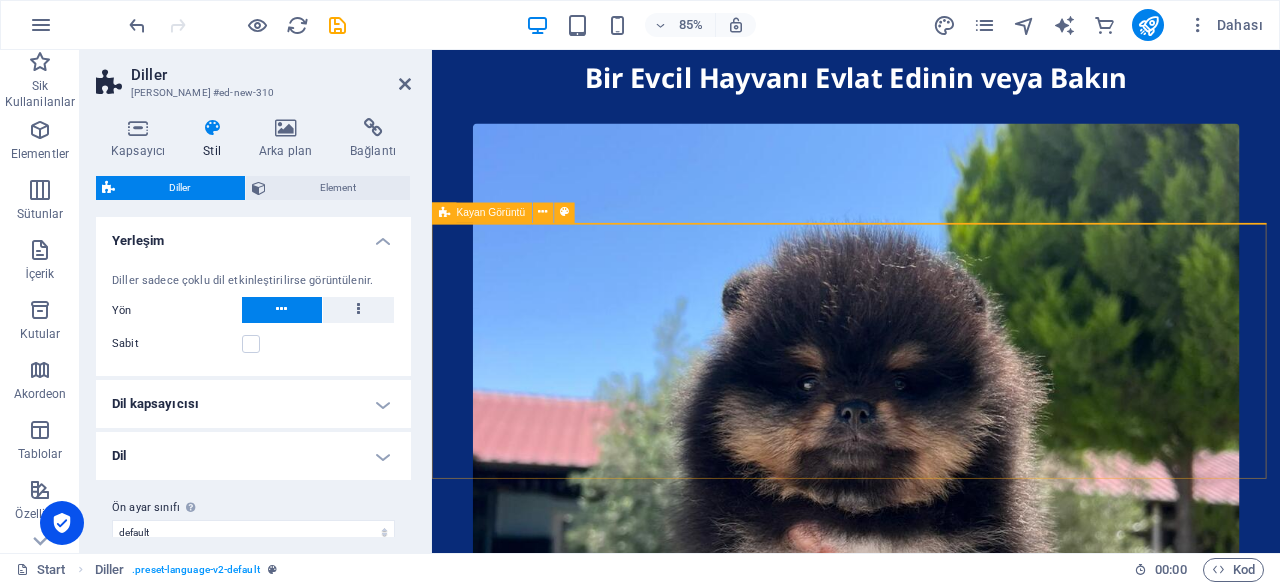 scroll, scrollTop: 3604, scrollLeft: 0, axis: vertical 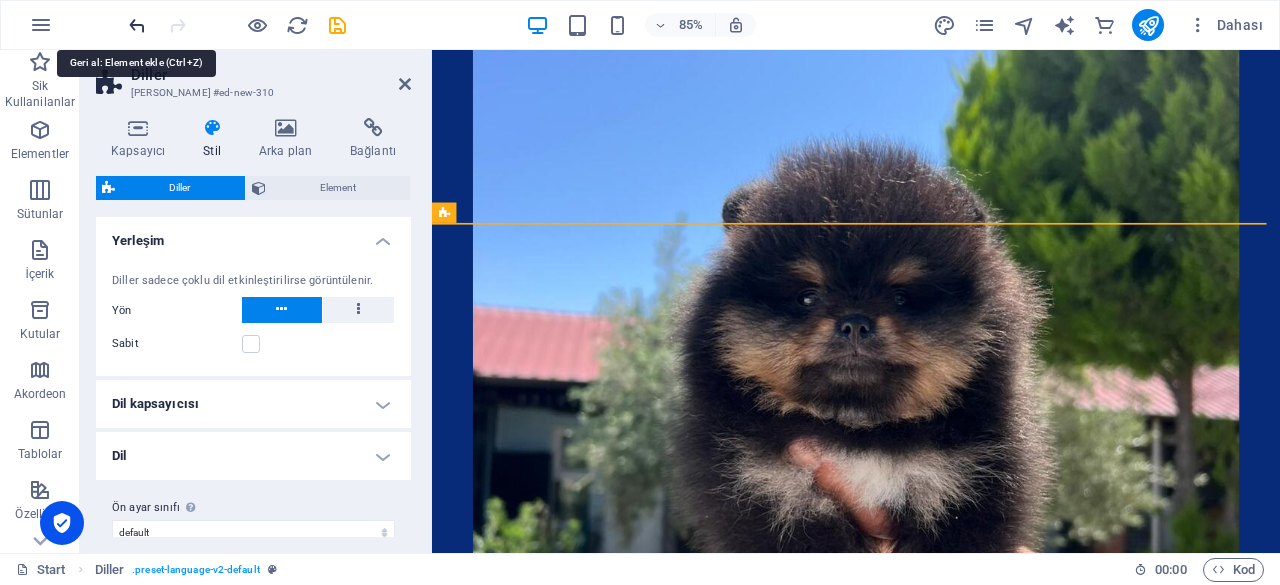 click at bounding box center [137, 25] 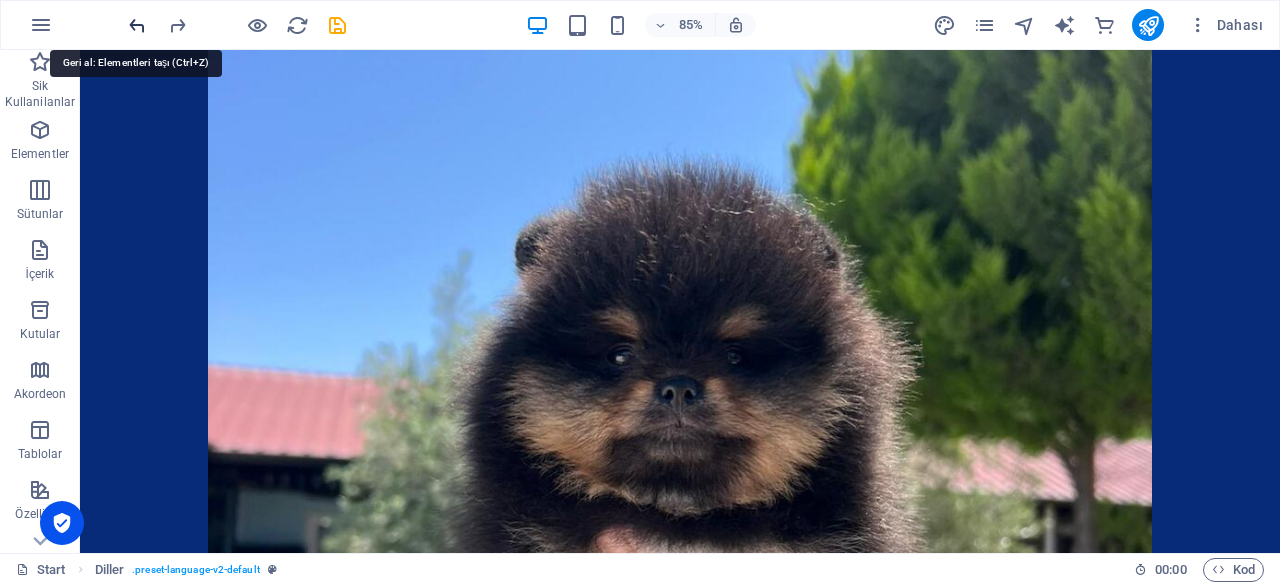 scroll, scrollTop: 3558, scrollLeft: 0, axis: vertical 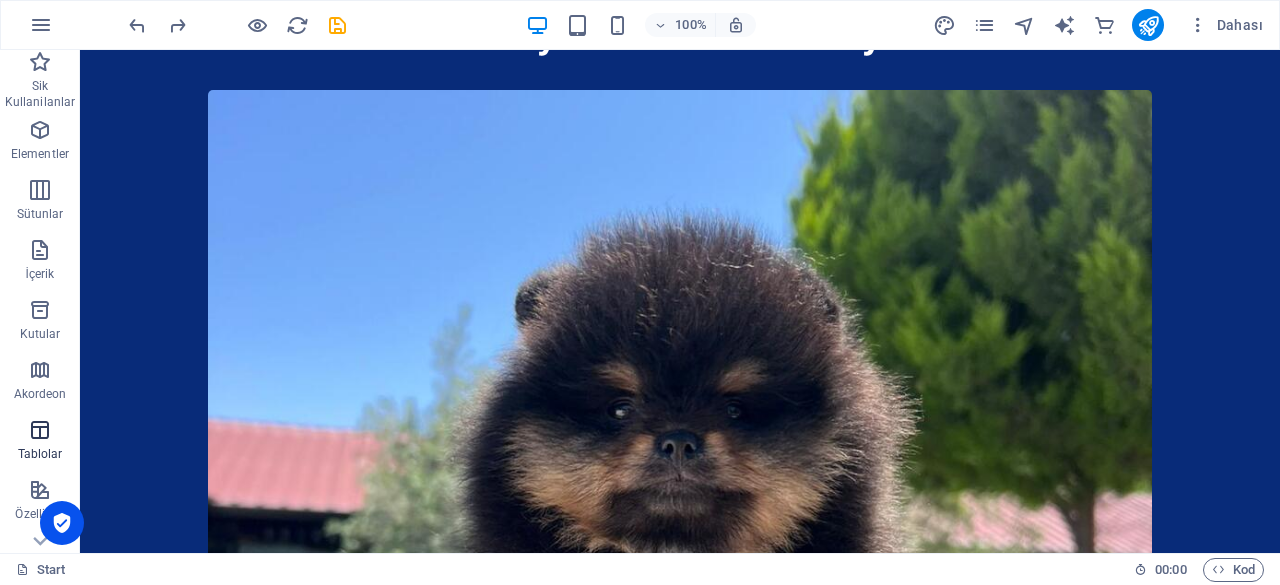 click at bounding box center [40, 430] 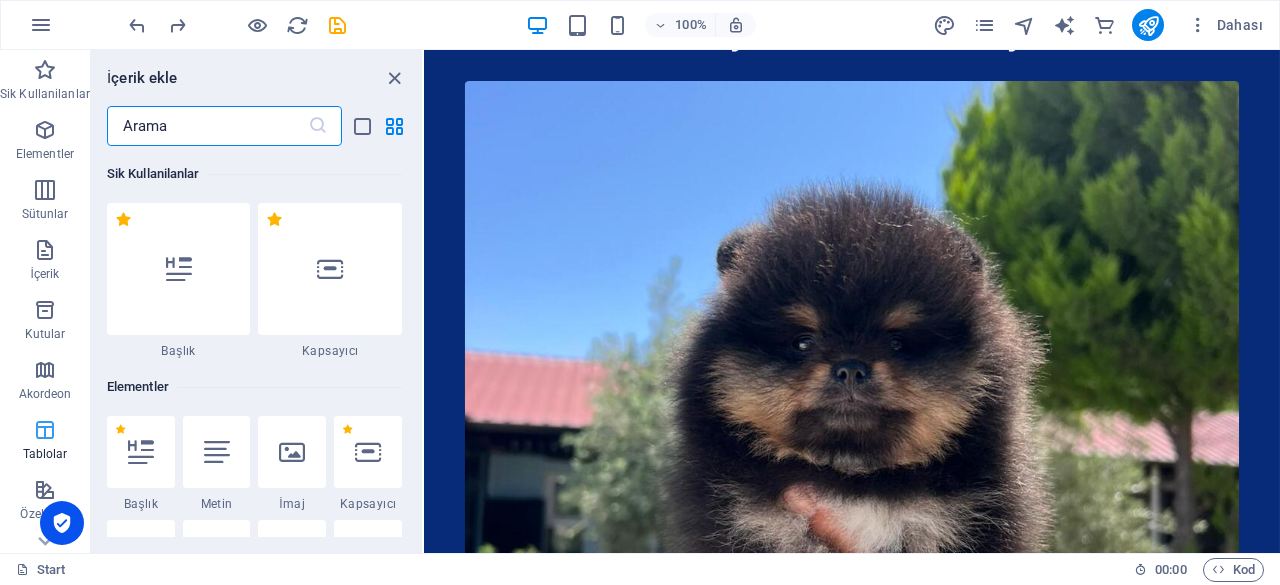 scroll, scrollTop: 3556, scrollLeft: 0, axis: vertical 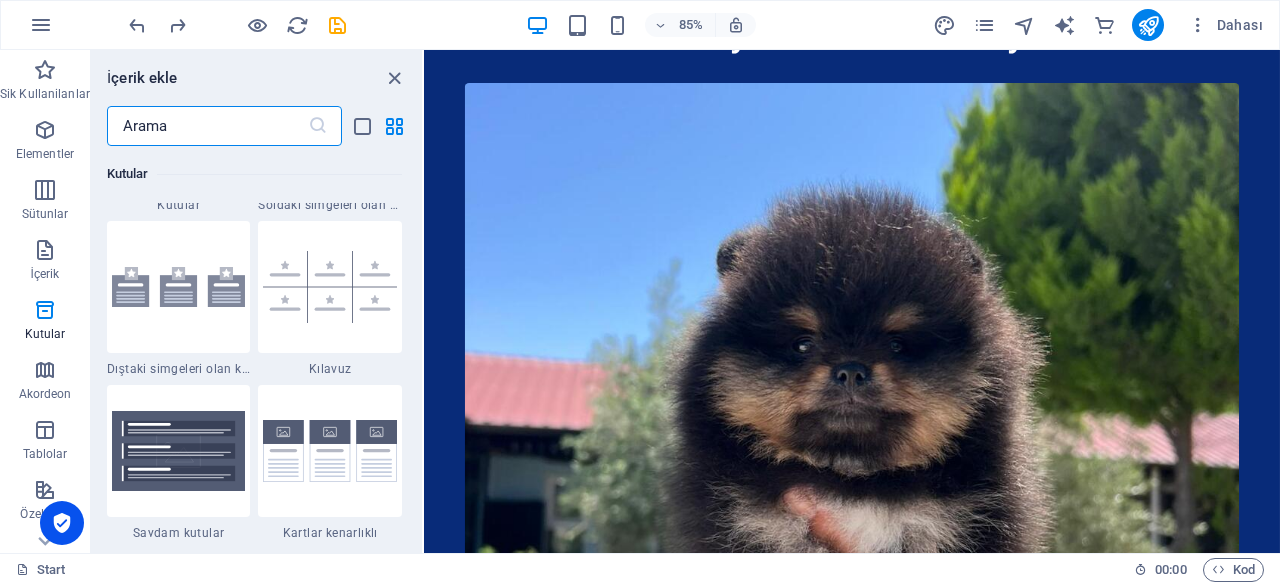 click at bounding box center [207, 126] 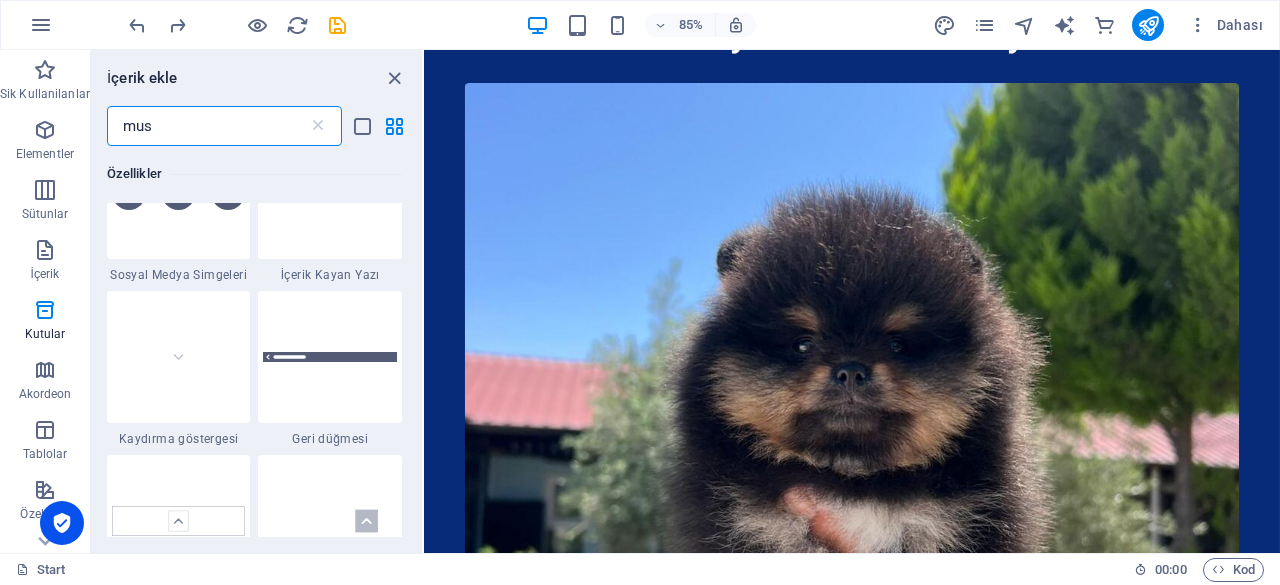 scroll, scrollTop: 0, scrollLeft: 0, axis: both 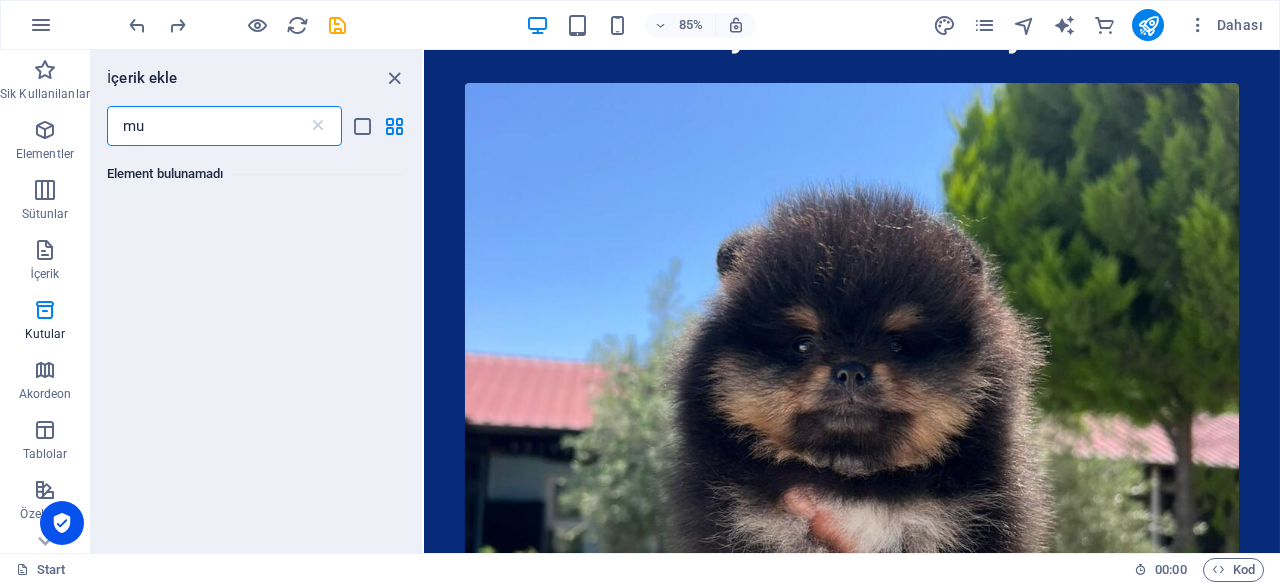 type on "m" 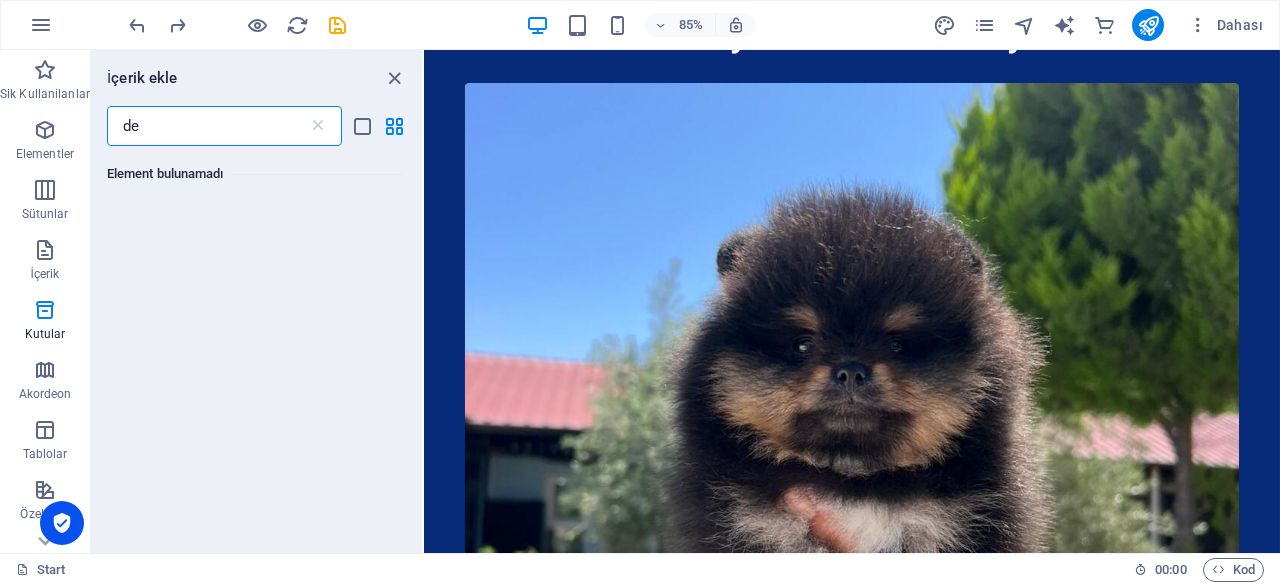 type on "d" 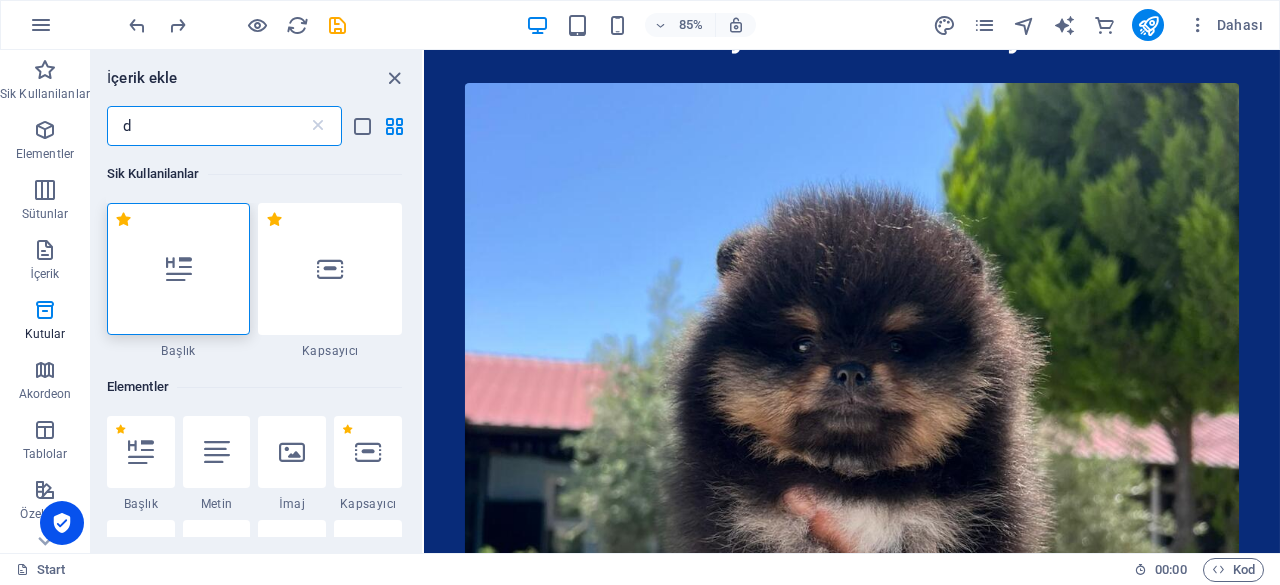 type 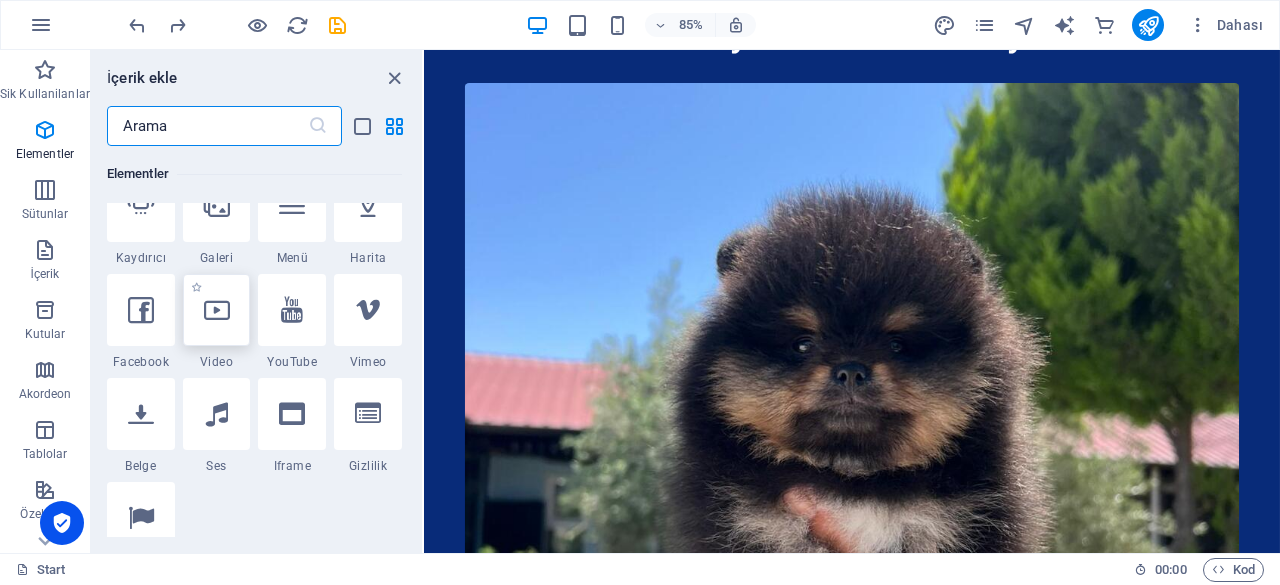 scroll, scrollTop: 600, scrollLeft: 0, axis: vertical 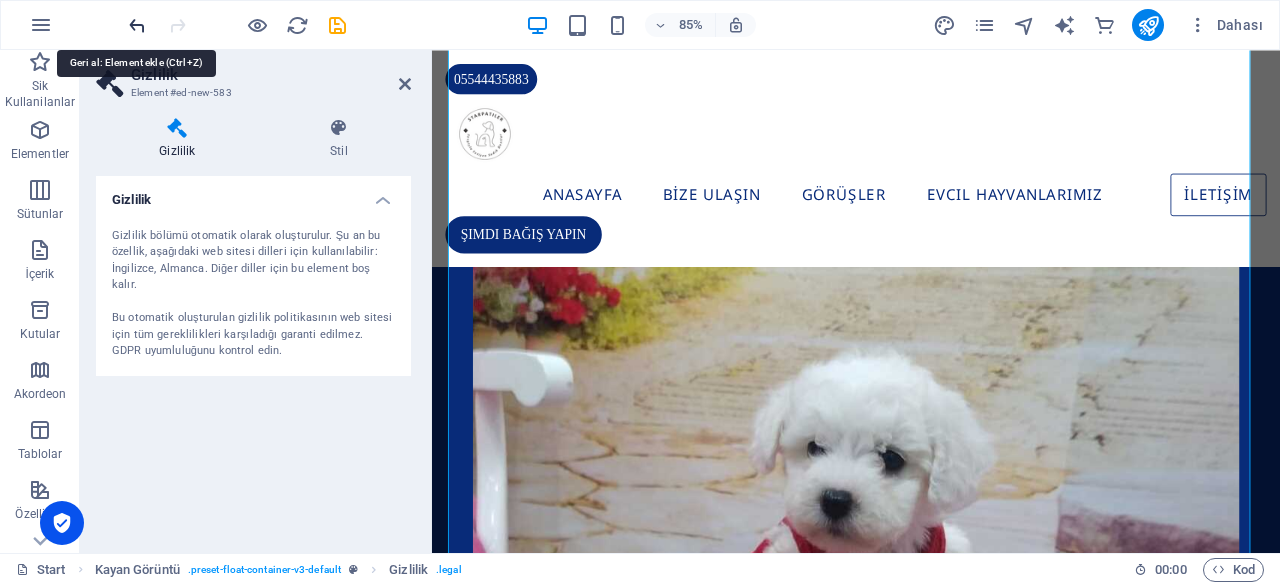 click at bounding box center [137, 25] 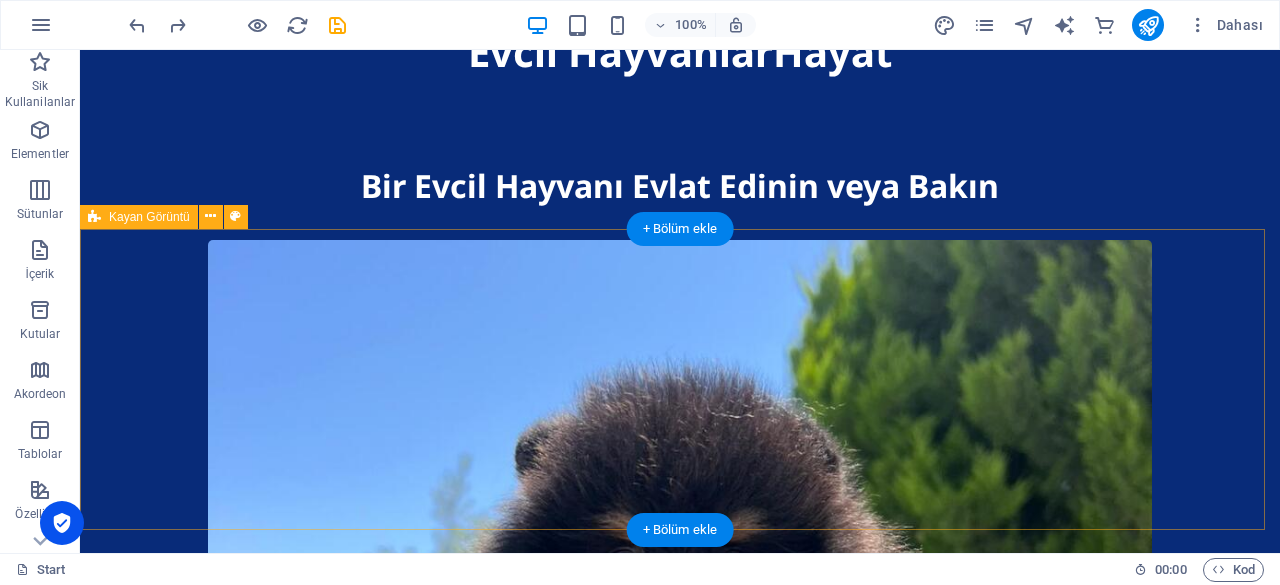 scroll, scrollTop: 3608, scrollLeft: 0, axis: vertical 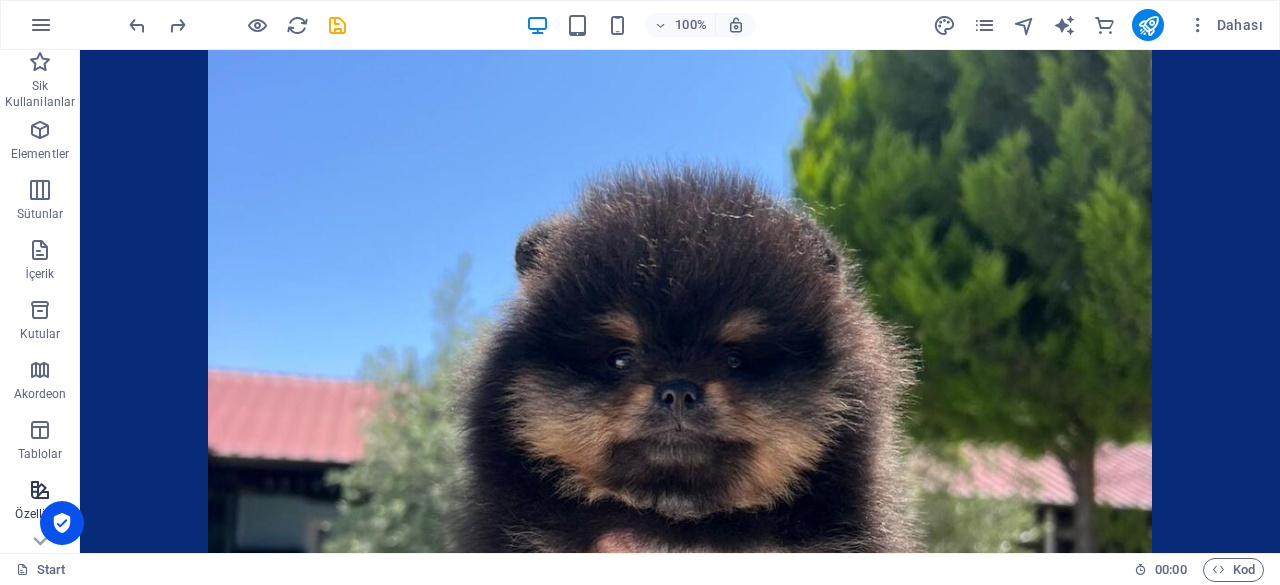 click at bounding box center [40, 490] 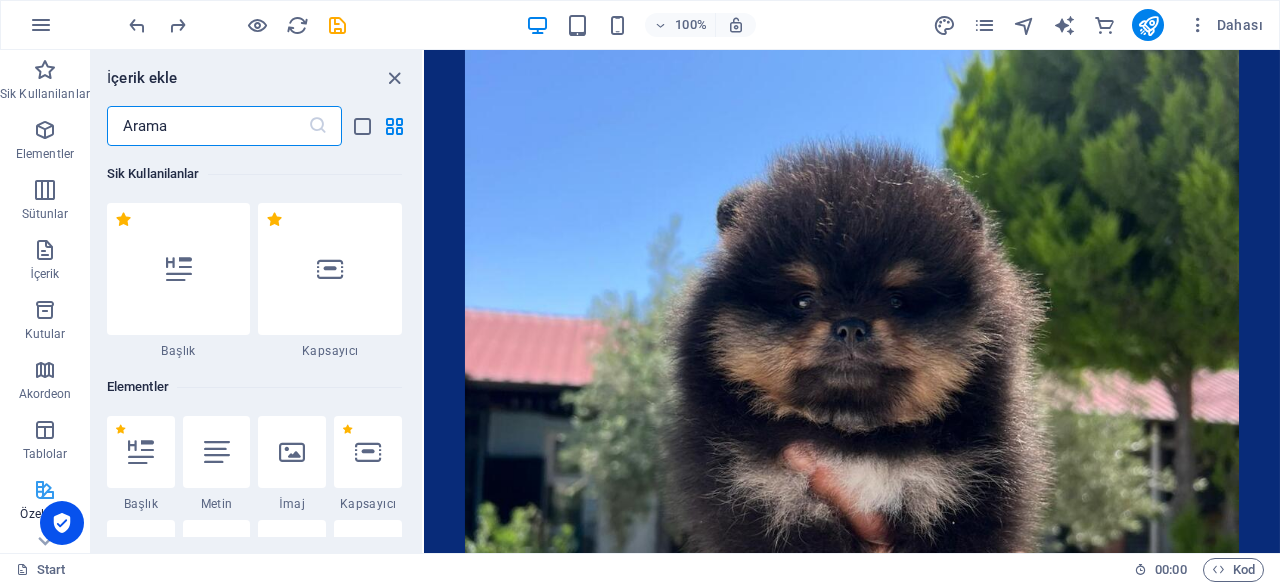 scroll, scrollTop: 3606, scrollLeft: 0, axis: vertical 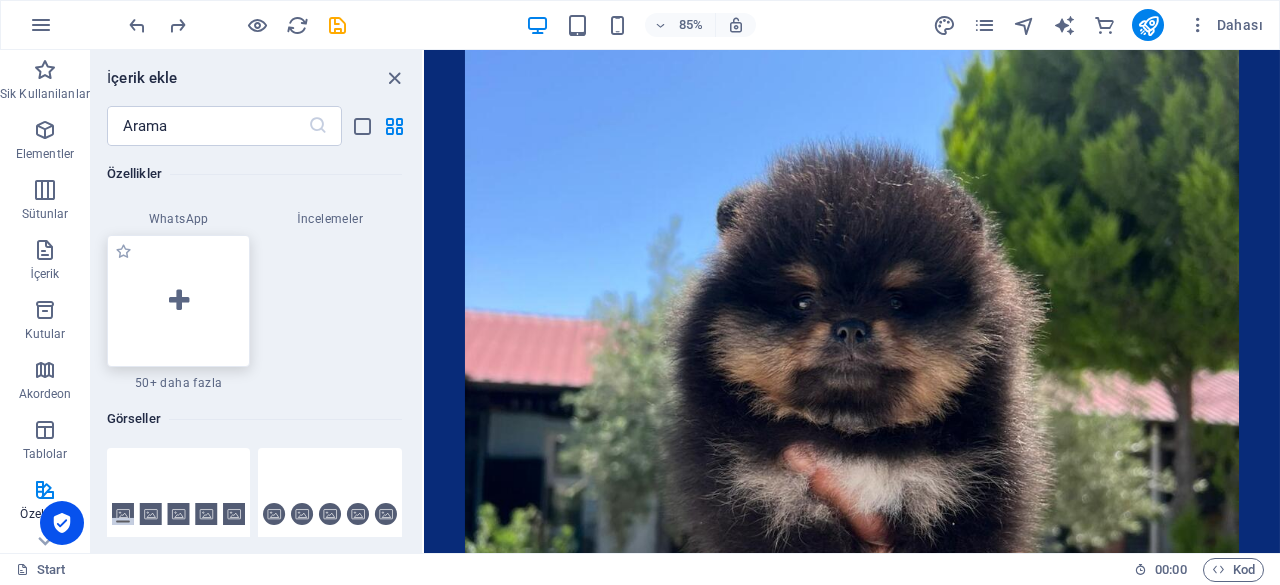 click at bounding box center (179, 301) 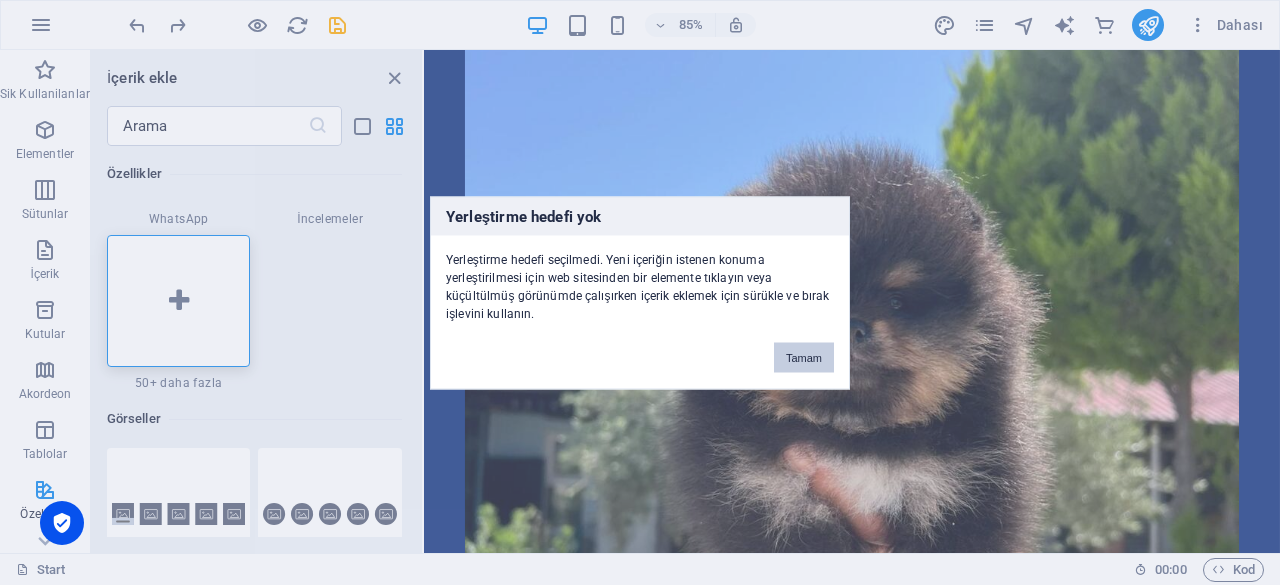 click on "Tamam" at bounding box center (804, 357) 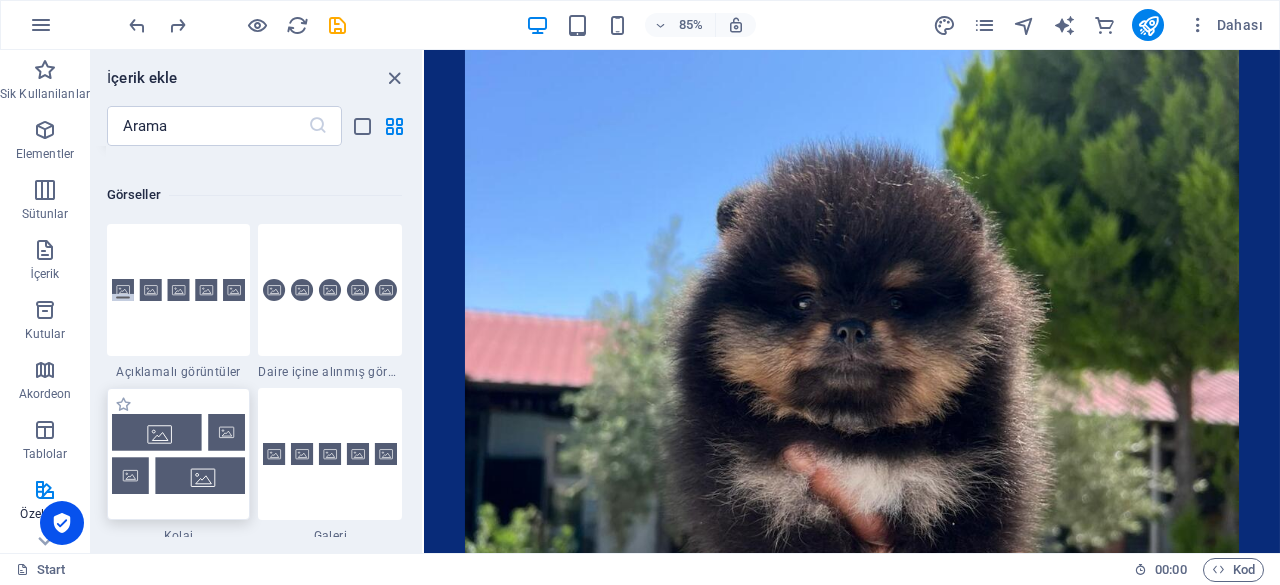 scroll, scrollTop: 9931, scrollLeft: 0, axis: vertical 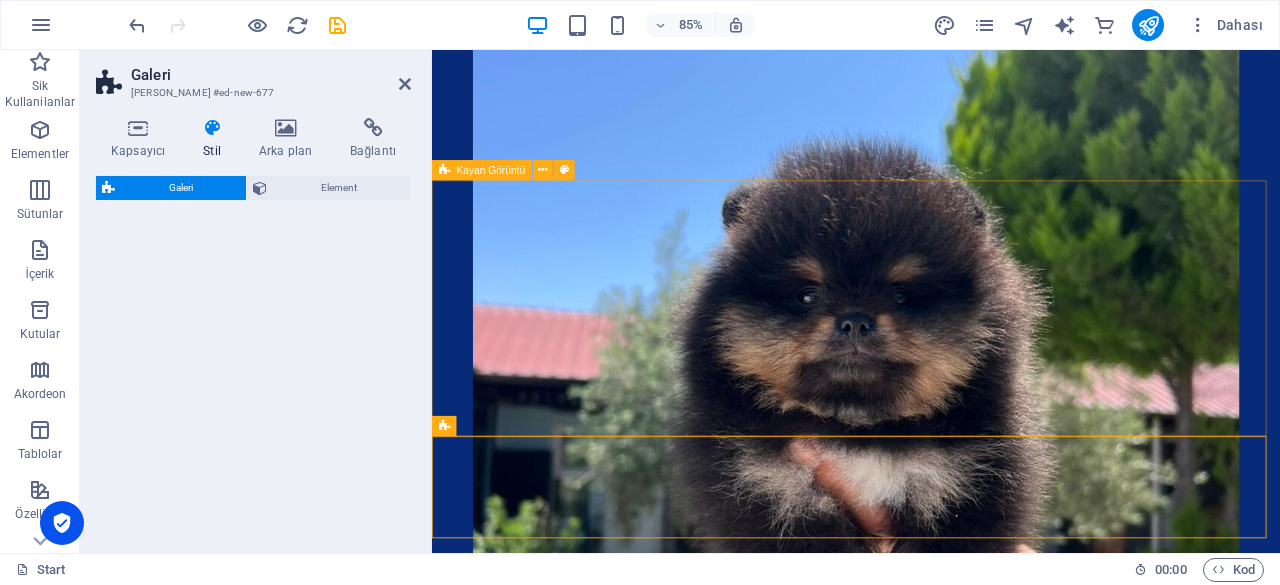 select on "rem" 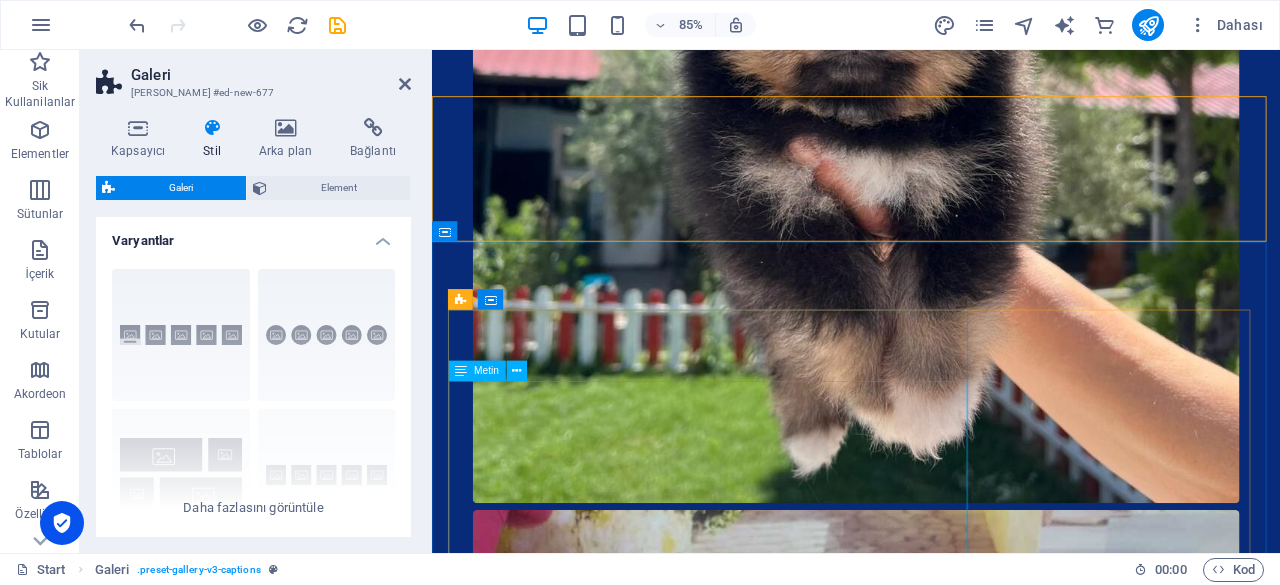 scroll, scrollTop: 4054, scrollLeft: 0, axis: vertical 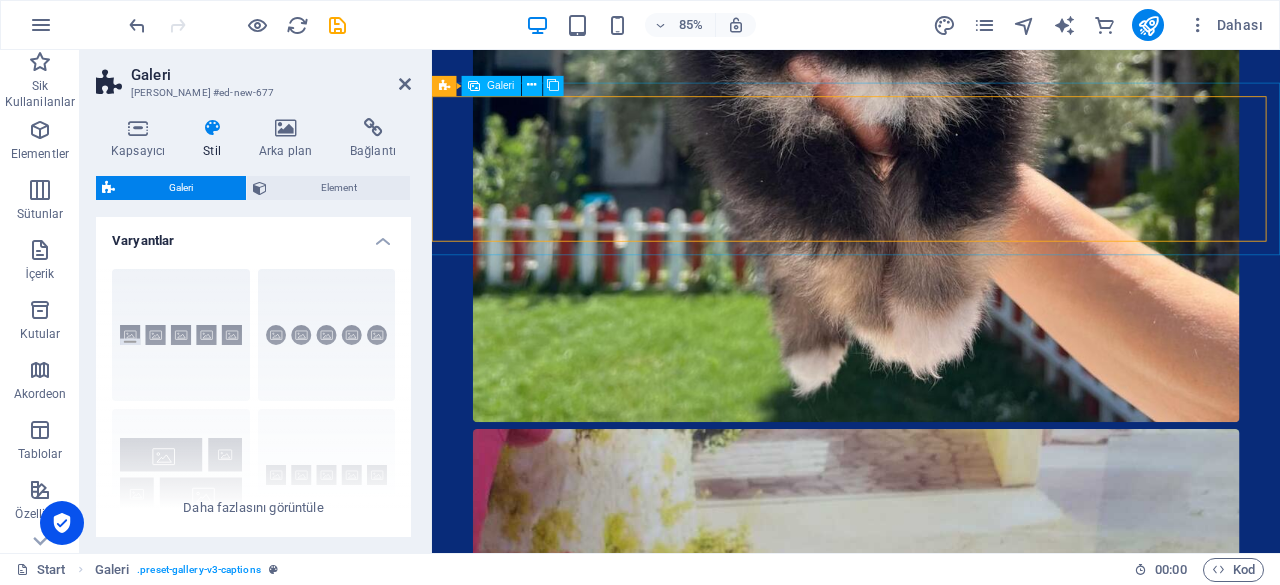 click at bounding box center (519, 18401) 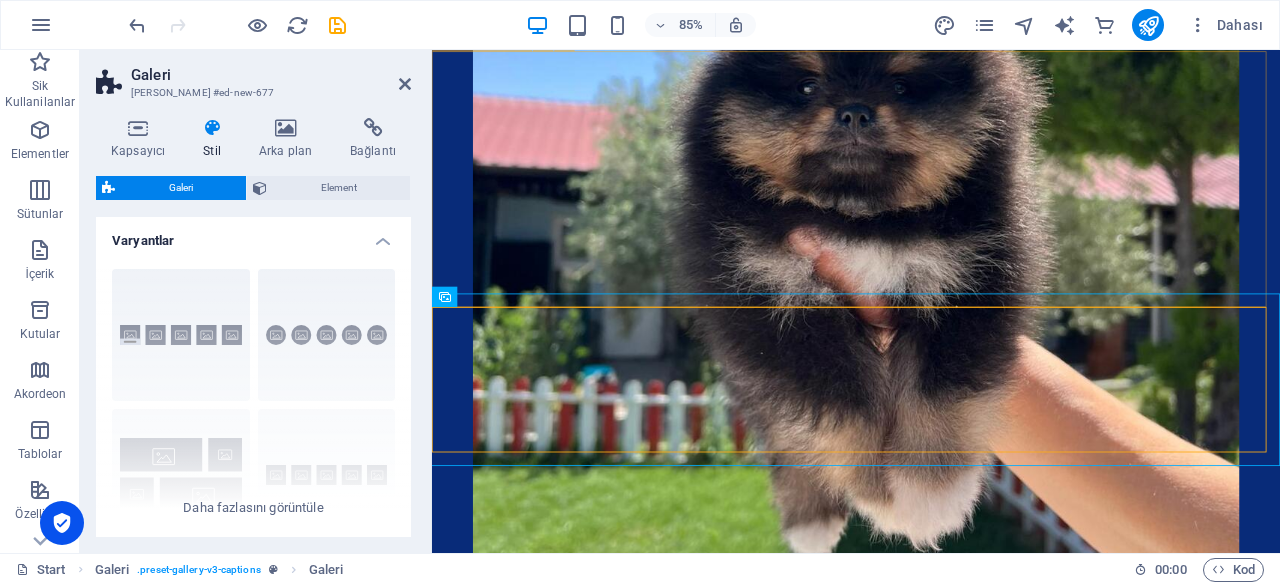 scroll, scrollTop: 3854, scrollLeft: 0, axis: vertical 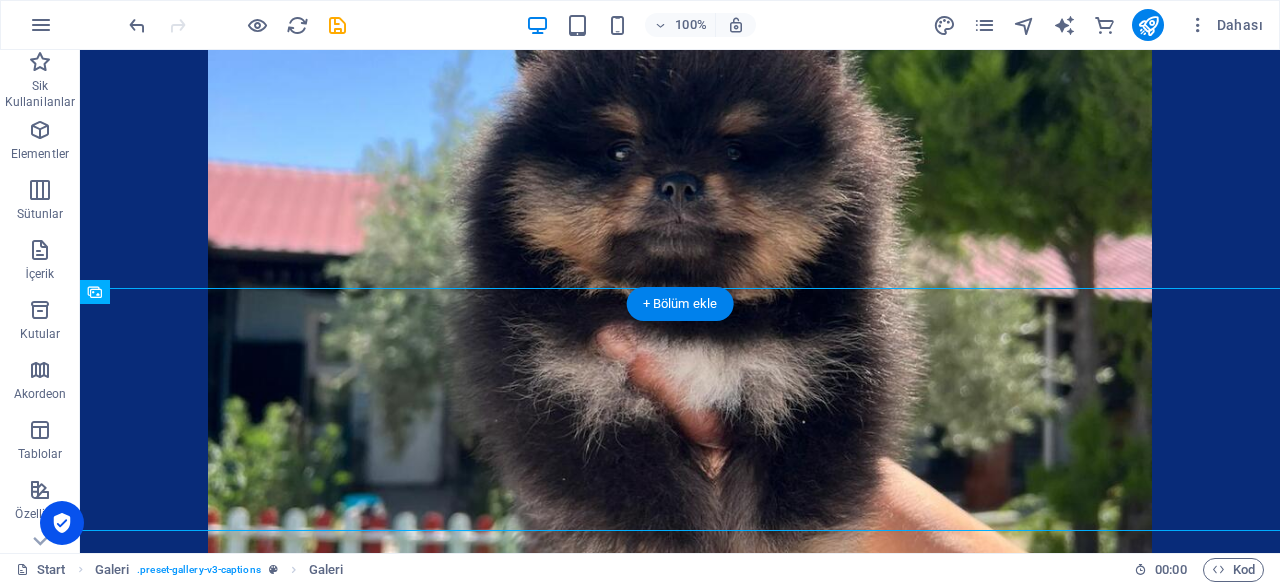 drag, startPoint x: 413, startPoint y: 384, endPoint x: 674, endPoint y: 187, distance: 327.00153 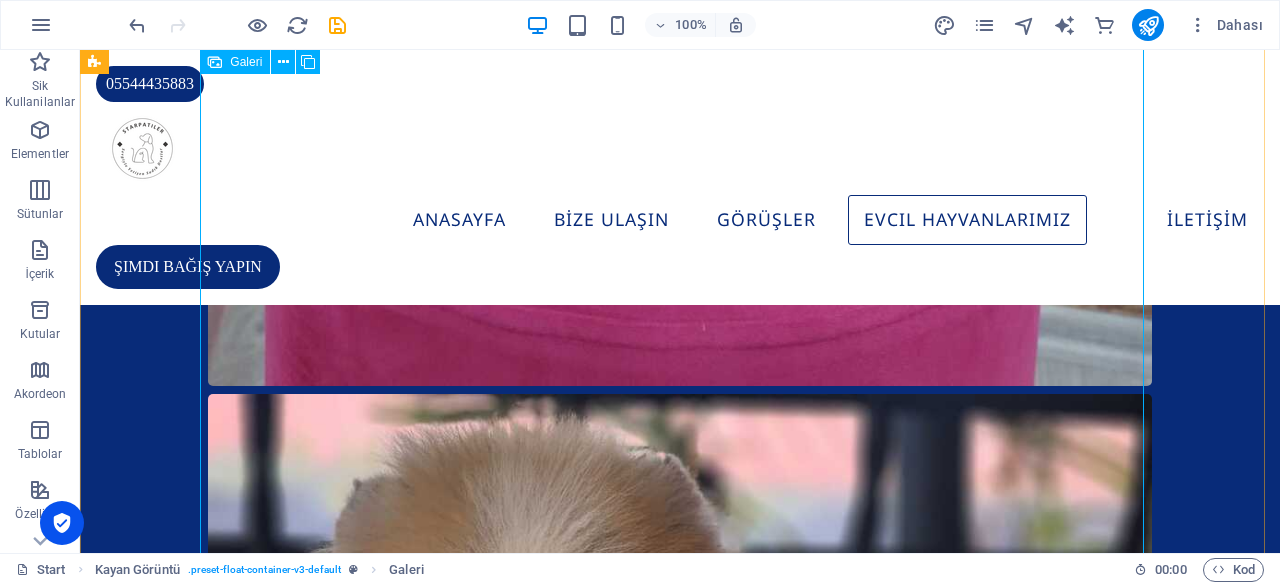 scroll, scrollTop: 4308, scrollLeft: 0, axis: vertical 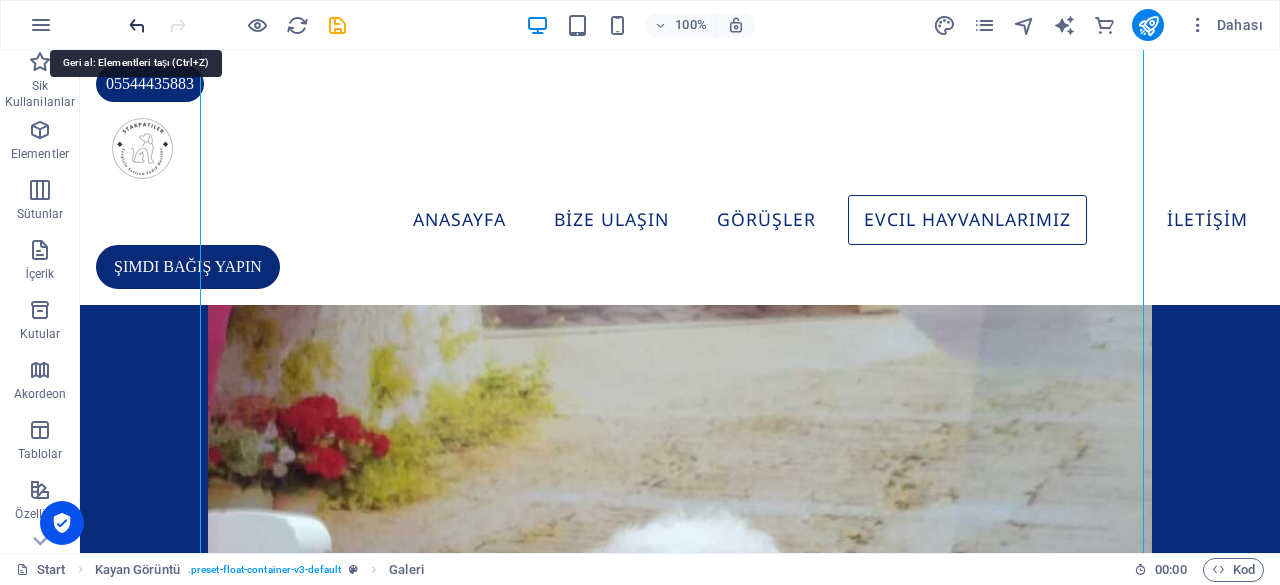 click at bounding box center (137, 25) 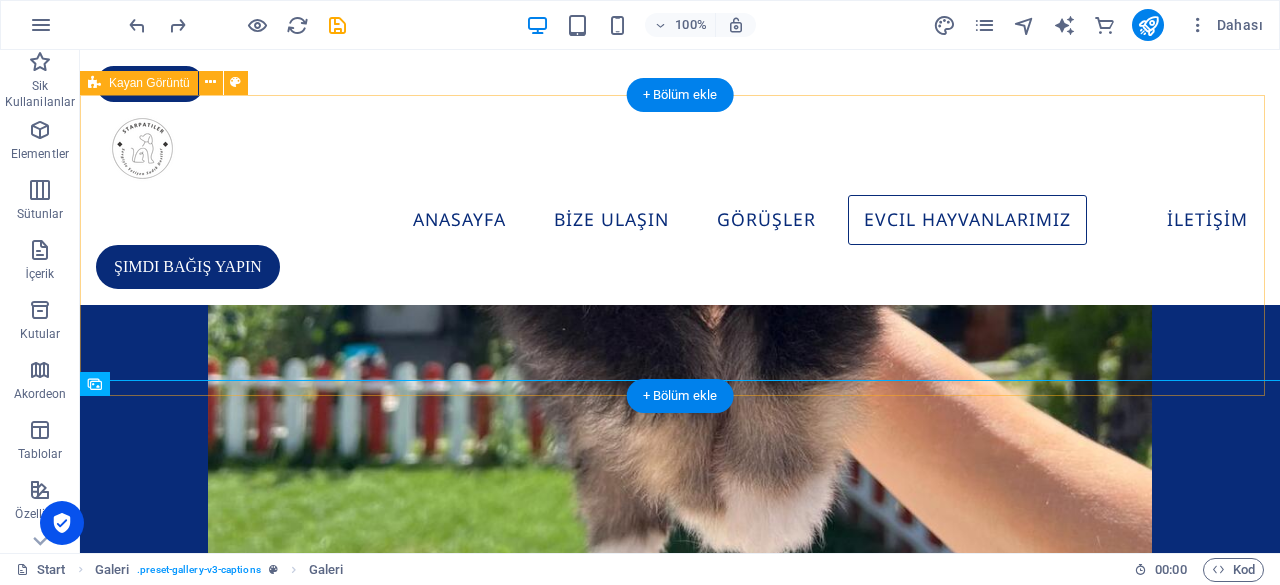scroll, scrollTop: 3716, scrollLeft: 0, axis: vertical 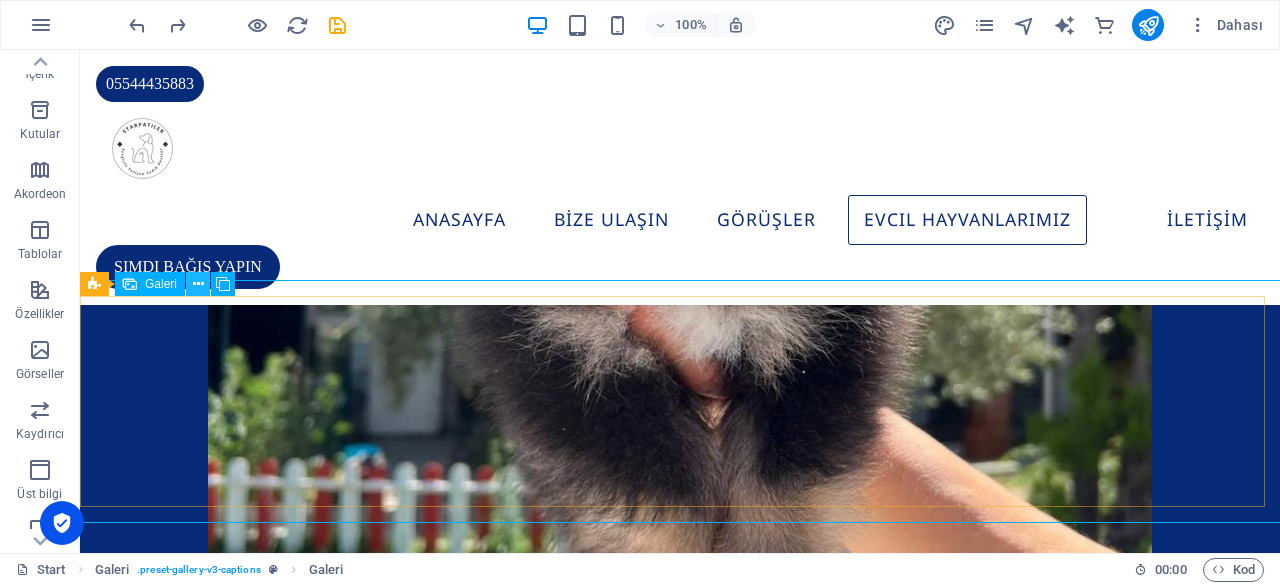 click at bounding box center [198, 284] 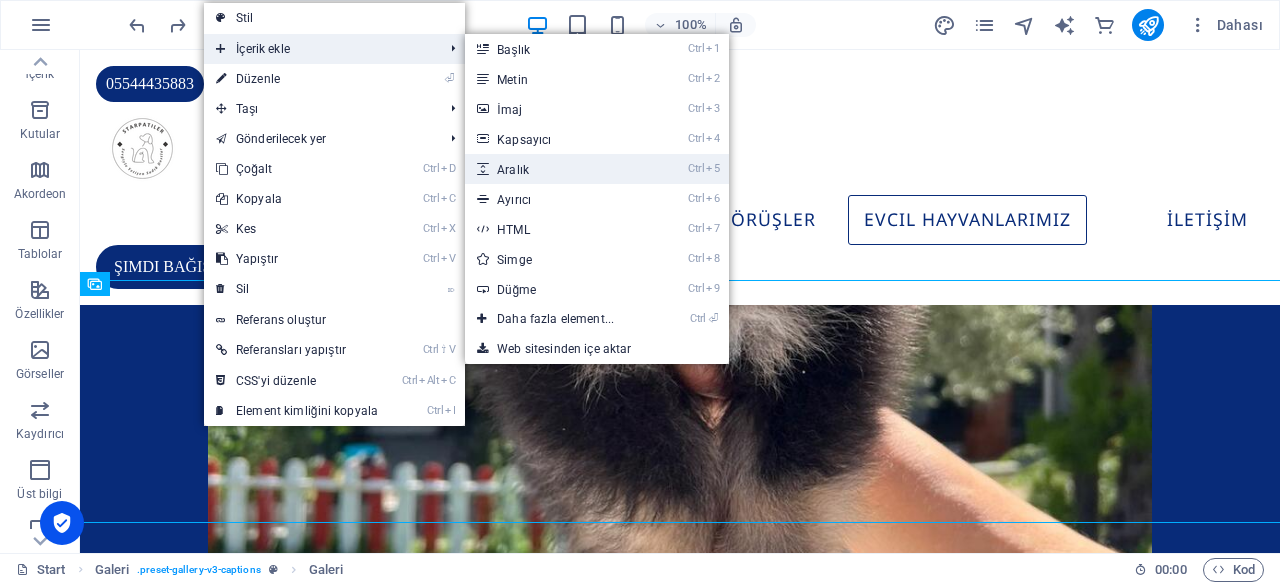 click on "Ctrl 5  Aralık" at bounding box center [559, 169] 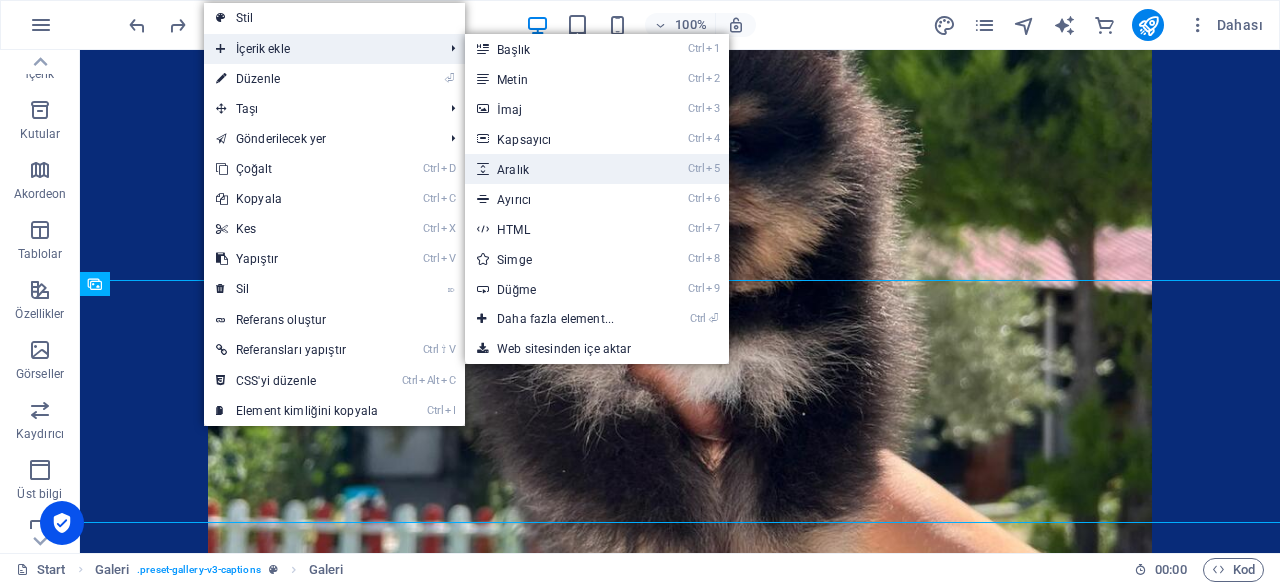 select on "px" 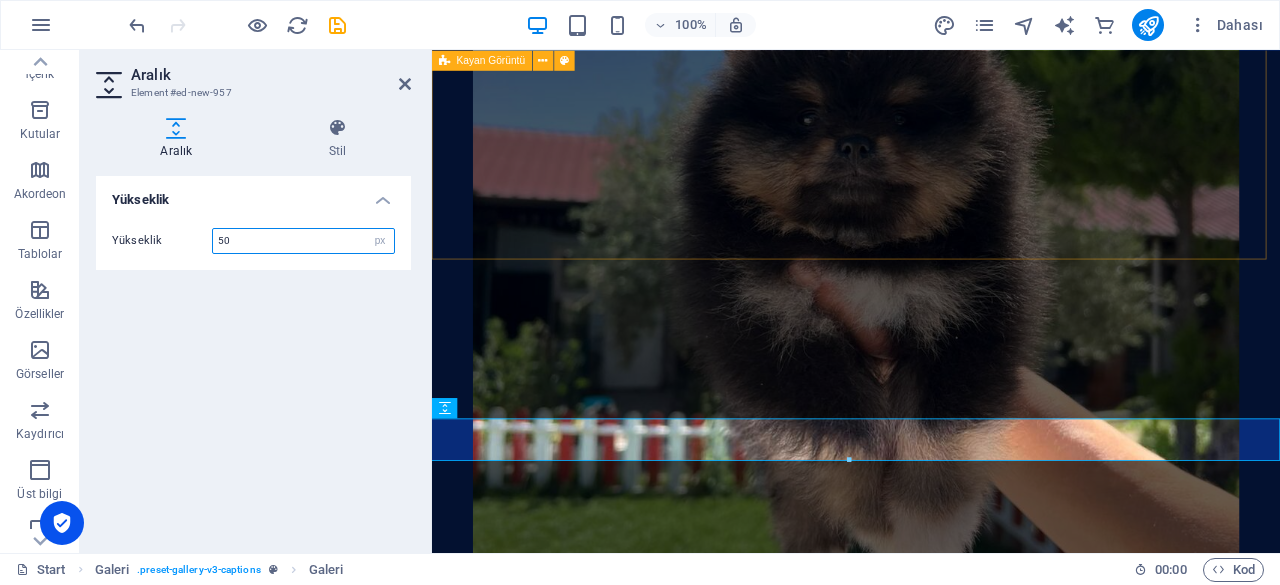 scroll, scrollTop: 3862, scrollLeft: 0, axis: vertical 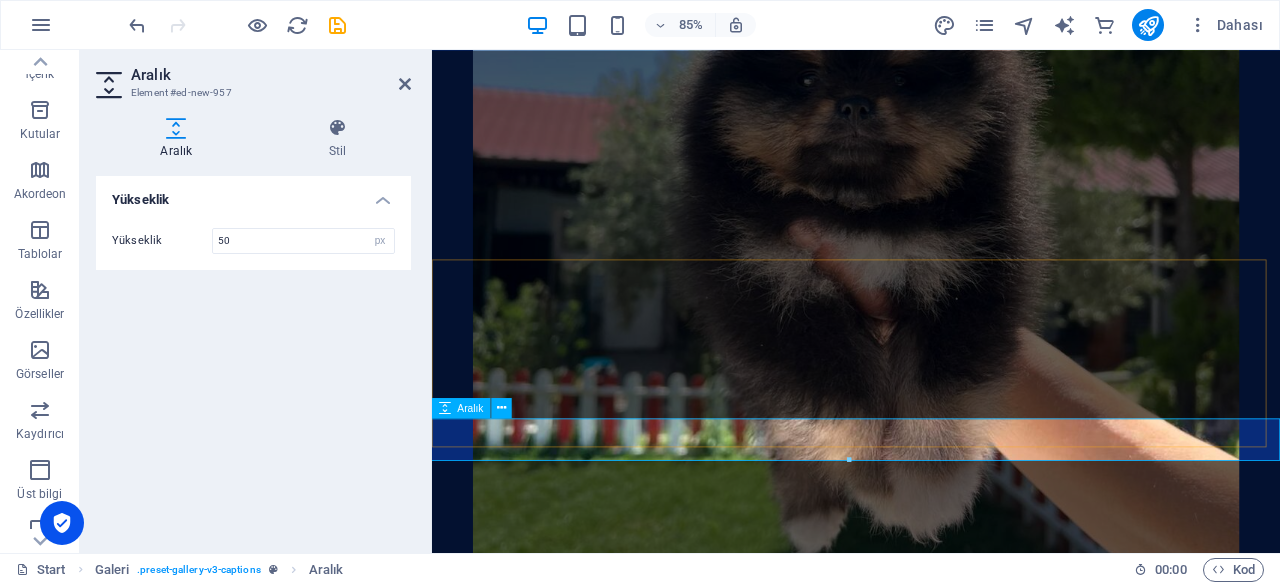 click at bounding box center (931, 18721) 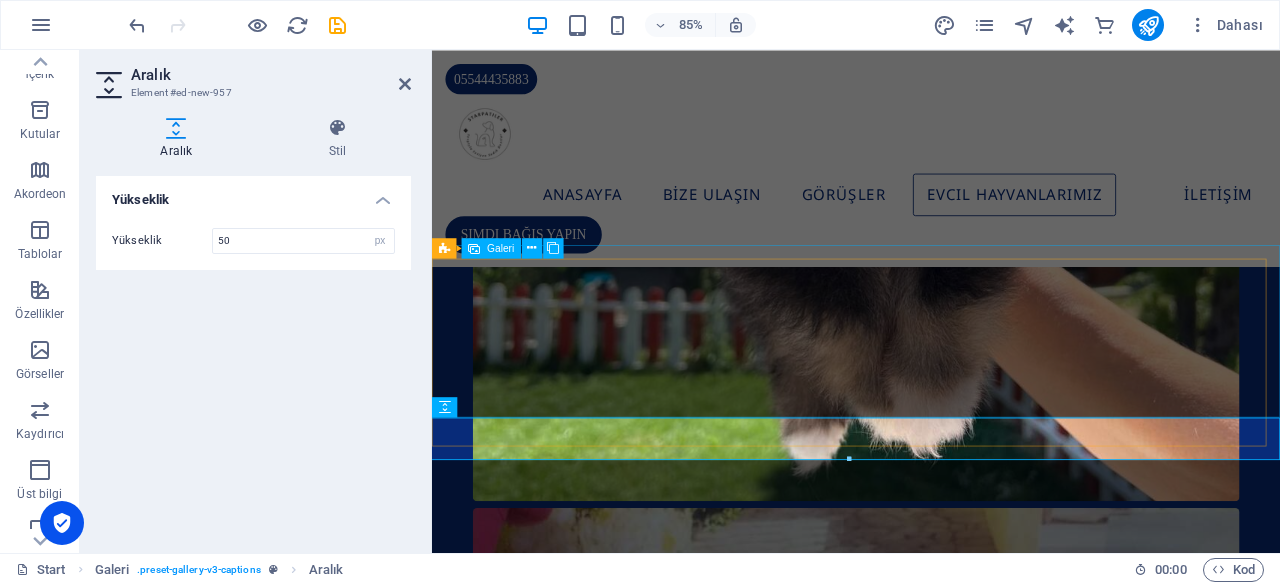 scroll, scrollTop: 3862, scrollLeft: 0, axis: vertical 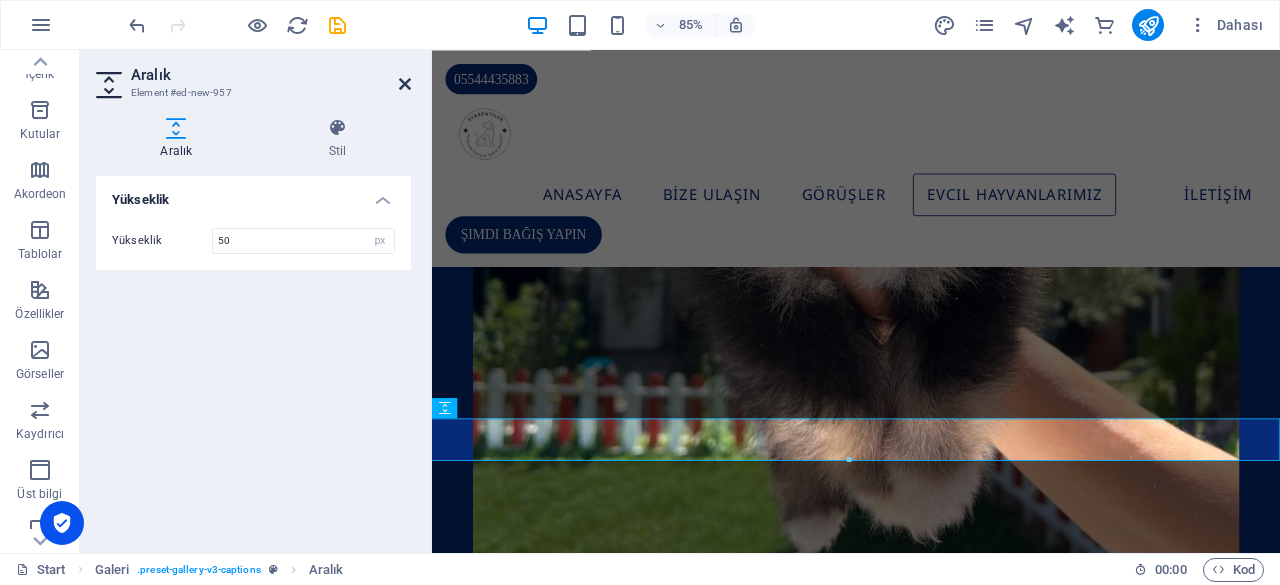 drag, startPoint x: 404, startPoint y: 81, endPoint x: 324, endPoint y: 30, distance: 94.873604 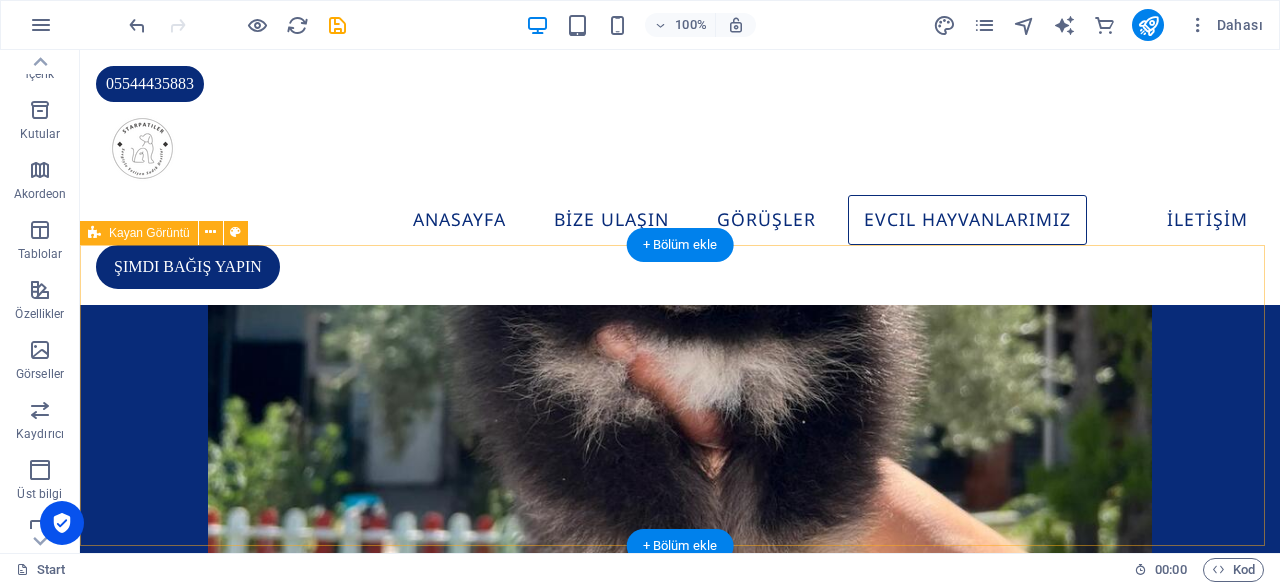 scroll, scrollTop: 3566, scrollLeft: 0, axis: vertical 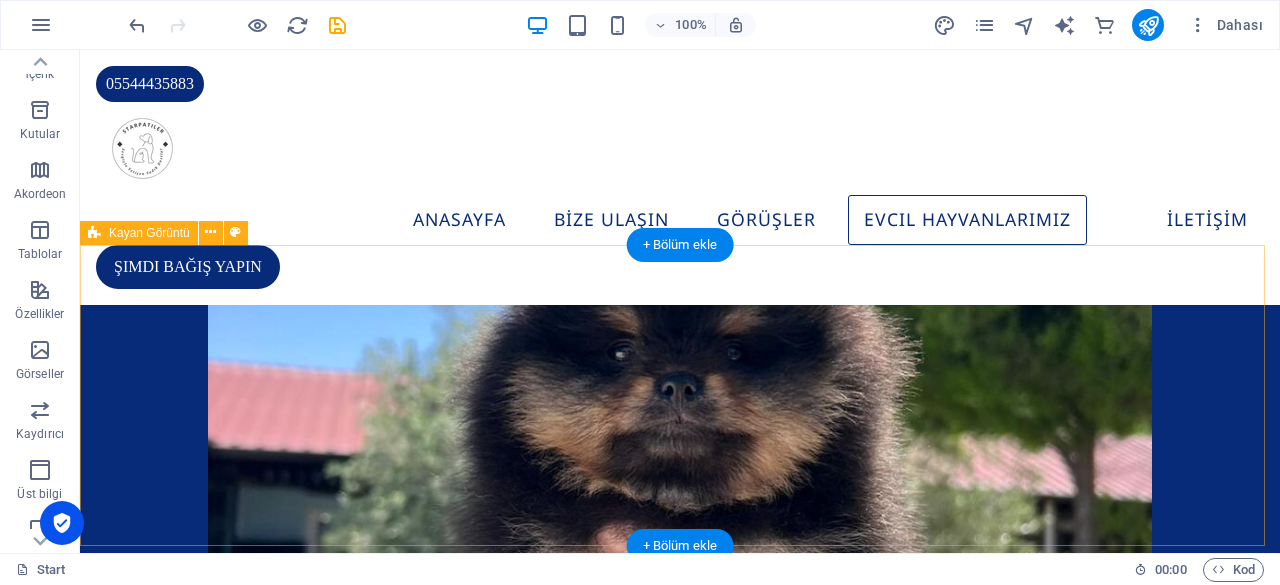 click on "İçeriği buraya bırak veya  Element ekle  Panoyu yapıştır" at bounding box center (680, 18897) 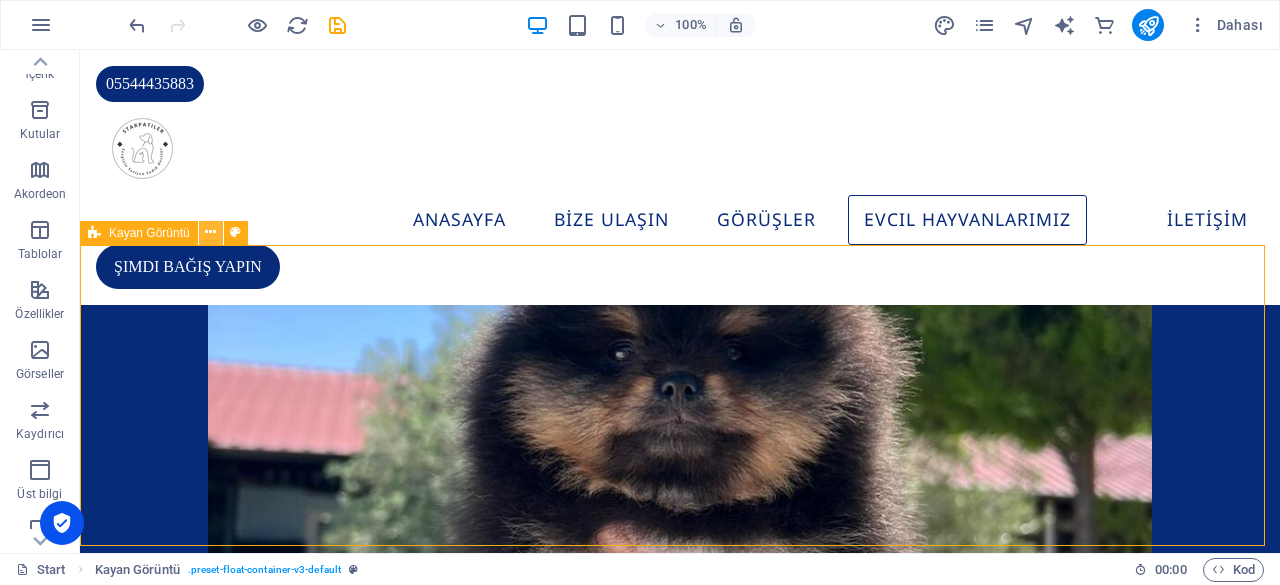 click at bounding box center (210, 232) 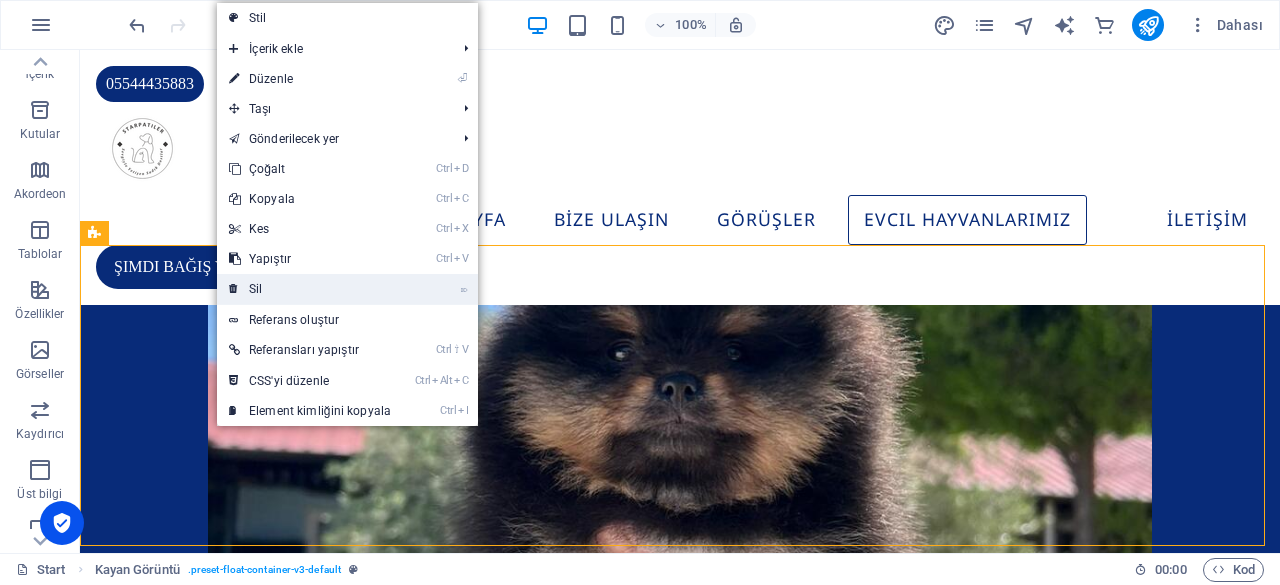 click on "⌦  Sil" at bounding box center (310, 289) 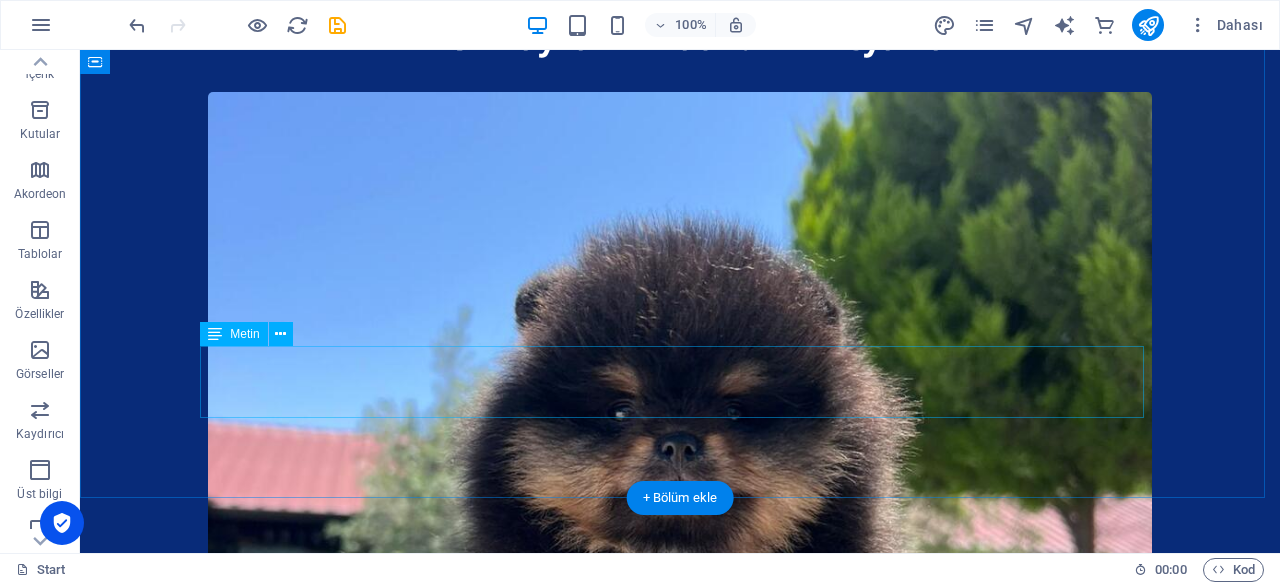 scroll, scrollTop: 3566, scrollLeft: 0, axis: vertical 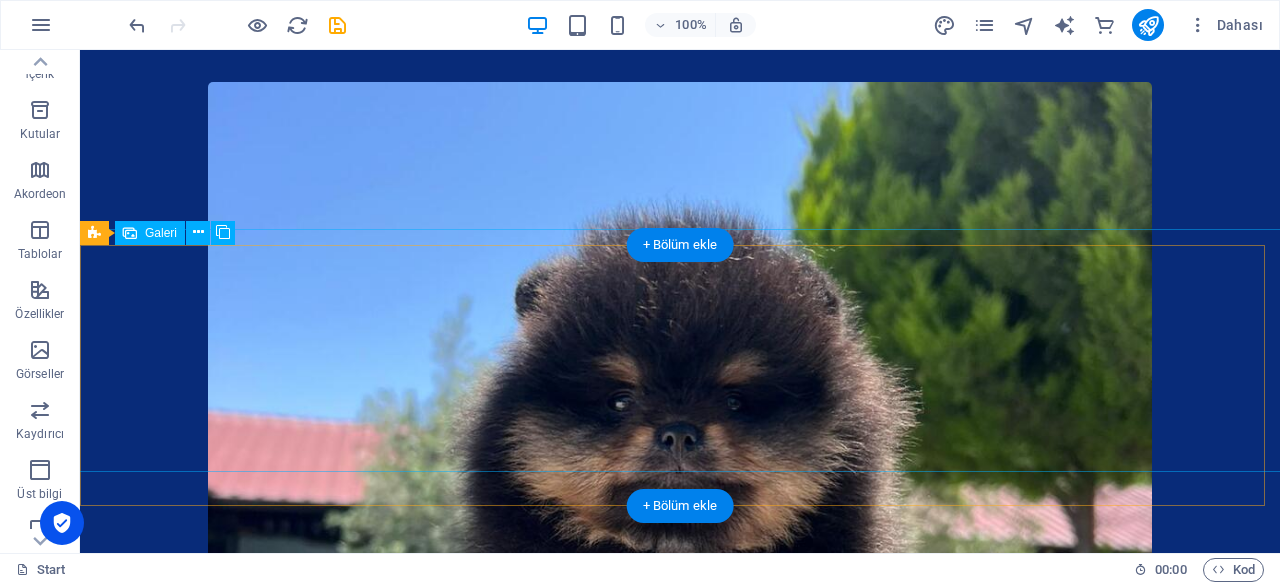 click at bounding box center [187, 18903] 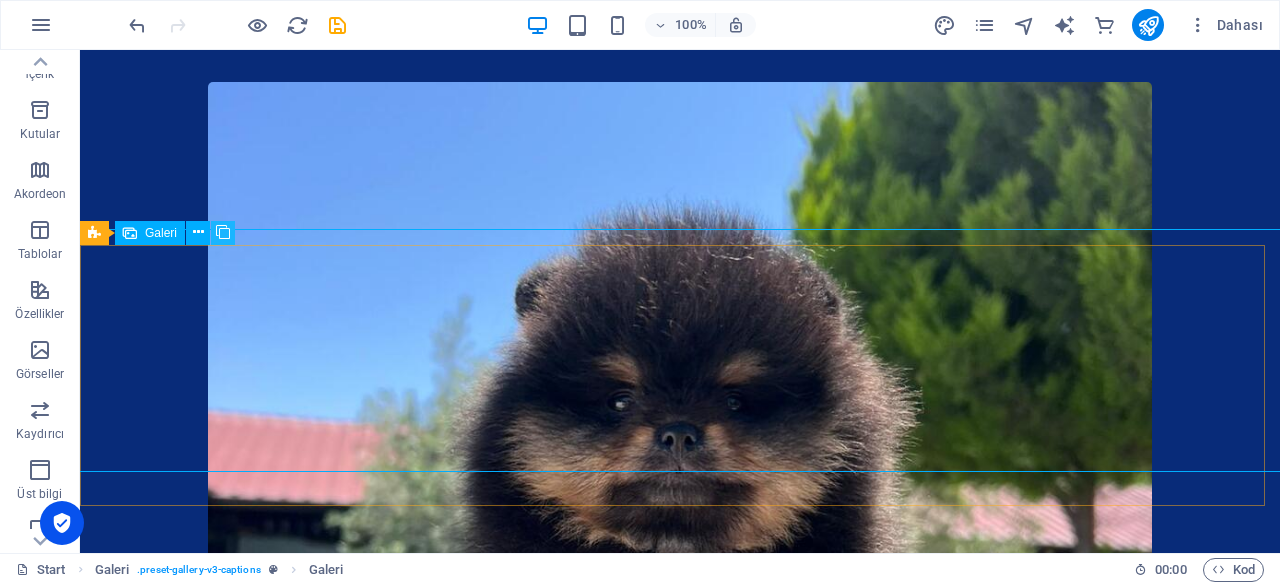 click at bounding box center [223, 232] 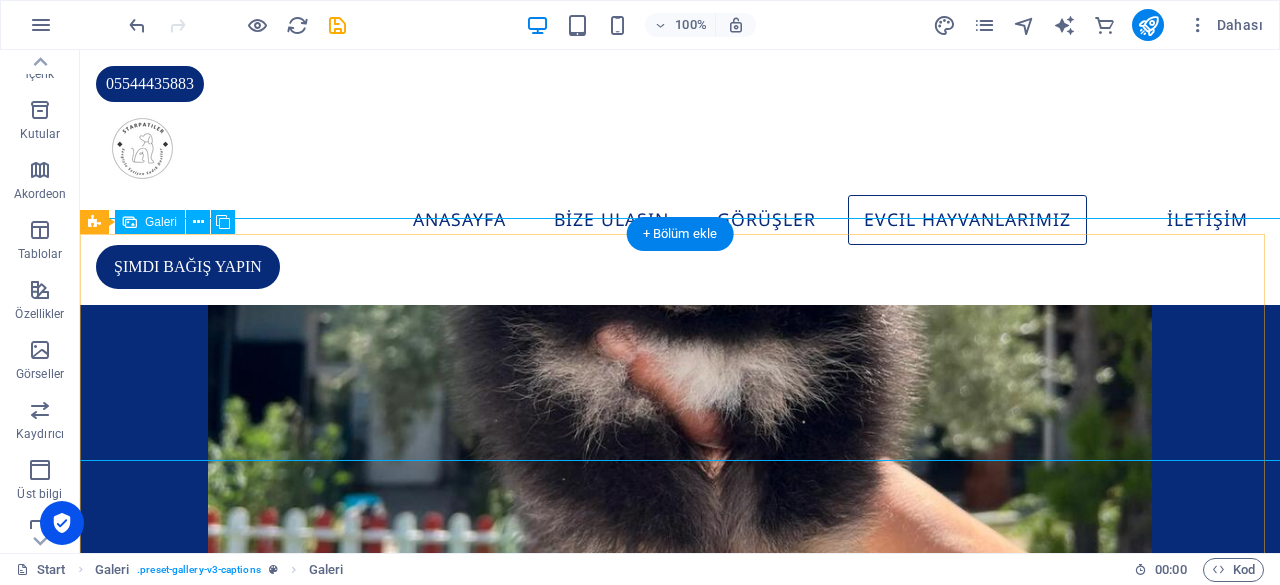 scroll, scrollTop: 3566, scrollLeft: 0, axis: vertical 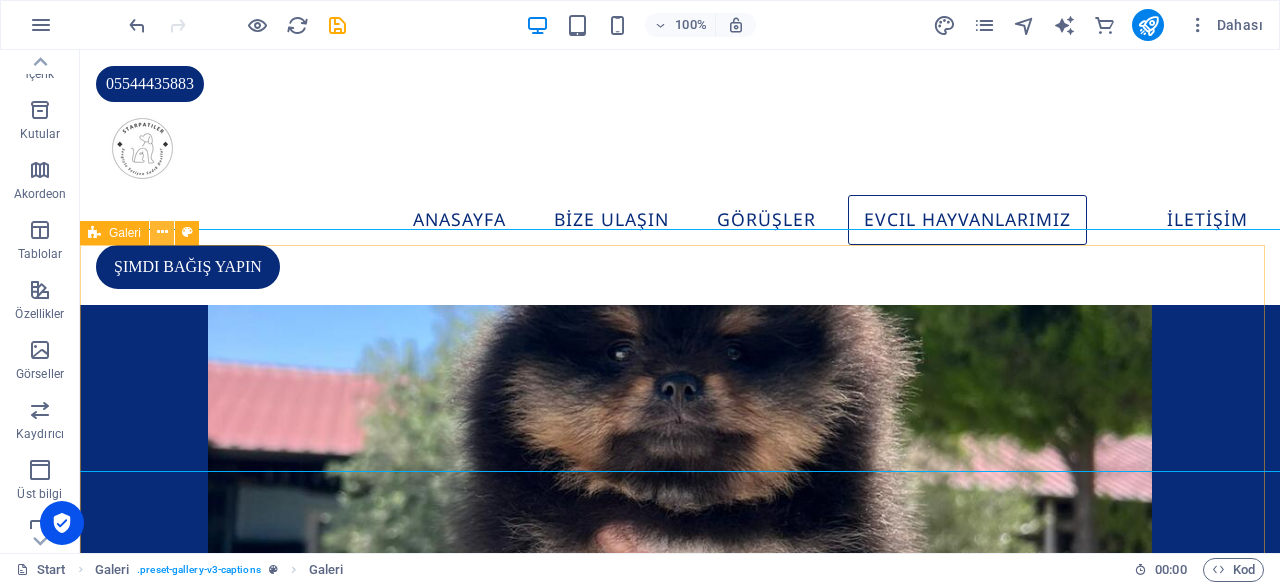 click at bounding box center (162, 232) 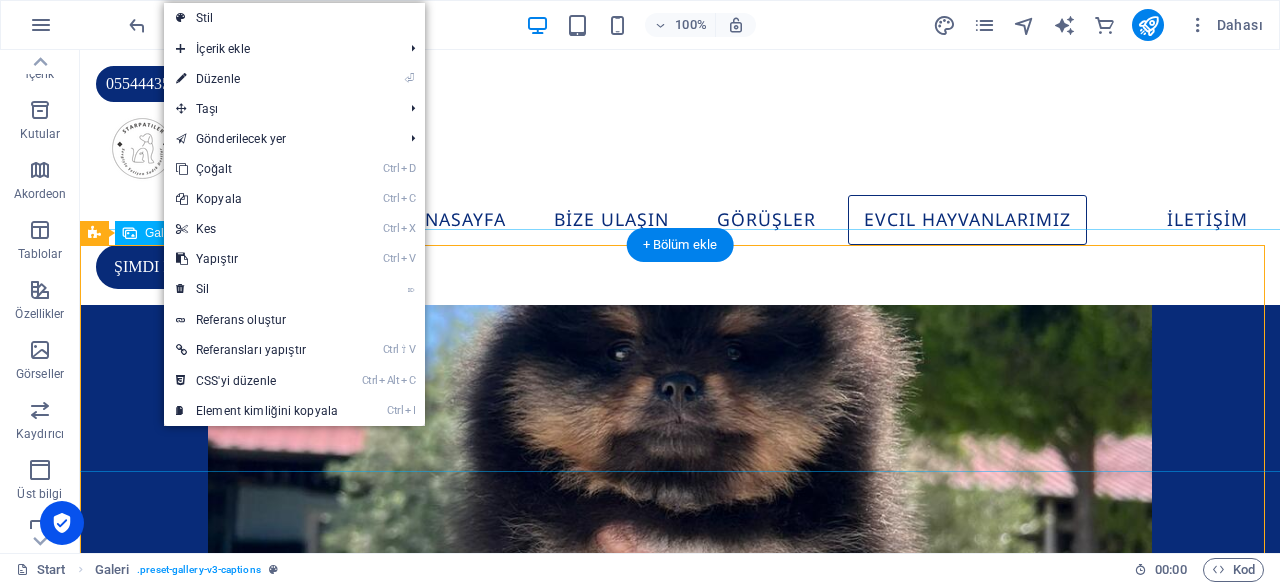 click at bounding box center (187, 18853) 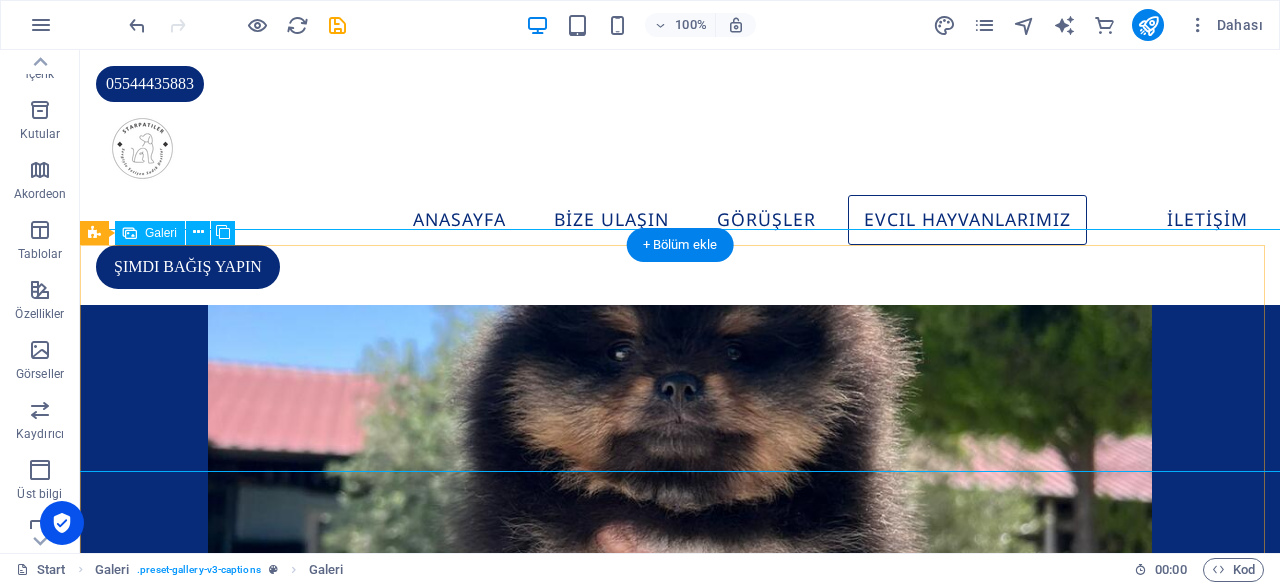 click at bounding box center (187, 18853) 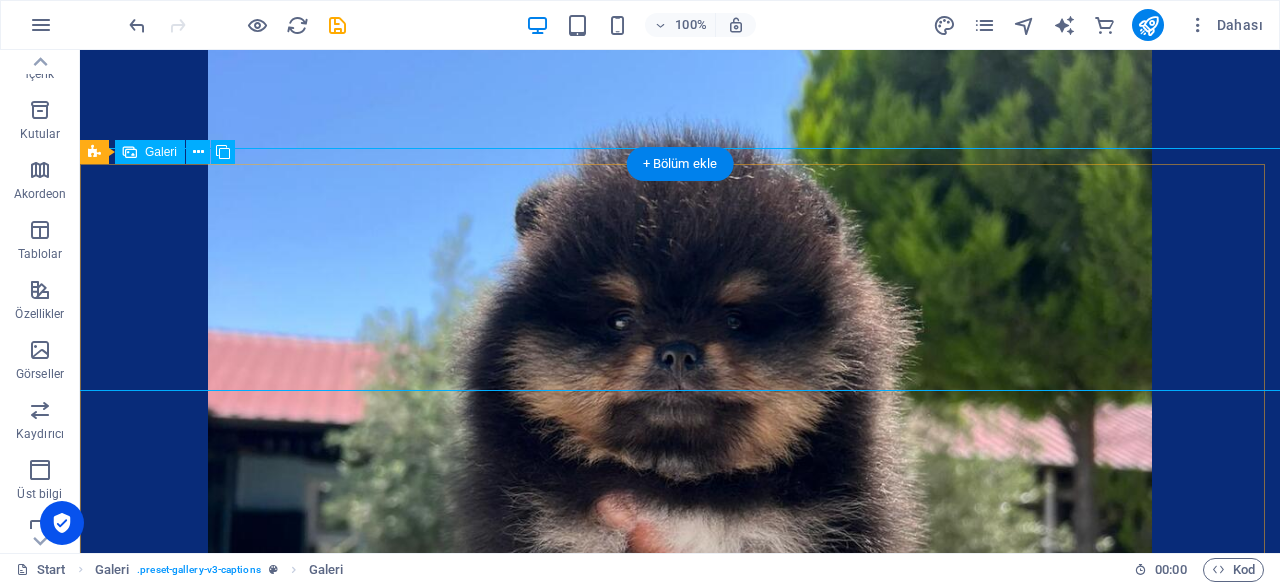 scroll, scrollTop: 3666, scrollLeft: 0, axis: vertical 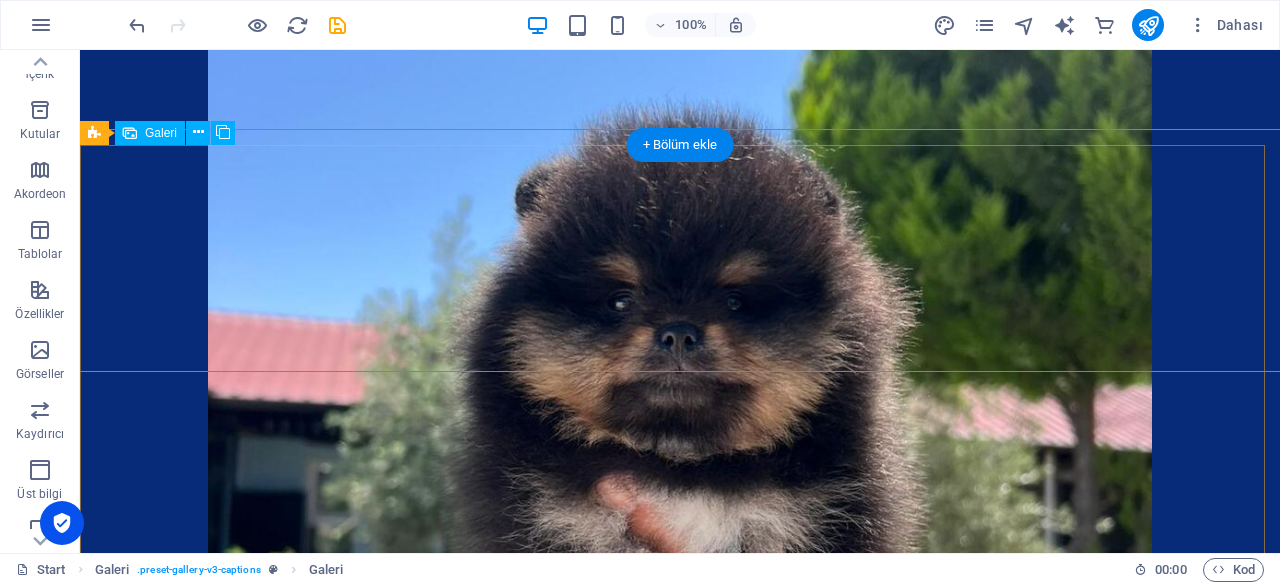 click at bounding box center (187, 18803) 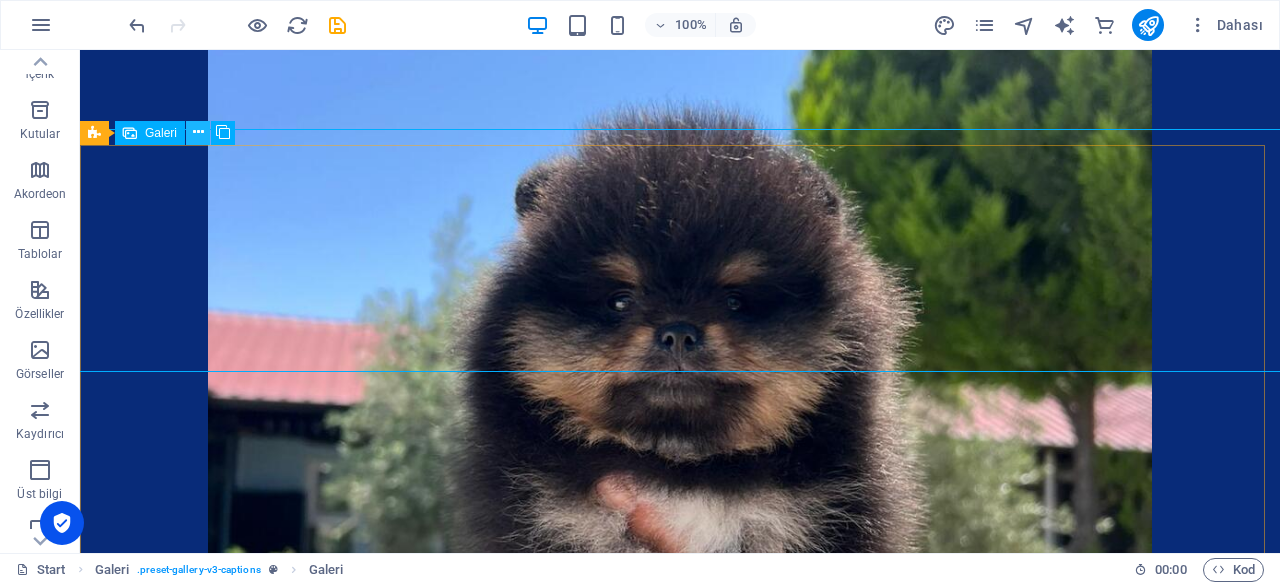 click at bounding box center [198, 132] 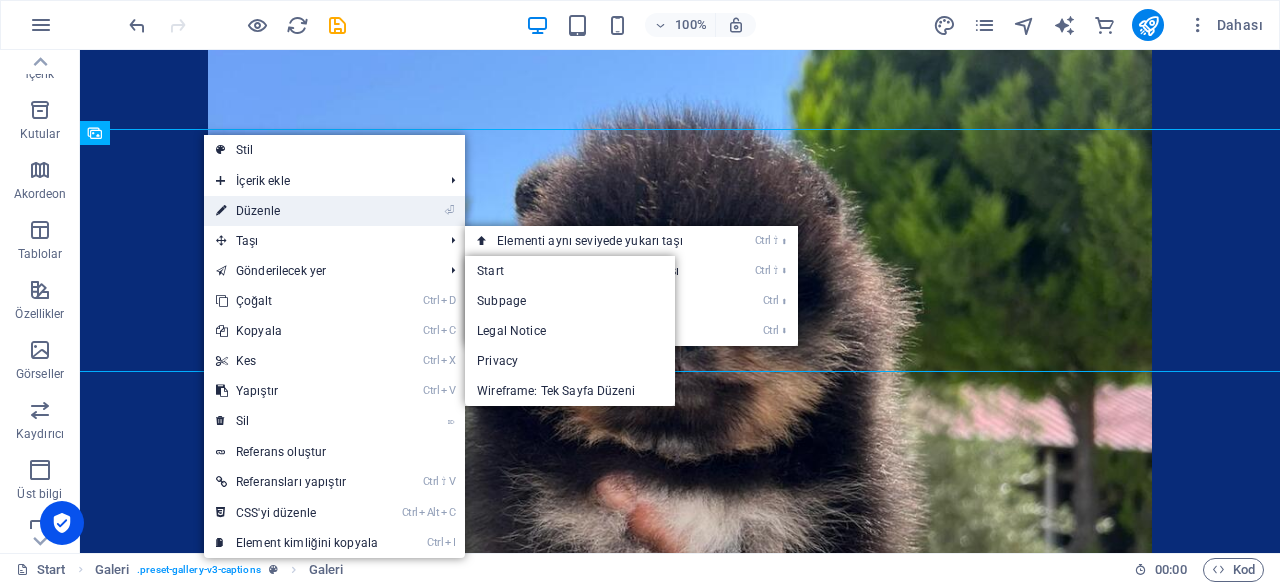 click on "⏎  Düzenle" at bounding box center (297, 211) 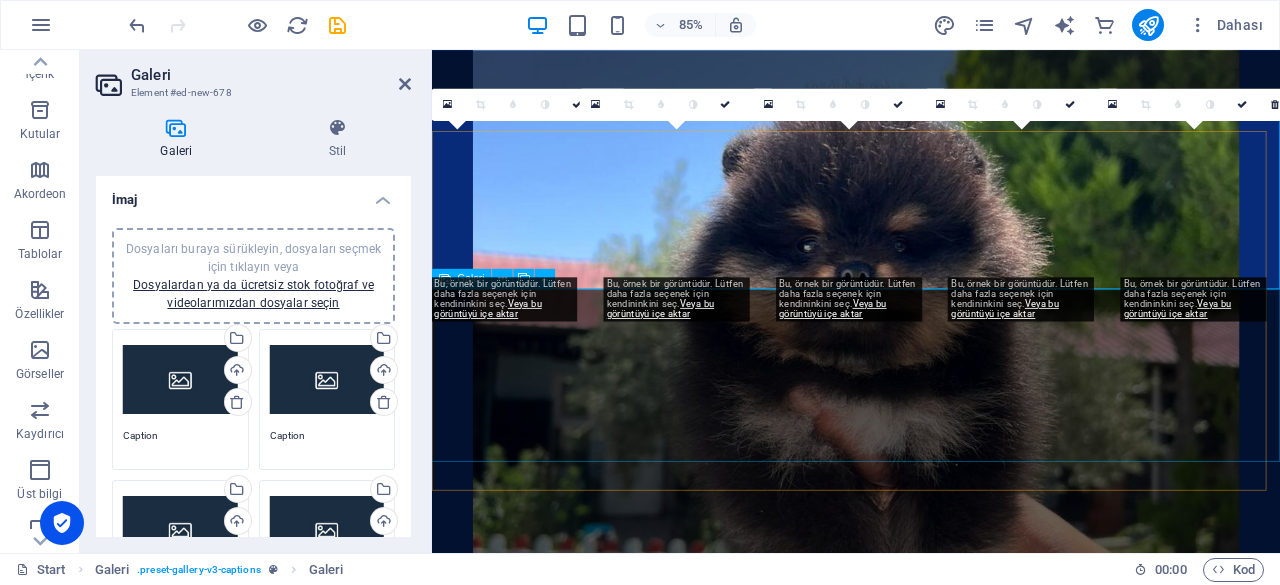 scroll, scrollTop: 3712, scrollLeft: 0, axis: vertical 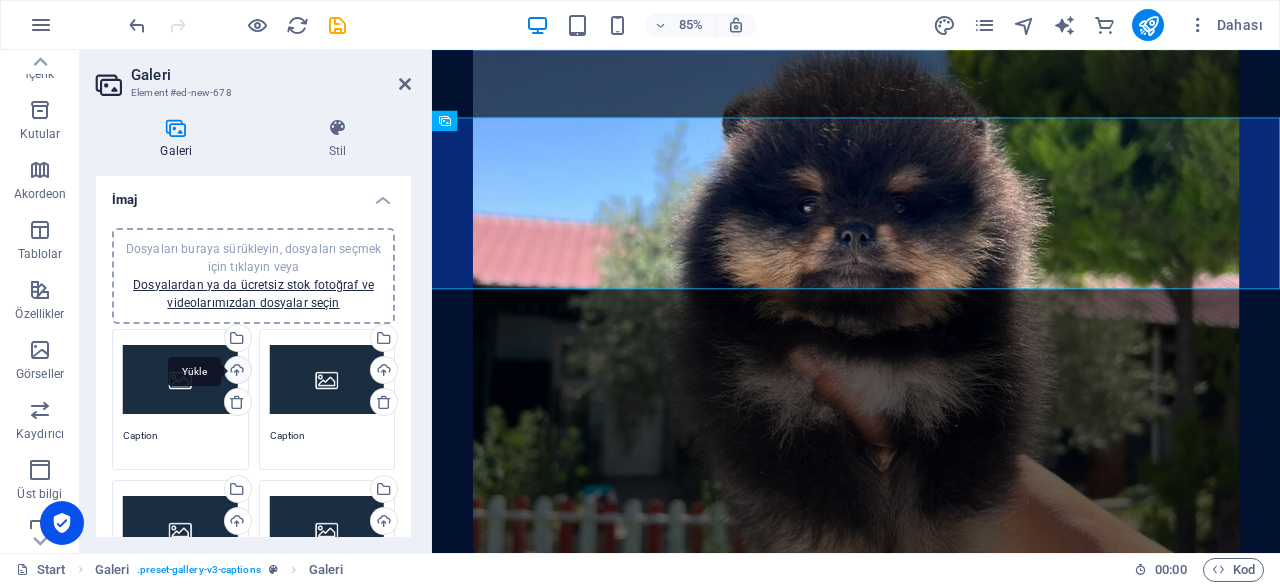 click on "Yükle" at bounding box center (236, 372) 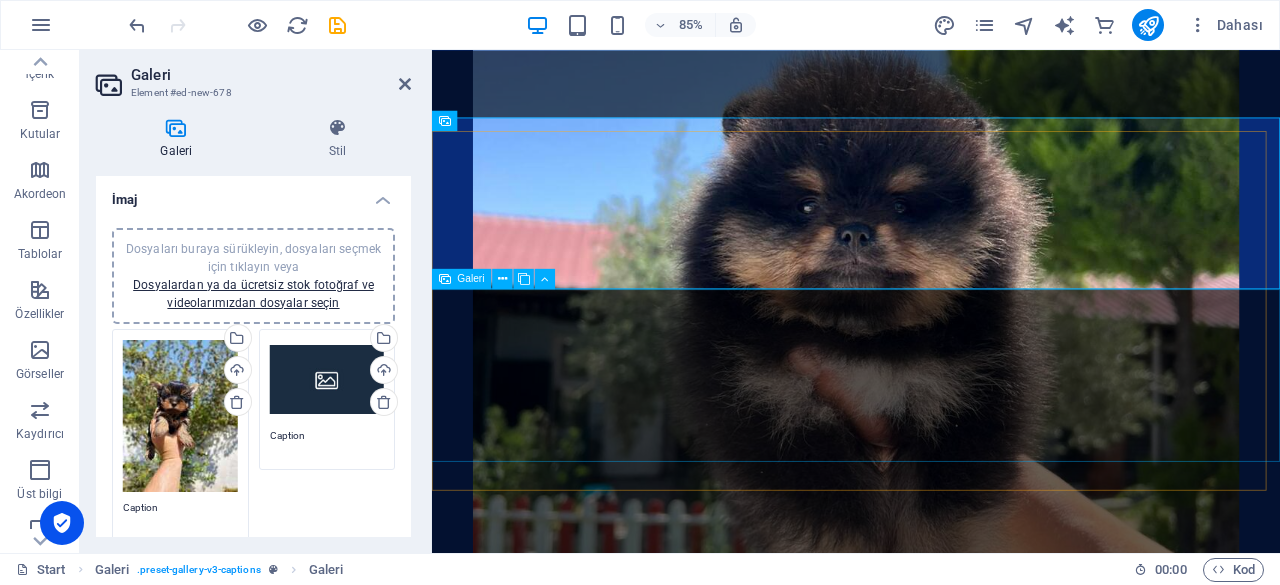 click at bounding box center [725, 18647] 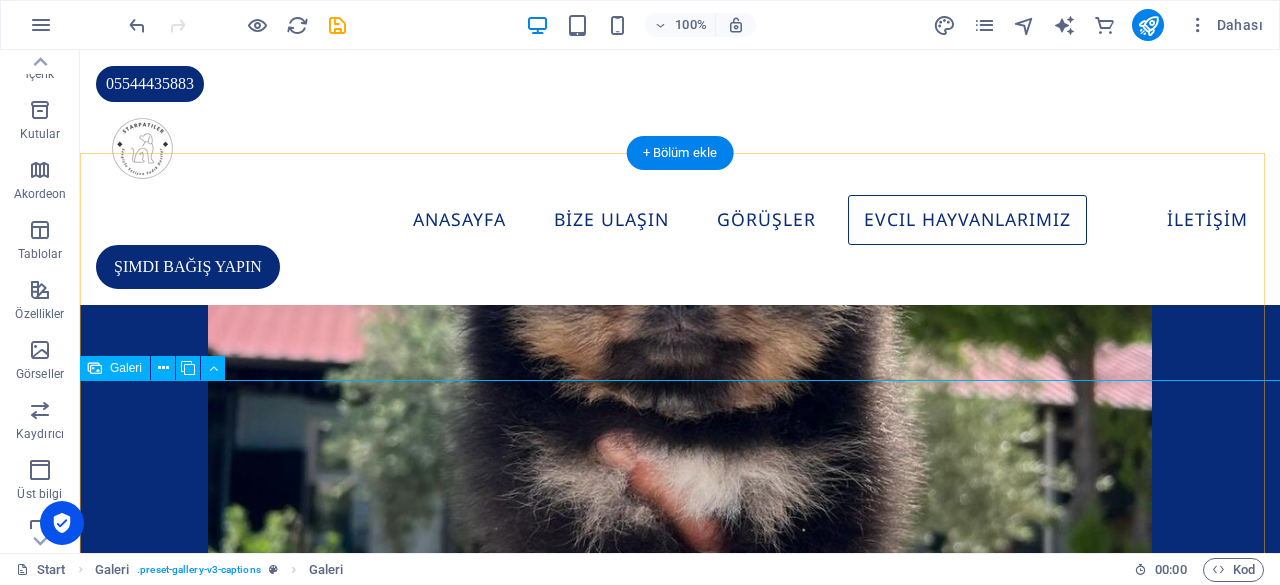 scroll, scrollTop: 3558, scrollLeft: 0, axis: vertical 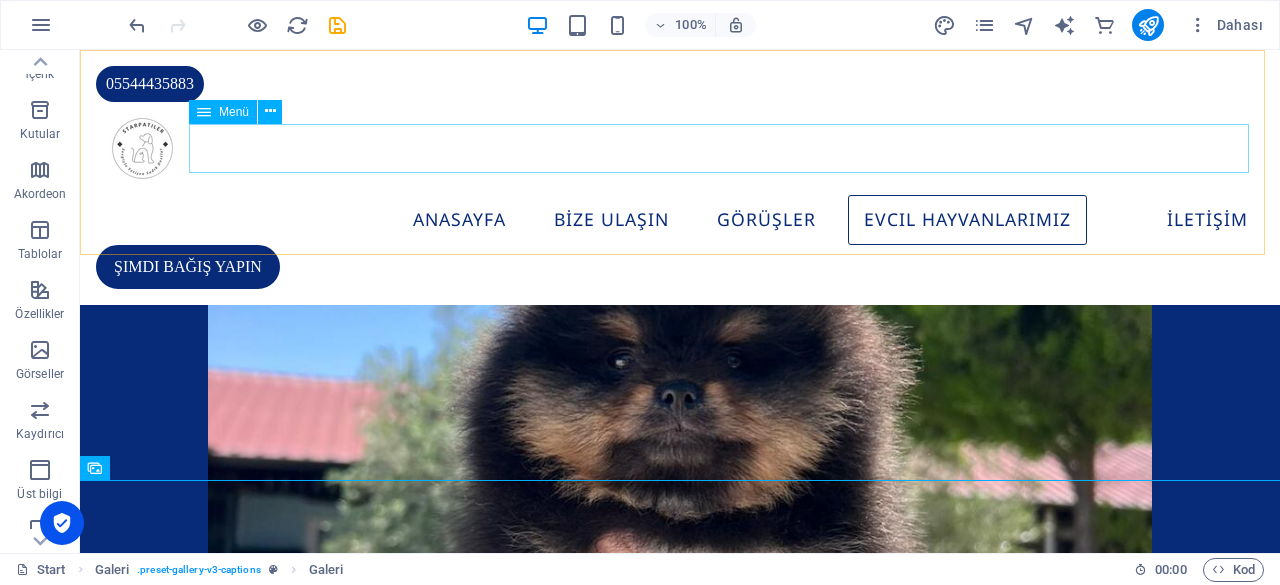 click on "ANASAYFA BİZE ULAŞIN GÖRÜŞLER Evcil Hayvanlarımız İLETİŞİM" at bounding box center [680, 220] 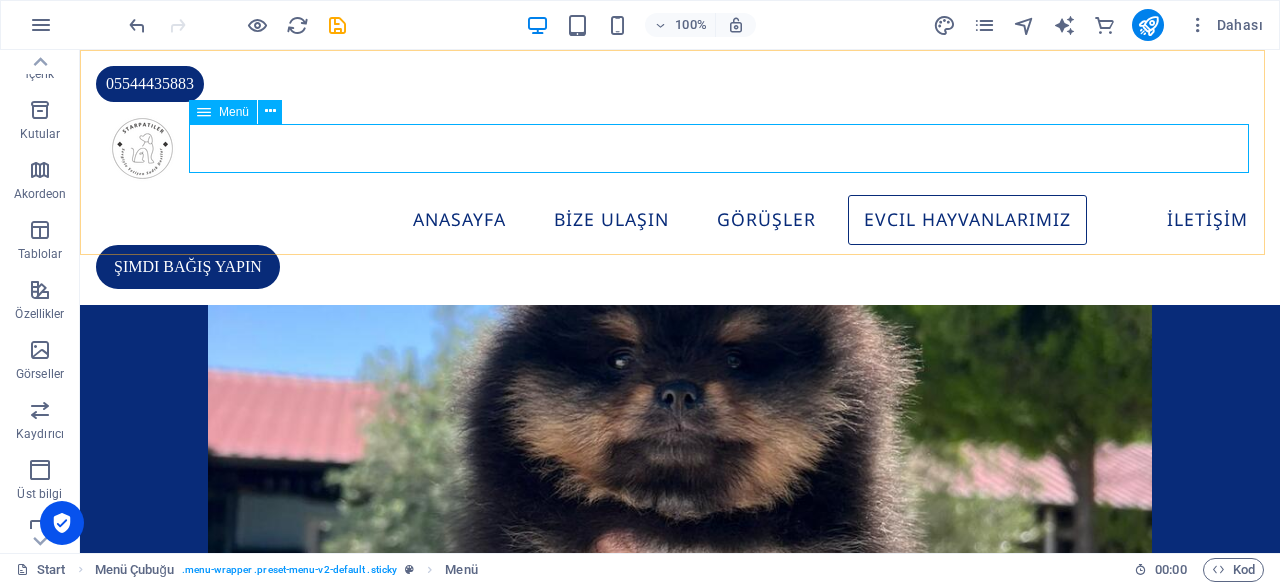 click on "ANASAYFA BİZE ULAŞIN GÖRÜŞLER Evcil Hayvanlarımız İLETİŞİM" at bounding box center (680, 220) 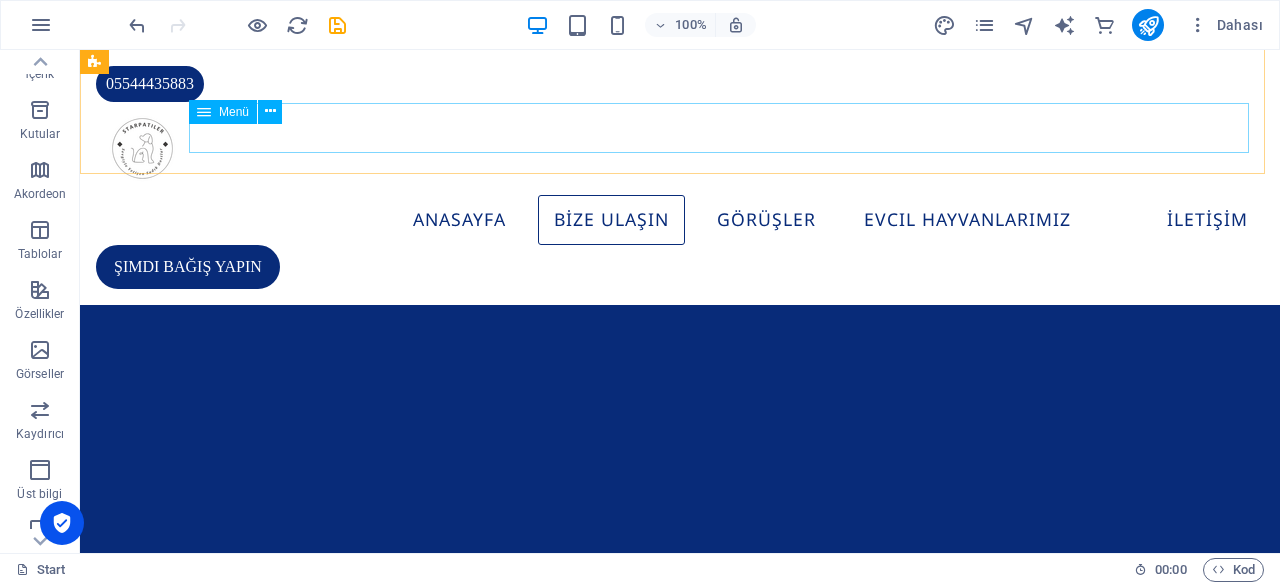 scroll, scrollTop: 1858, scrollLeft: 0, axis: vertical 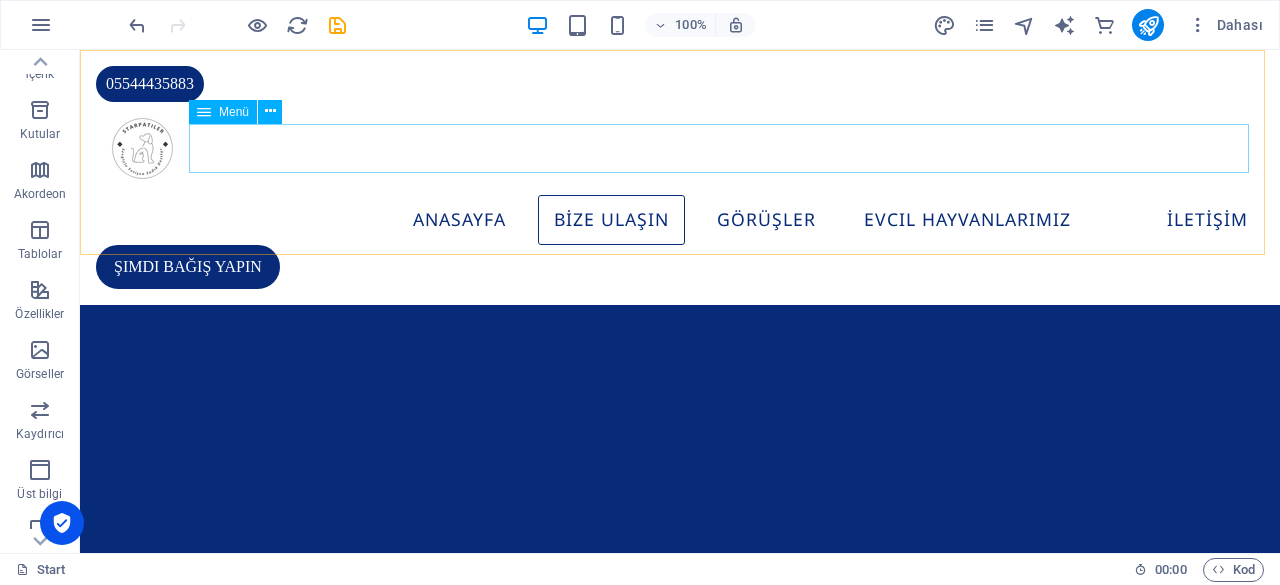 drag, startPoint x: 770, startPoint y: 157, endPoint x: 746, endPoint y: 171, distance: 27.784887 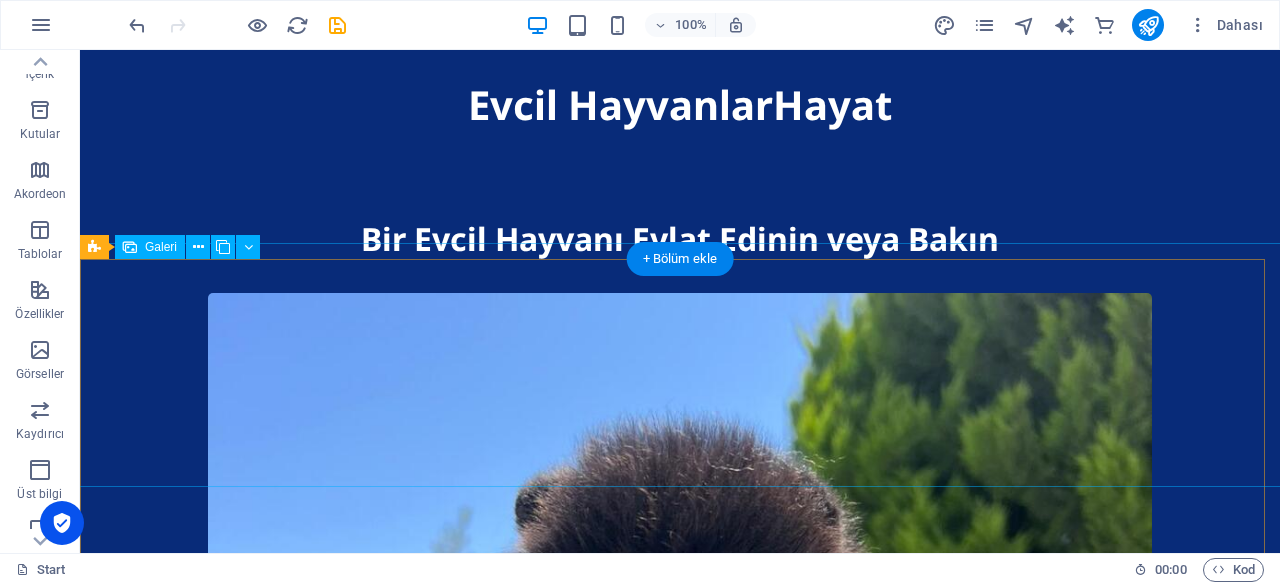 scroll, scrollTop: 3555, scrollLeft: 0, axis: vertical 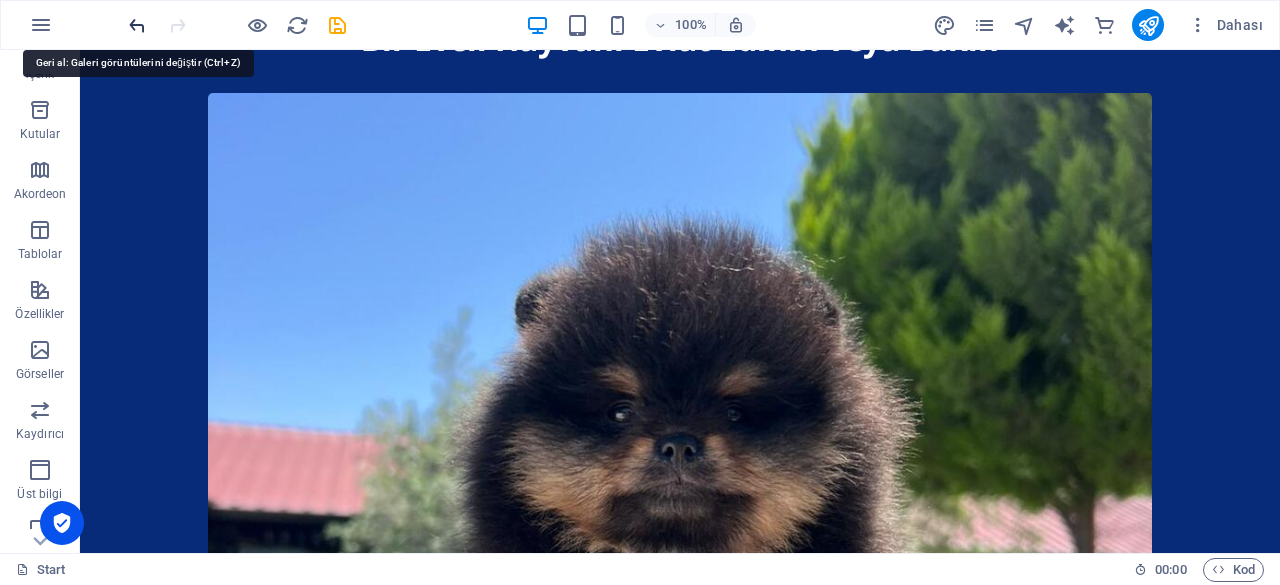 click at bounding box center [137, 25] 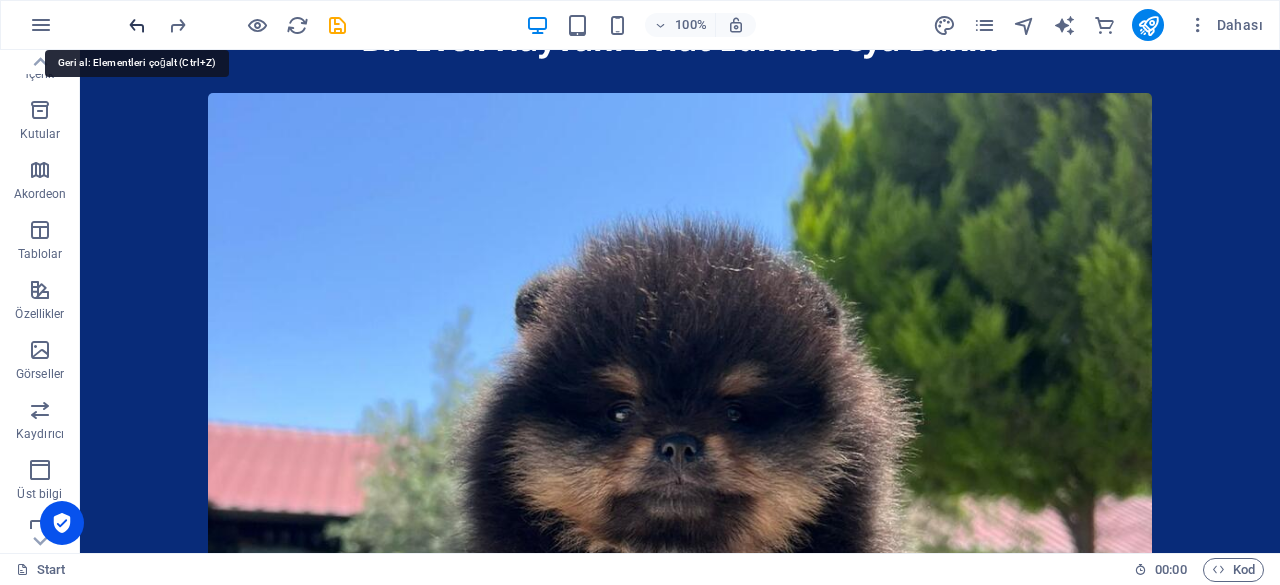 click at bounding box center (137, 25) 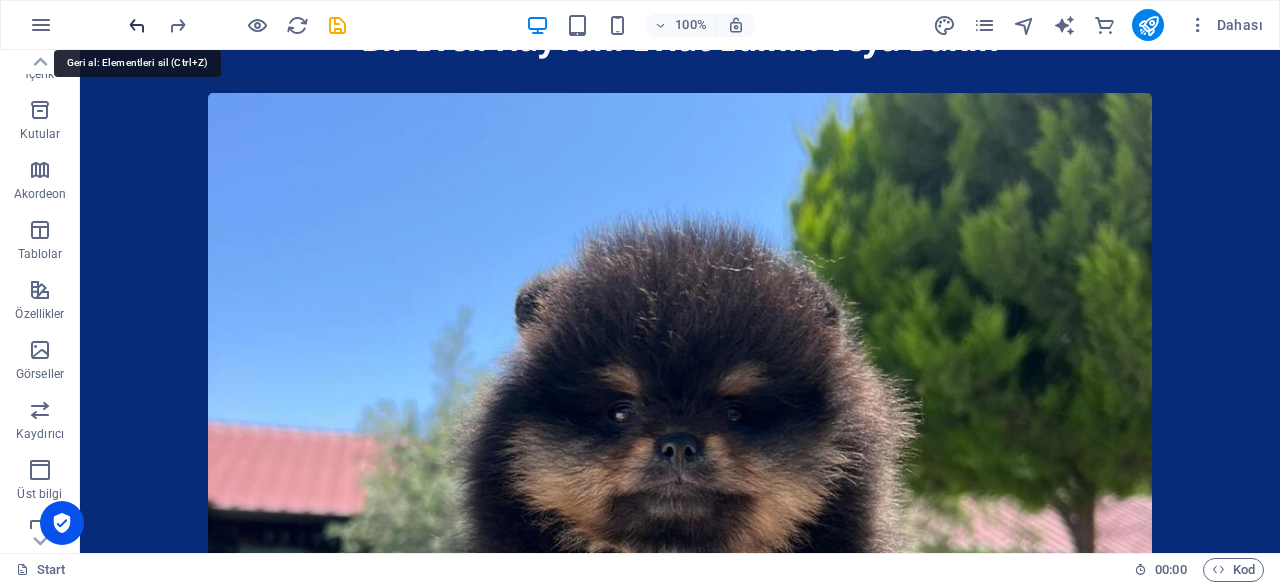click at bounding box center (137, 25) 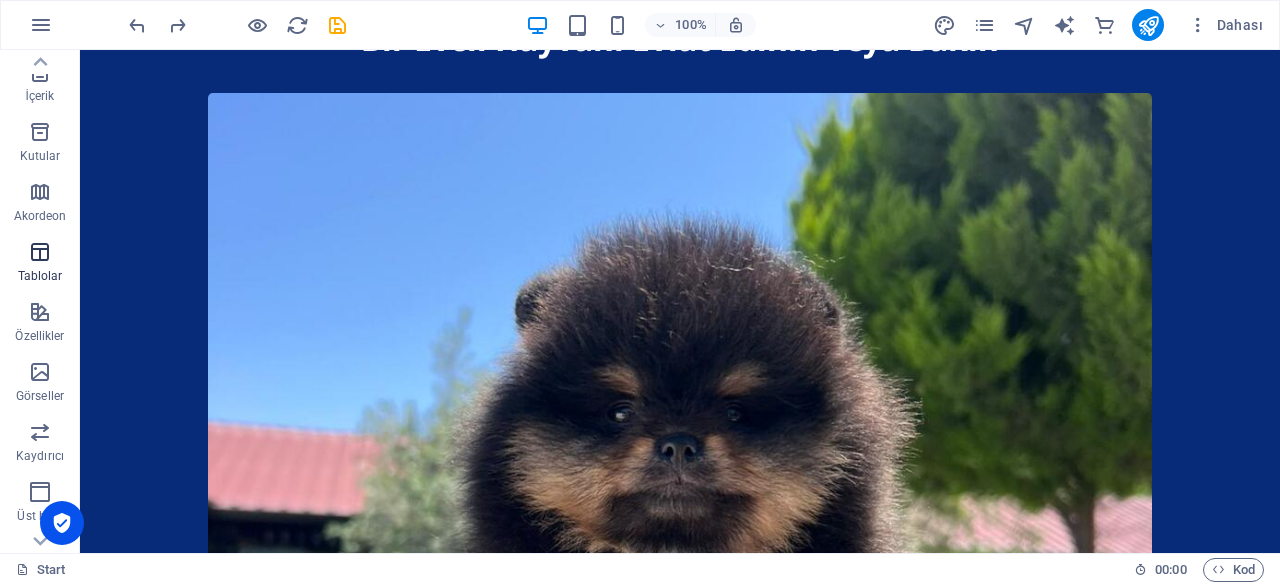scroll, scrollTop: 200, scrollLeft: 0, axis: vertical 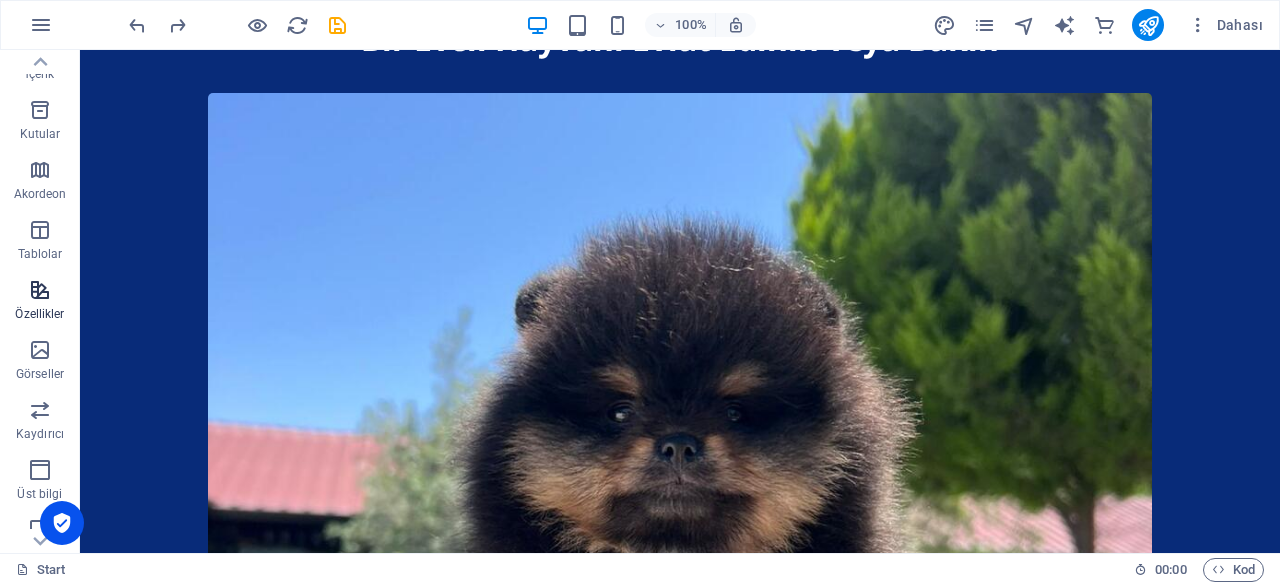 click at bounding box center [40, 290] 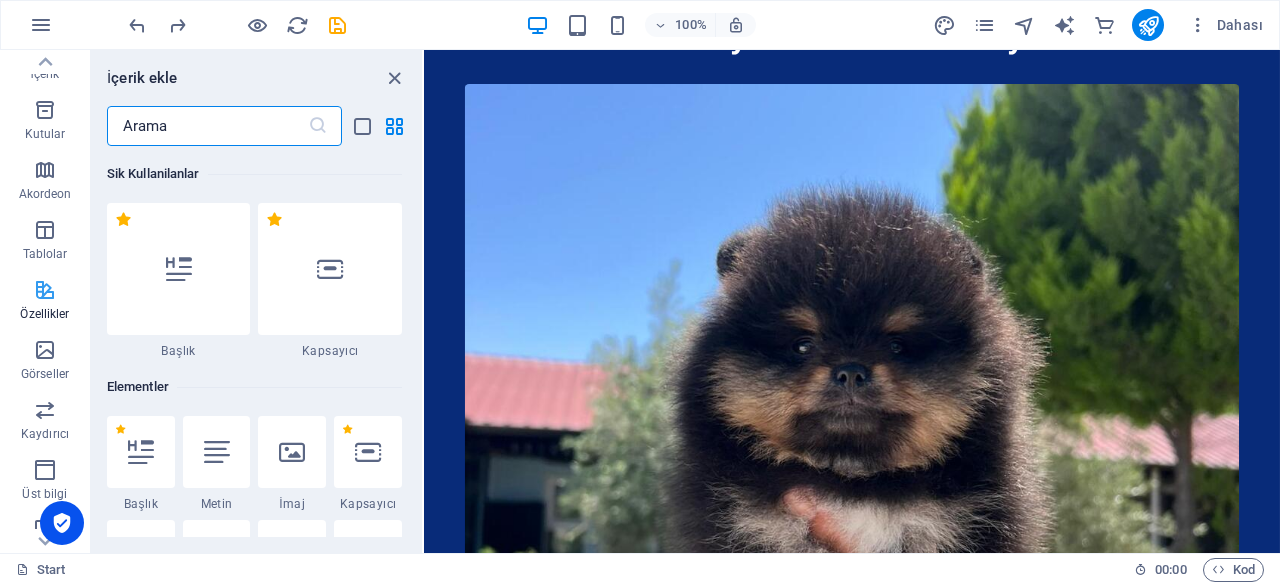 scroll, scrollTop: 3553, scrollLeft: 0, axis: vertical 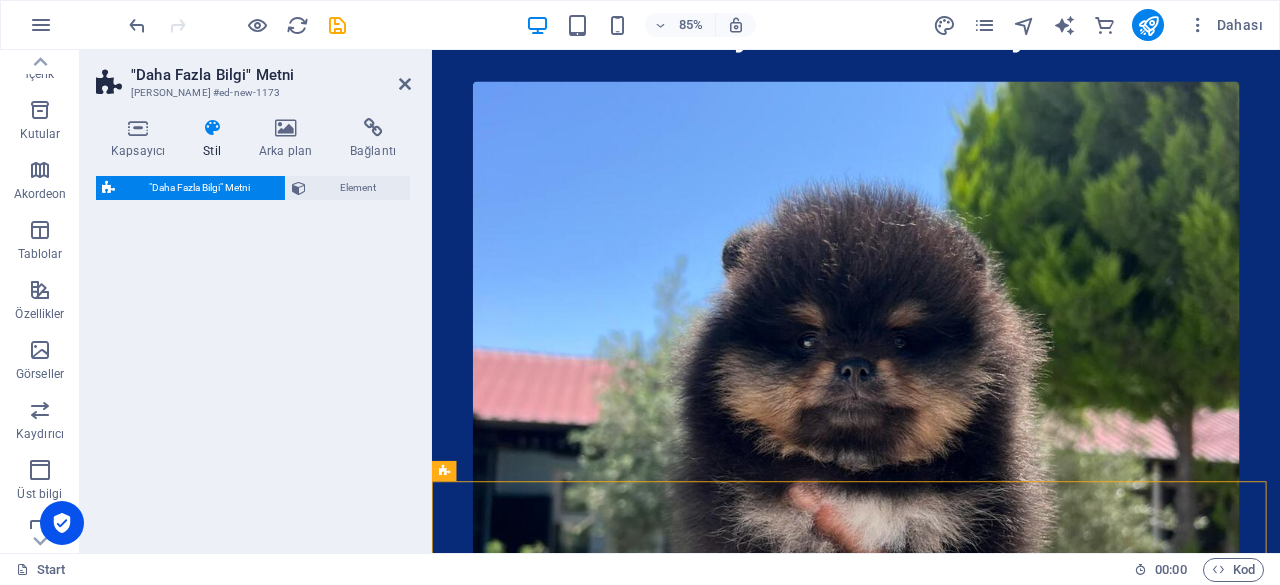 select on "px" 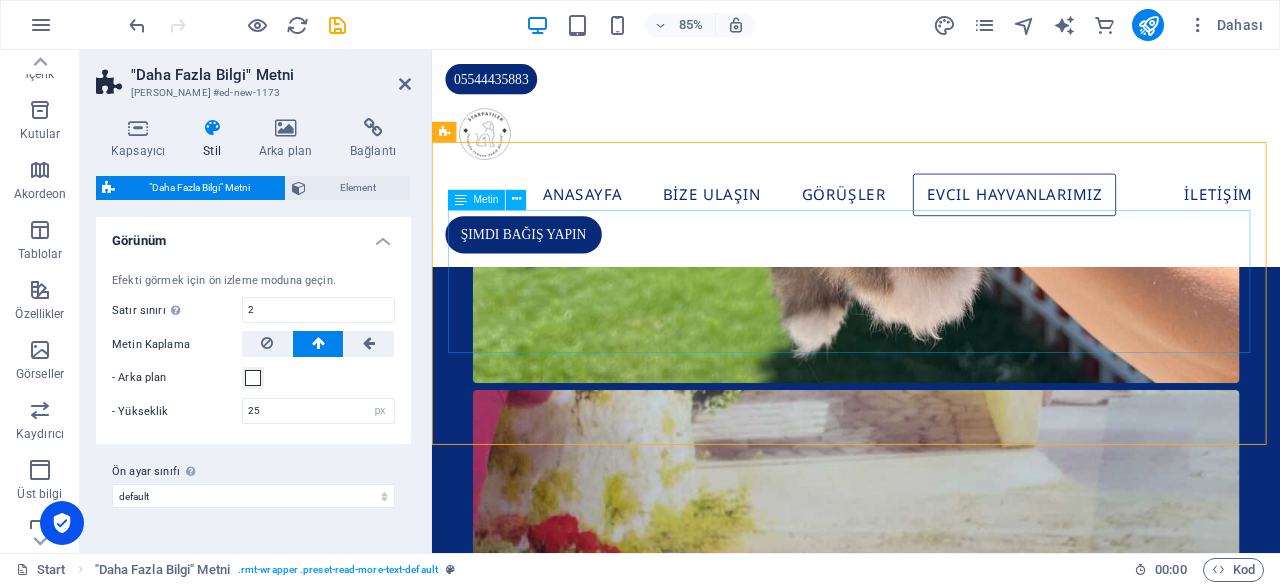 scroll, scrollTop: 4000, scrollLeft: 0, axis: vertical 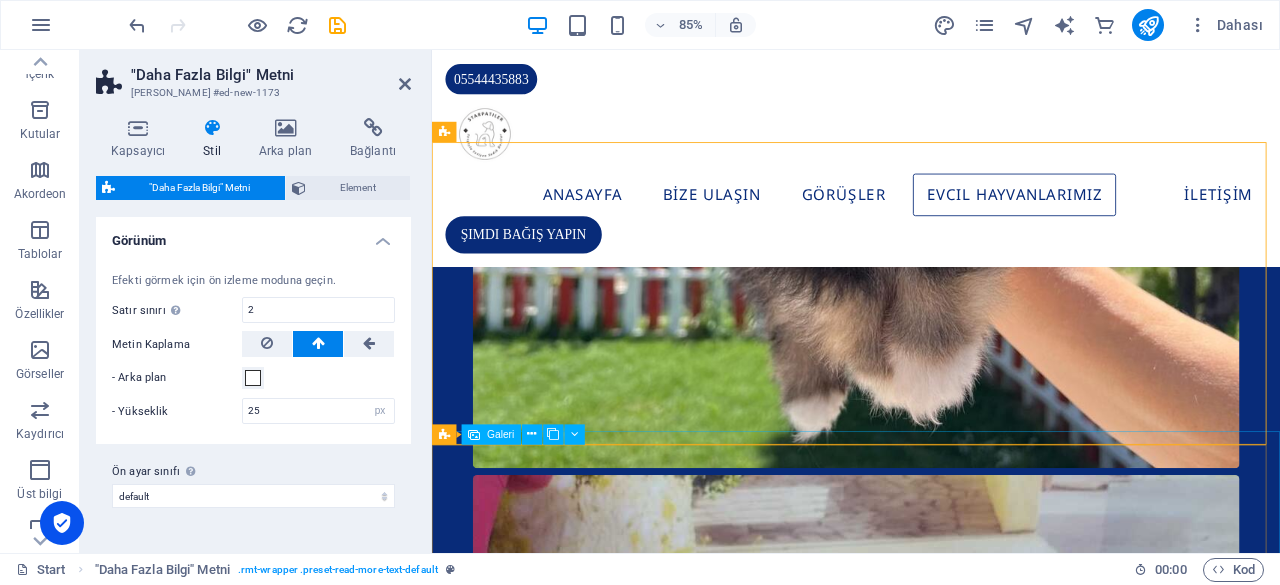 click at bounding box center (725, 18811) 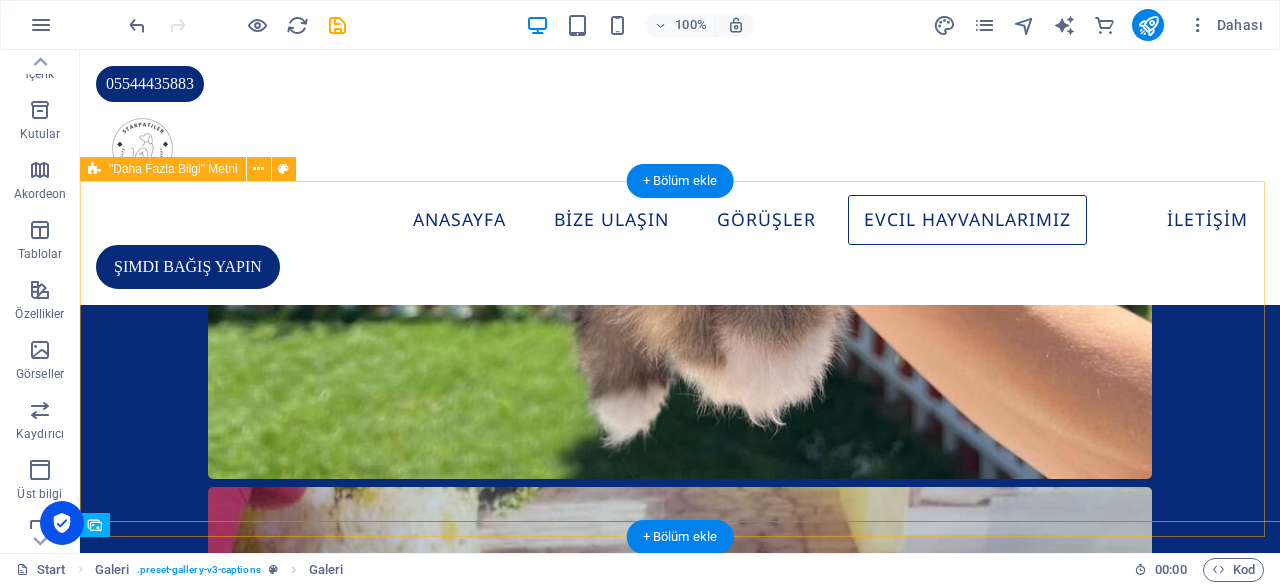 scroll, scrollTop: 3855, scrollLeft: 0, axis: vertical 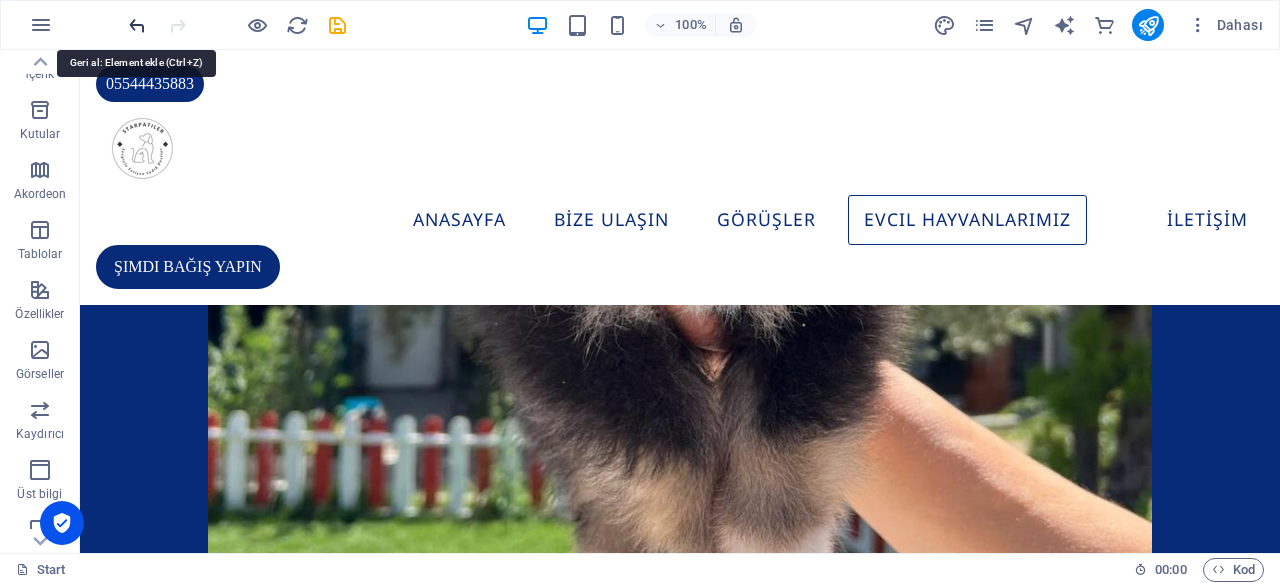 click at bounding box center [137, 25] 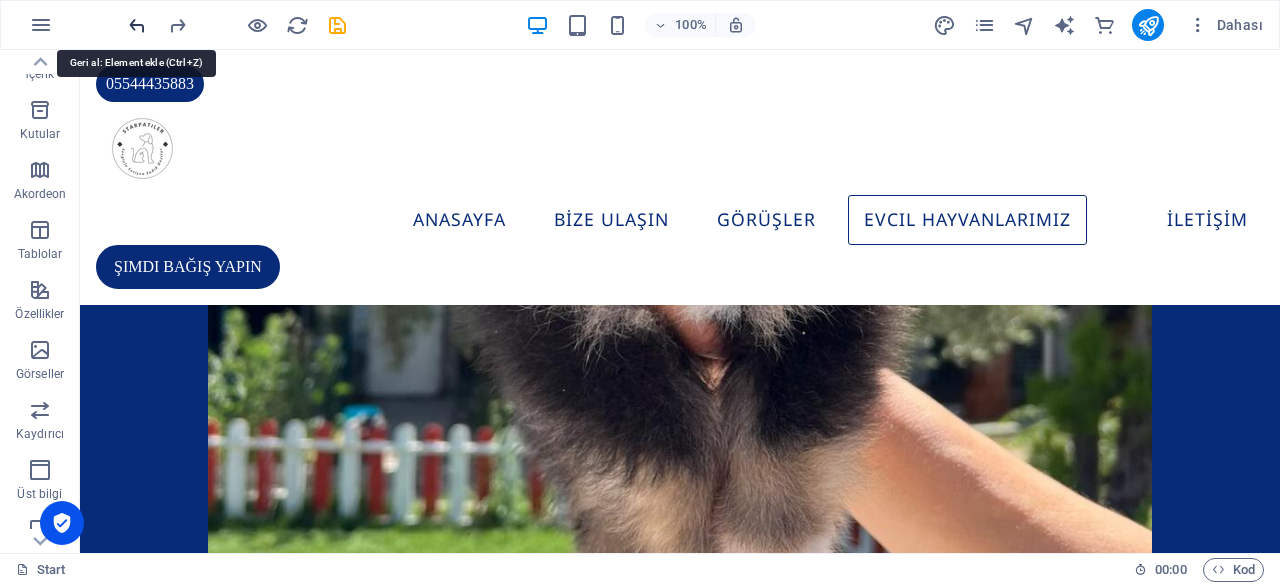 click at bounding box center (137, 25) 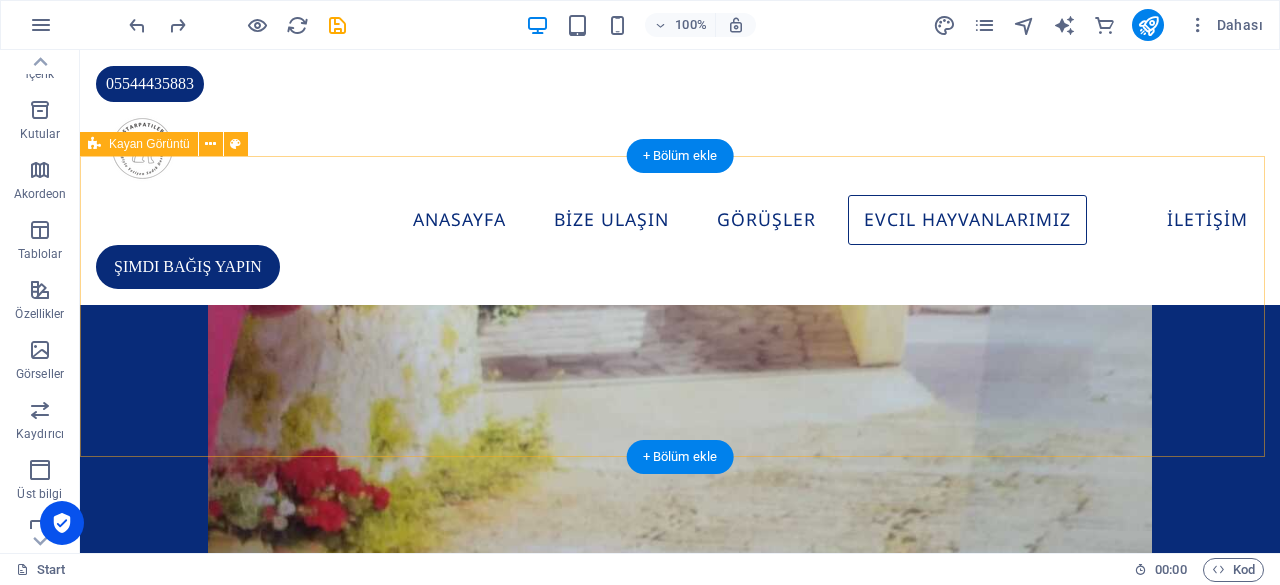scroll, scrollTop: 3655, scrollLeft: 0, axis: vertical 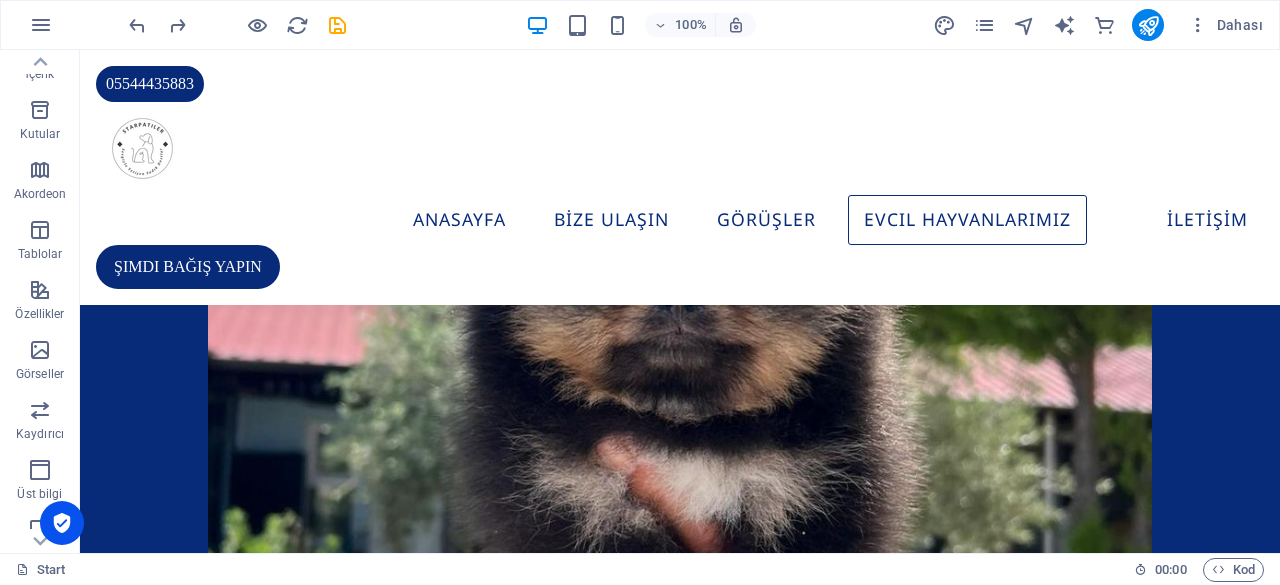 click at bounding box center [237, 25] 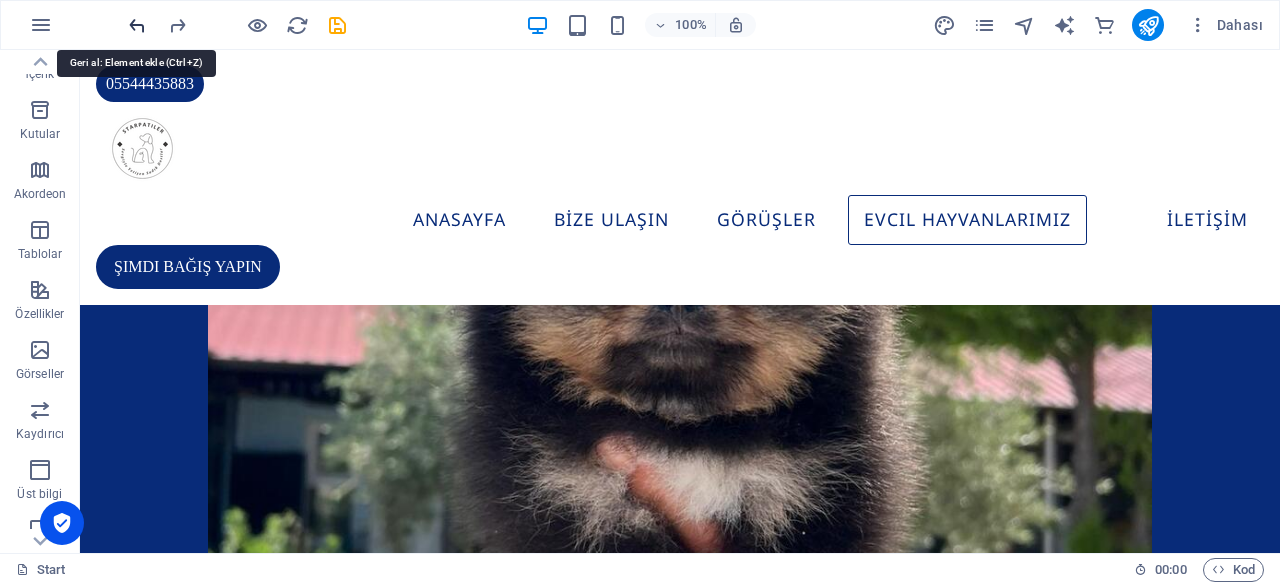 click at bounding box center (137, 25) 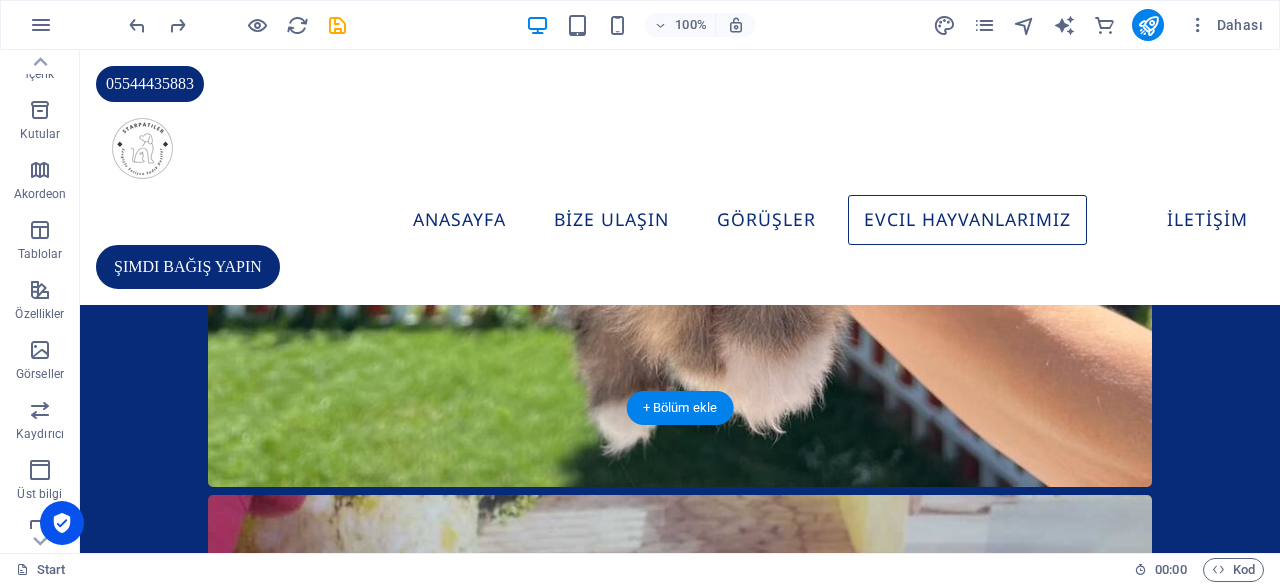 scroll, scrollTop: 3655, scrollLeft: 0, axis: vertical 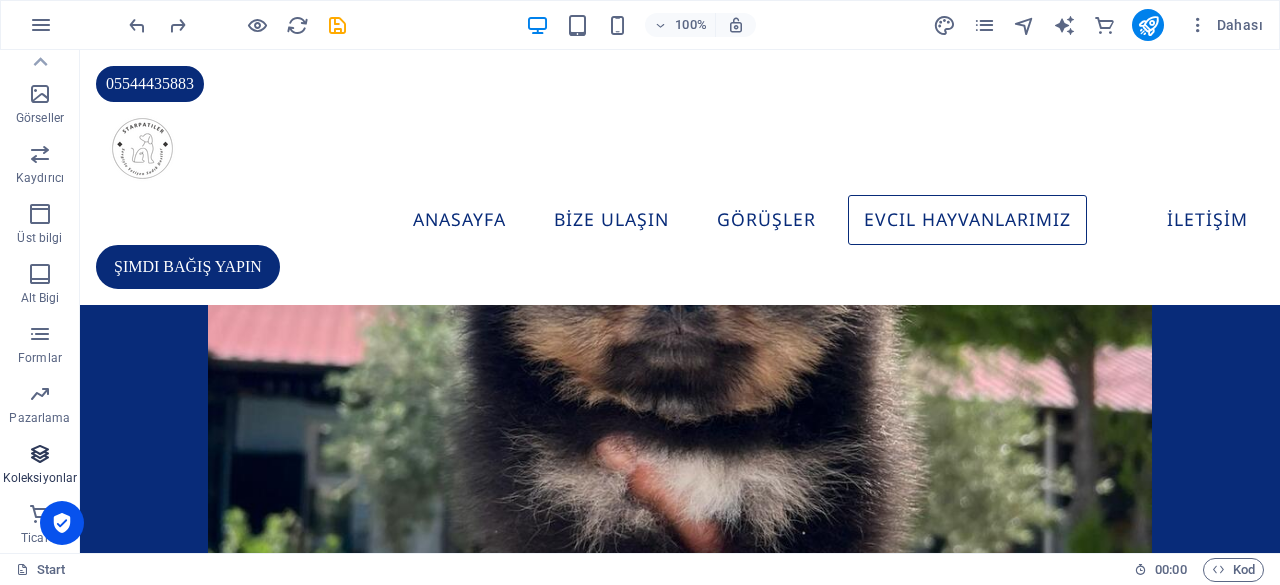click at bounding box center (40, 454) 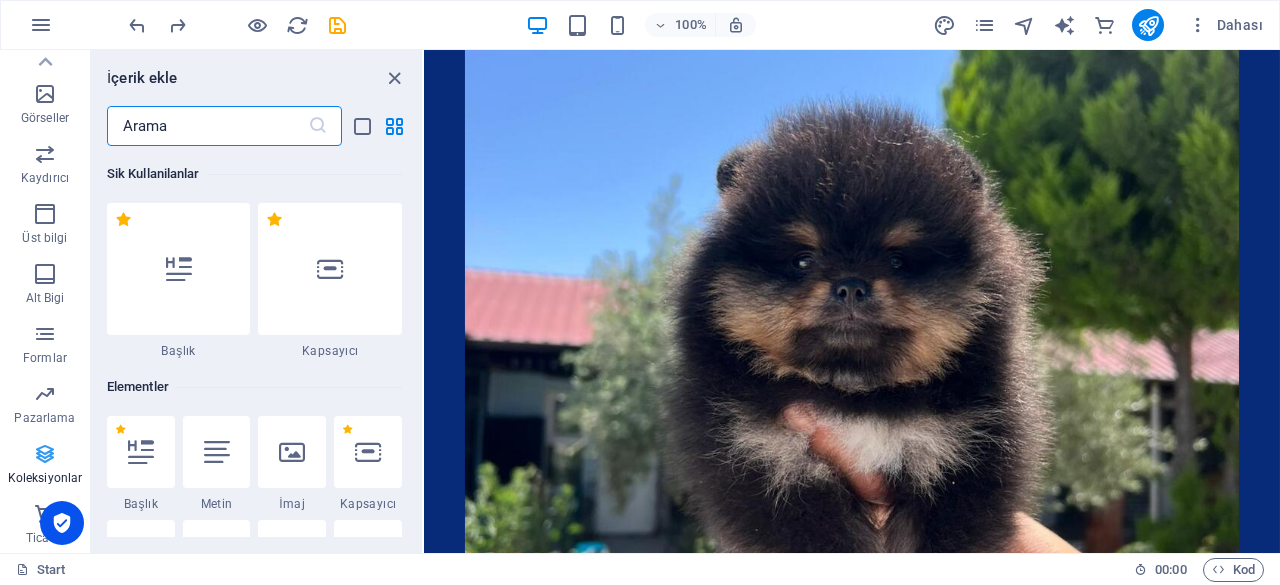 scroll, scrollTop: 4859, scrollLeft: 0, axis: vertical 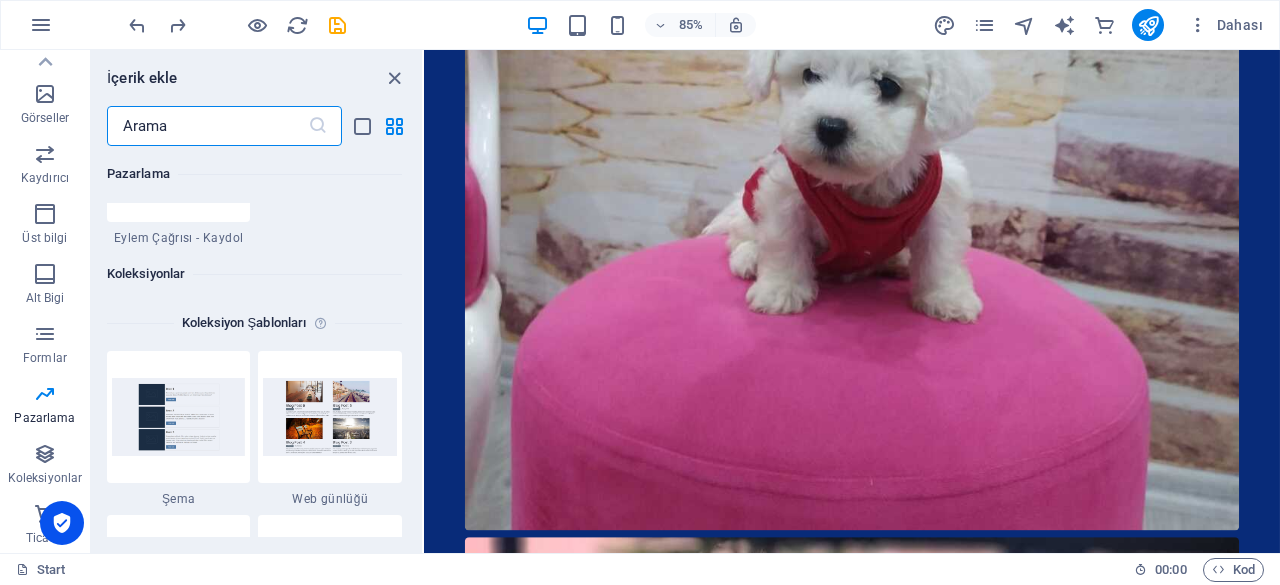 click at bounding box center (207, 126) 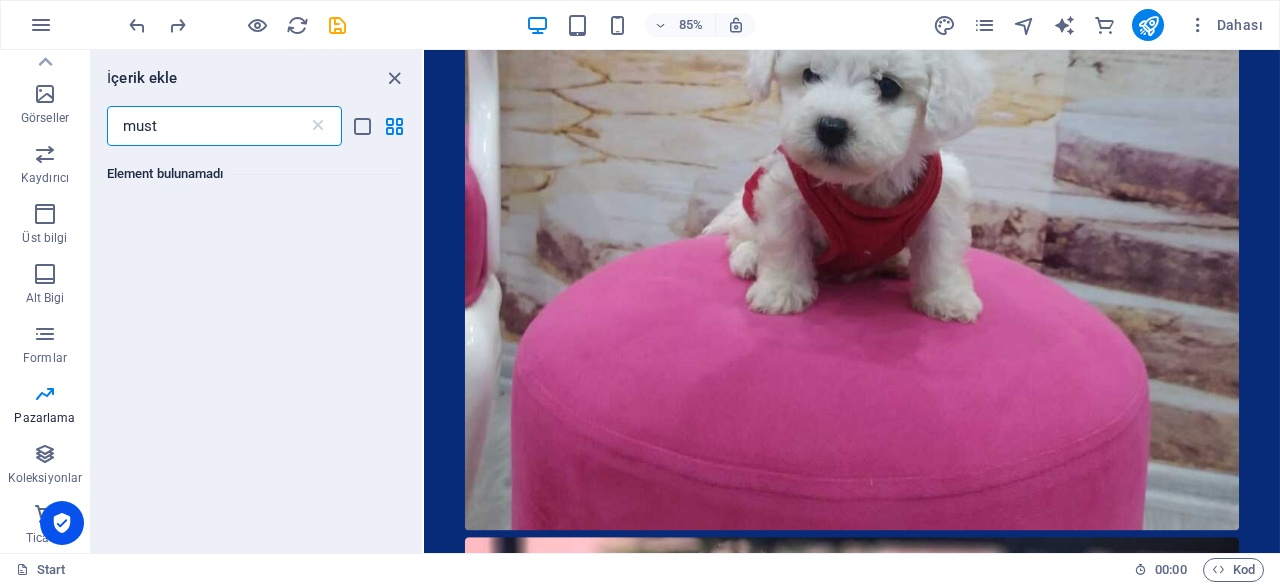 scroll, scrollTop: 0, scrollLeft: 0, axis: both 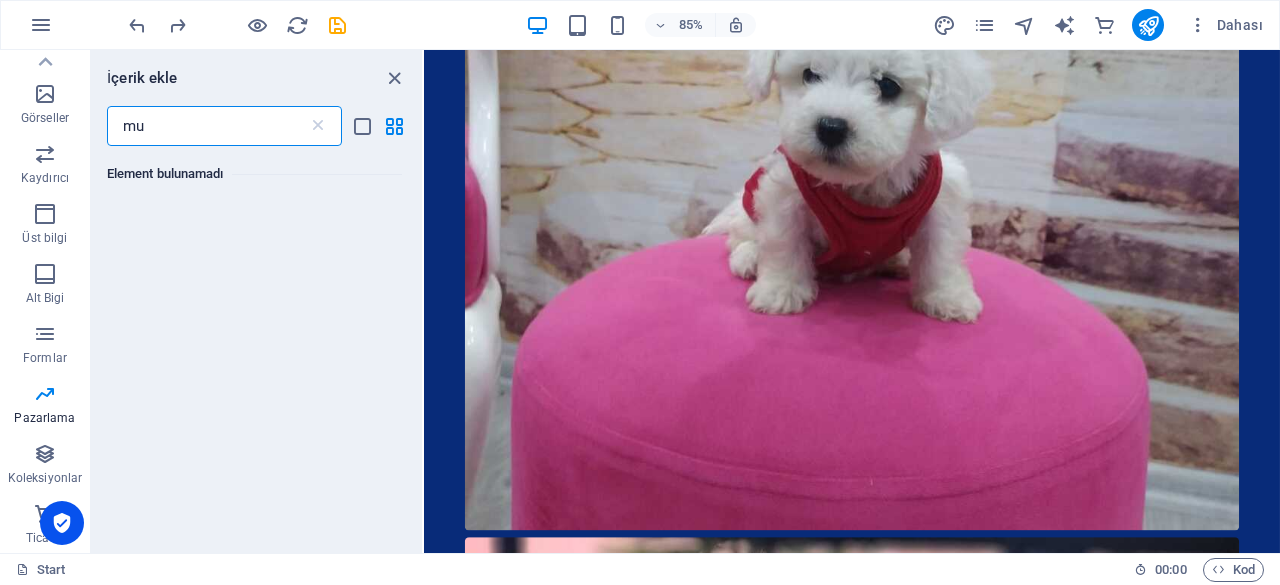 type on "m" 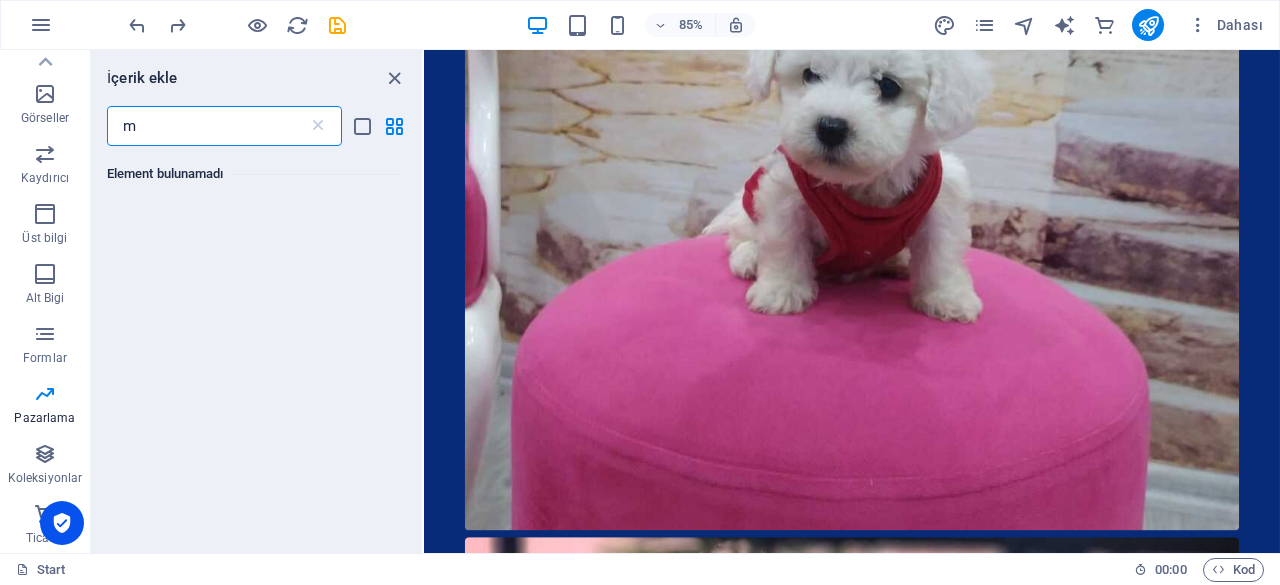 type 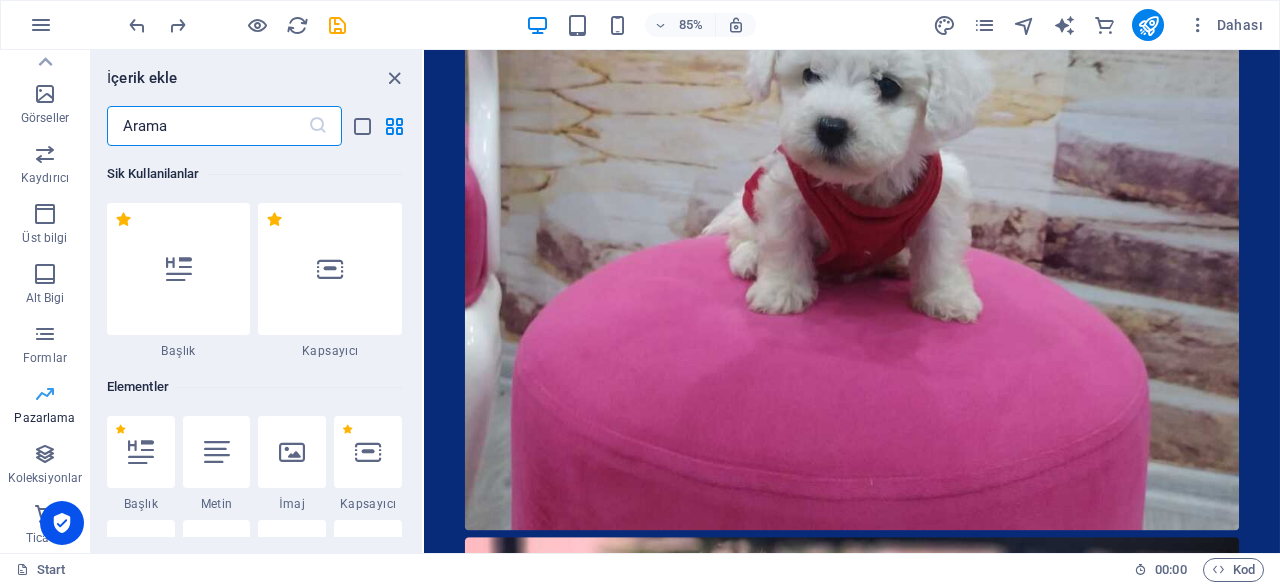 click at bounding box center (45, 394) 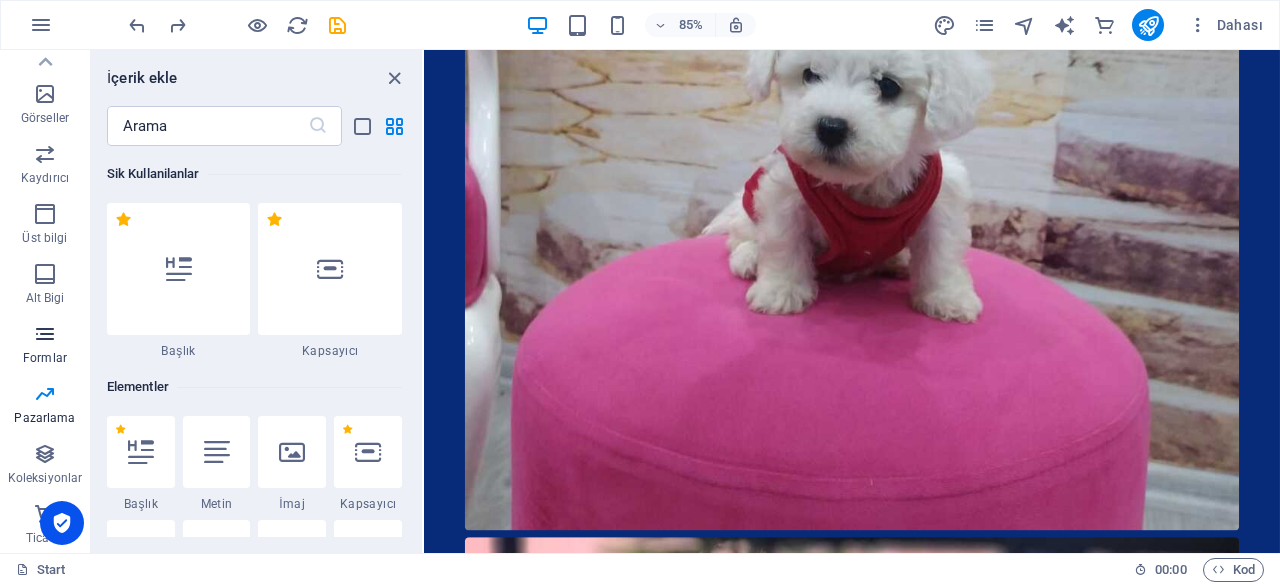 click at bounding box center (45, 334) 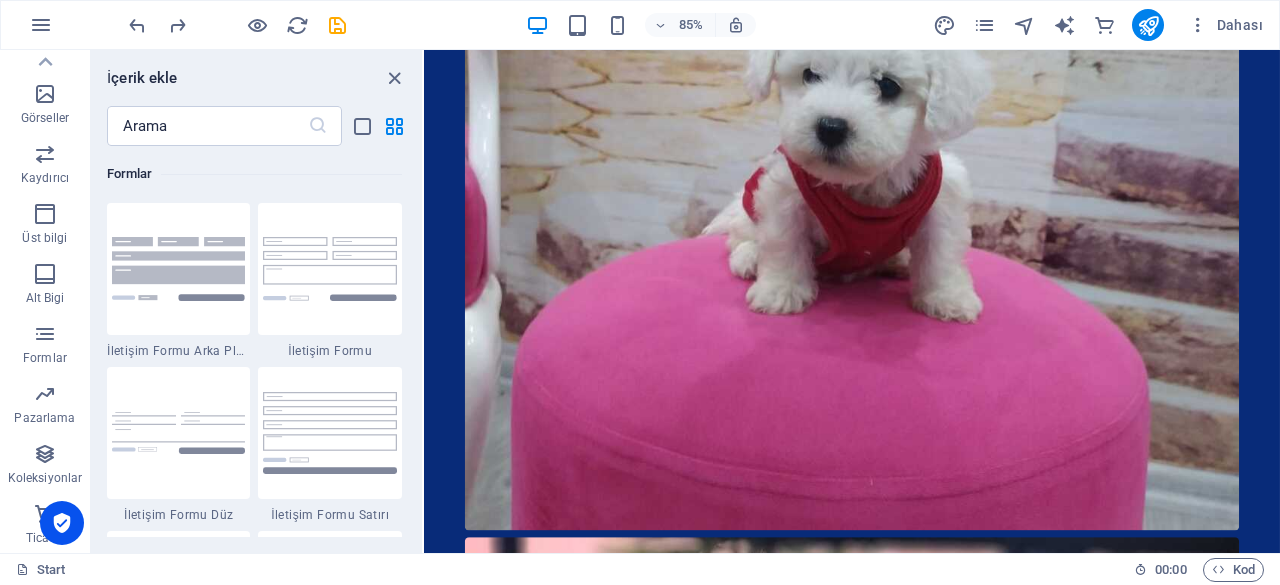 scroll, scrollTop: 14436, scrollLeft: 0, axis: vertical 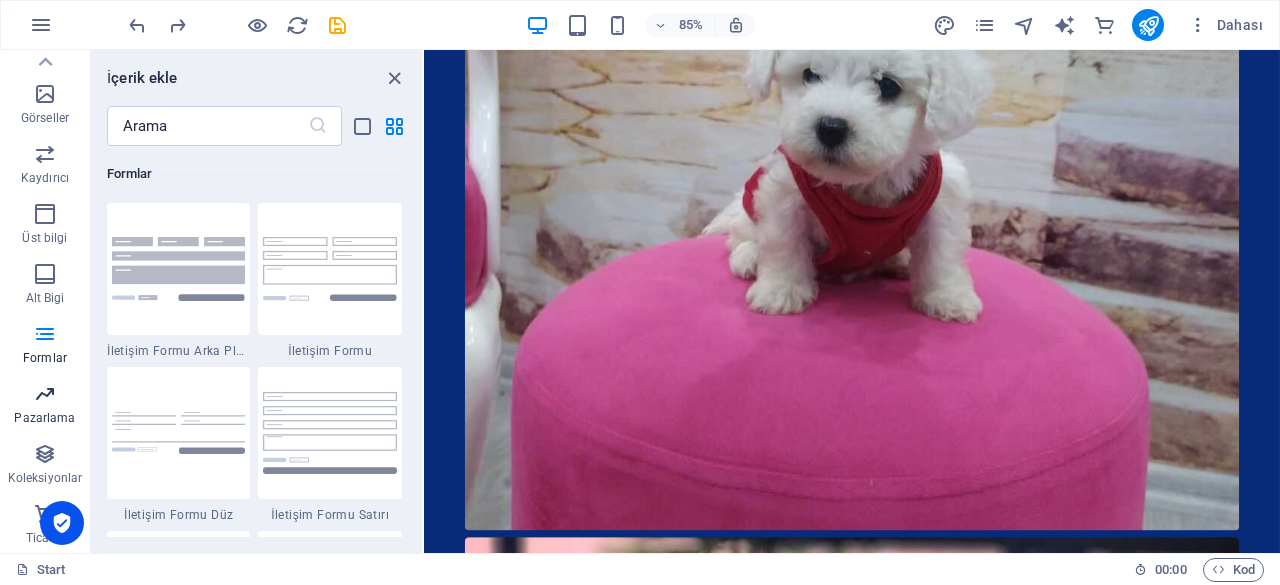 click at bounding box center (45, 394) 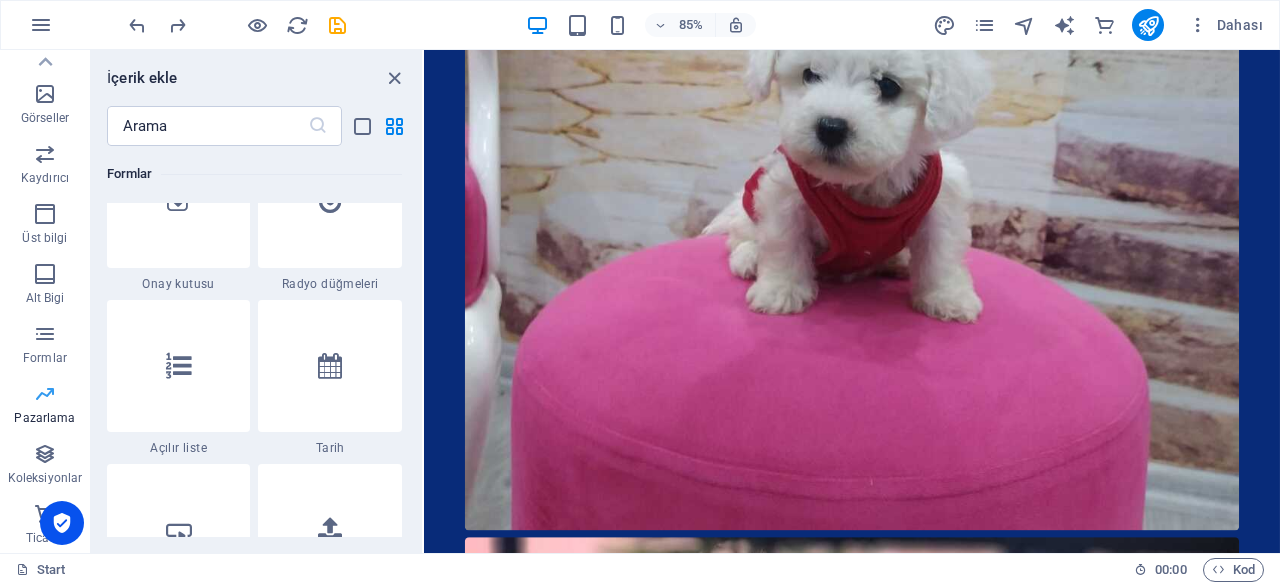 scroll, scrollTop: 16125, scrollLeft: 0, axis: vertical 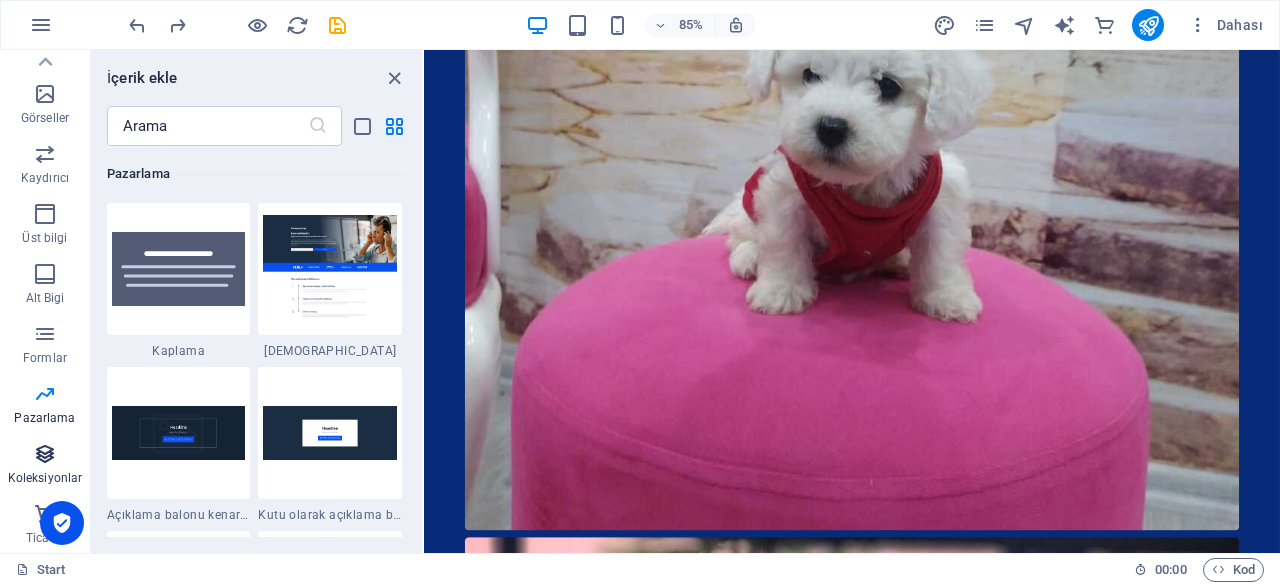 click at bounding box center [45, 454] 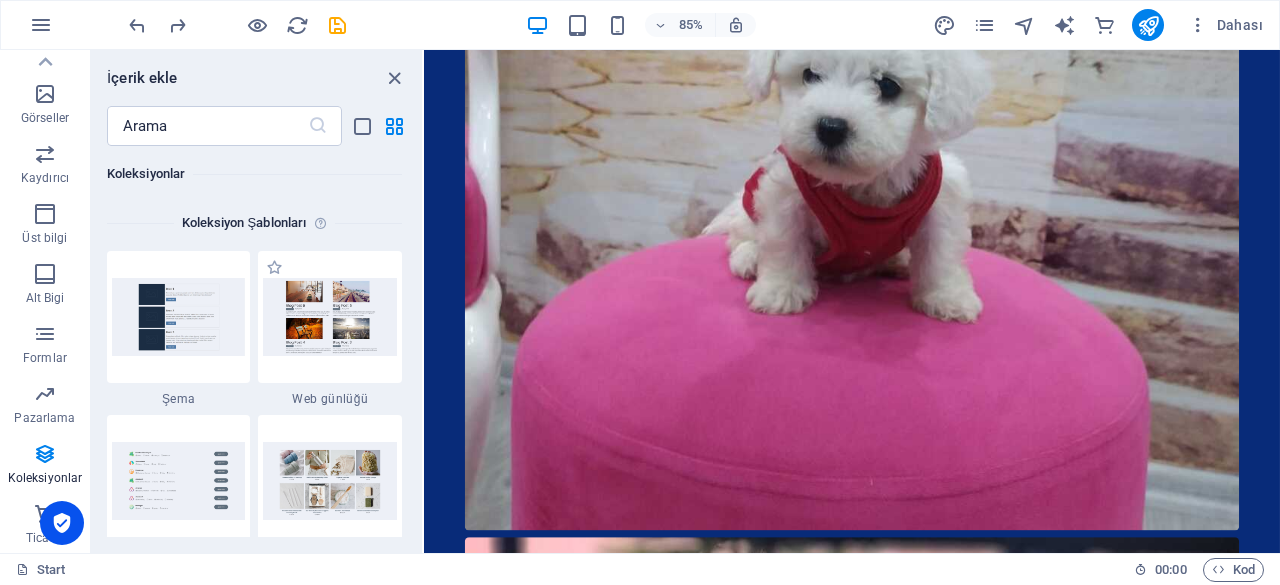 scroll, scrollTop: 18342, scrollLeft: 0, axis: vertical 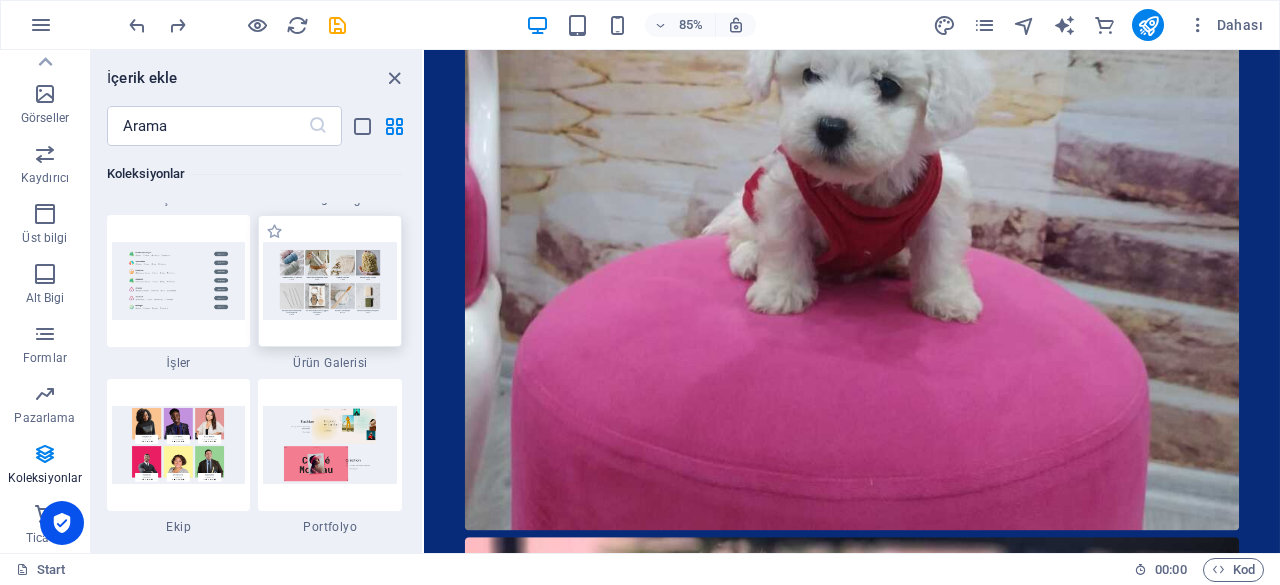 click at bounding box center [330, 281] 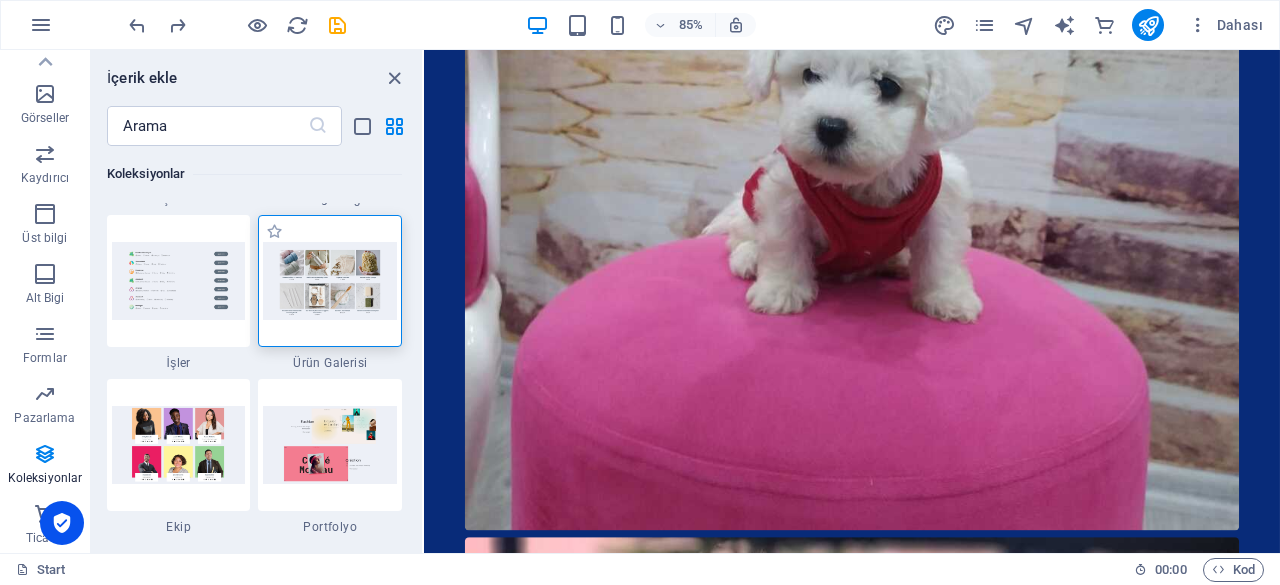 click at bounding box center [330, 281] 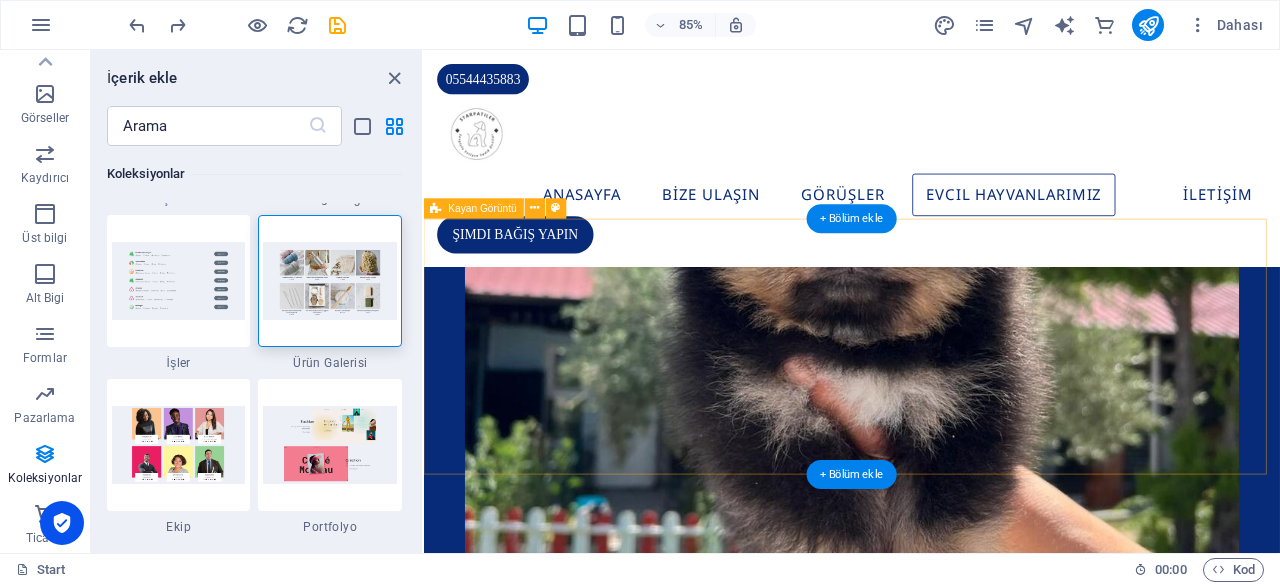scroll, scrollTop: 3459, scrollLeft: 0, axis: vertical 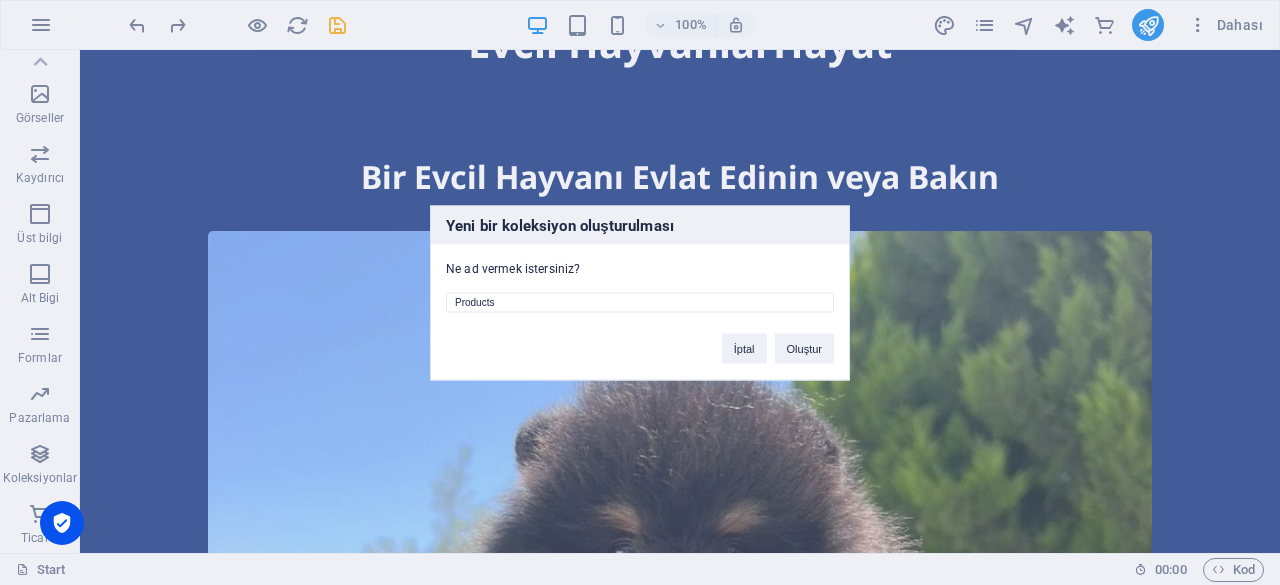 click on "Yeni bir koleksiyon oluşturulması Ne ad vermek istersiniz? Products İptal Oluştur" at bounding box center [640, 292] 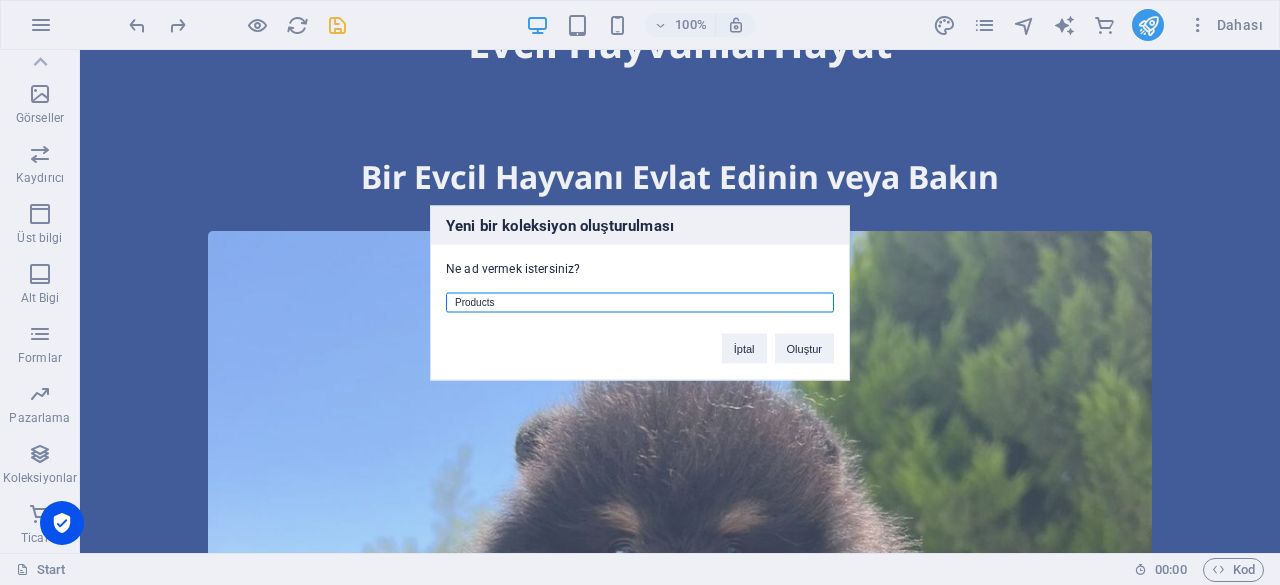 click on "Products" at bounding box center (640, 302) 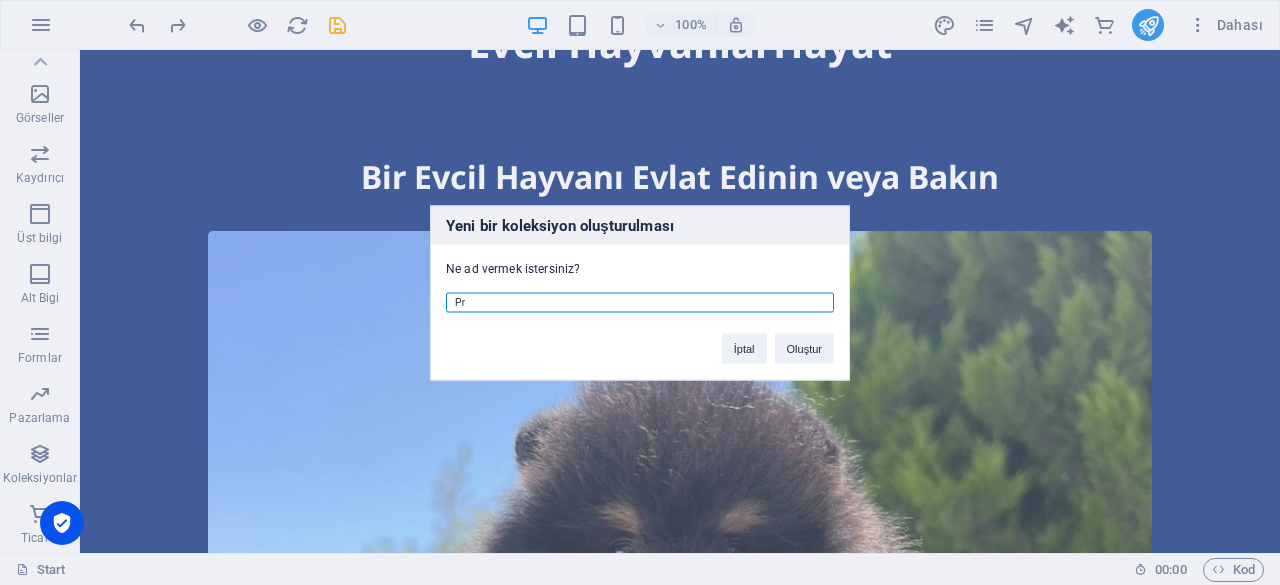 type on "P" 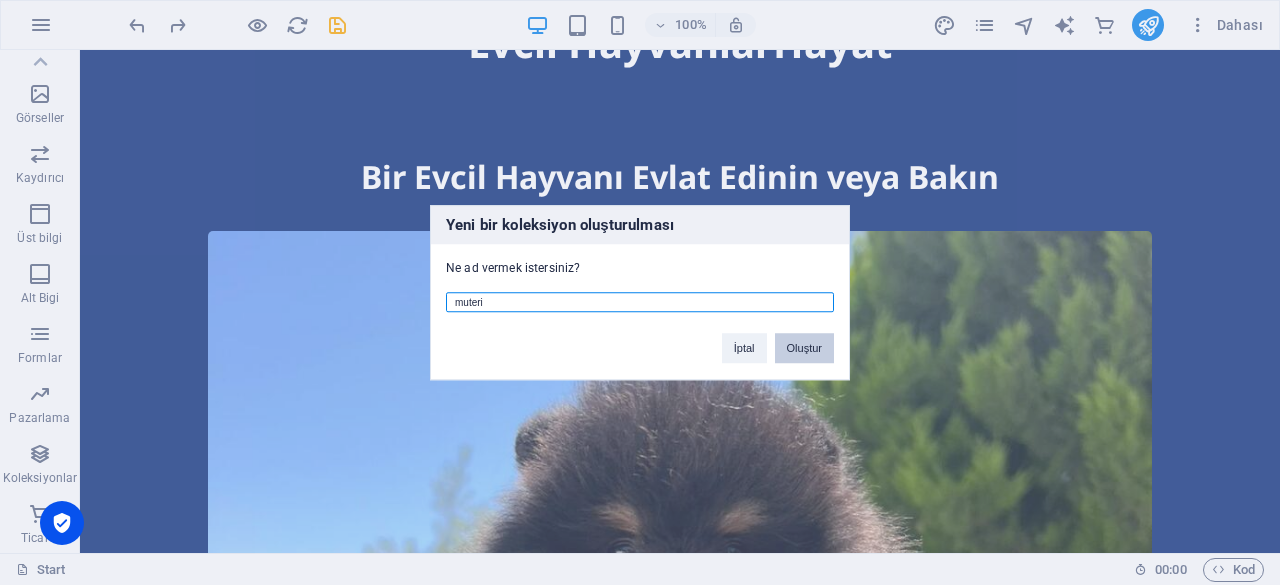 type on "muteri" 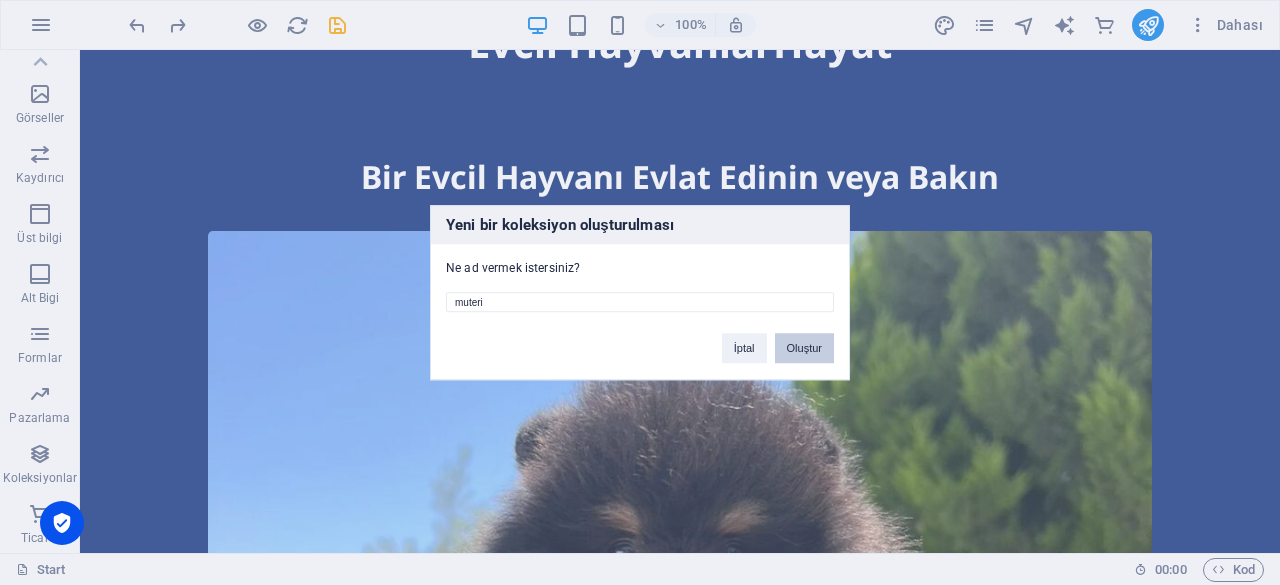 click on "Oluştur" at bounding box center (804, 348) 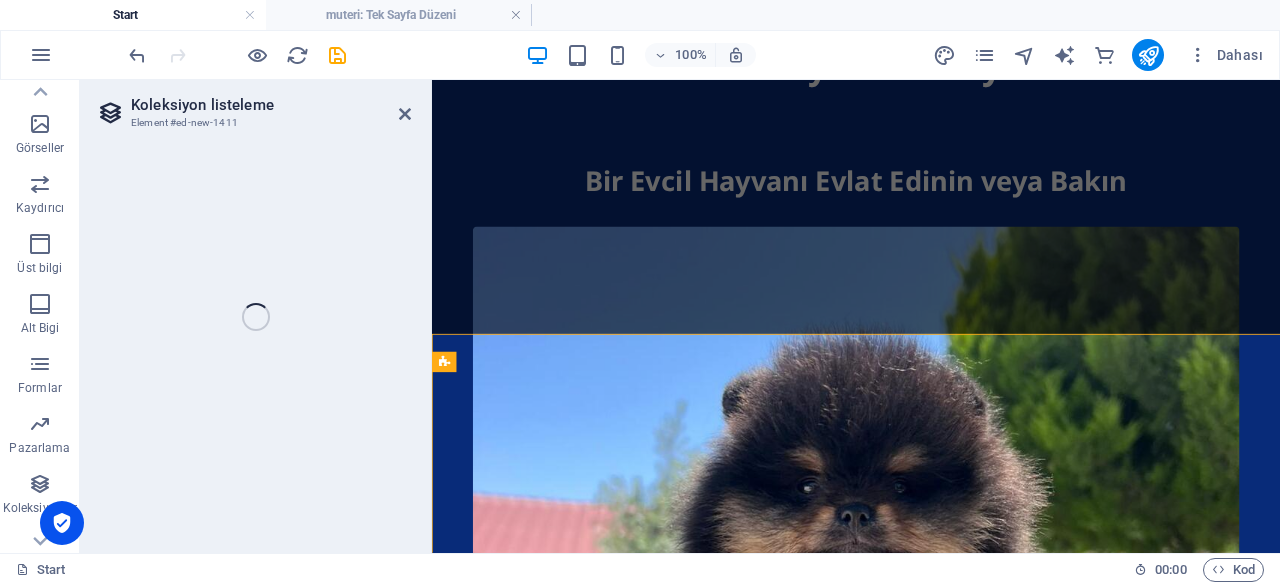 scroll, scrollTop: 3462, scrollLeft: 0, axis: vertical 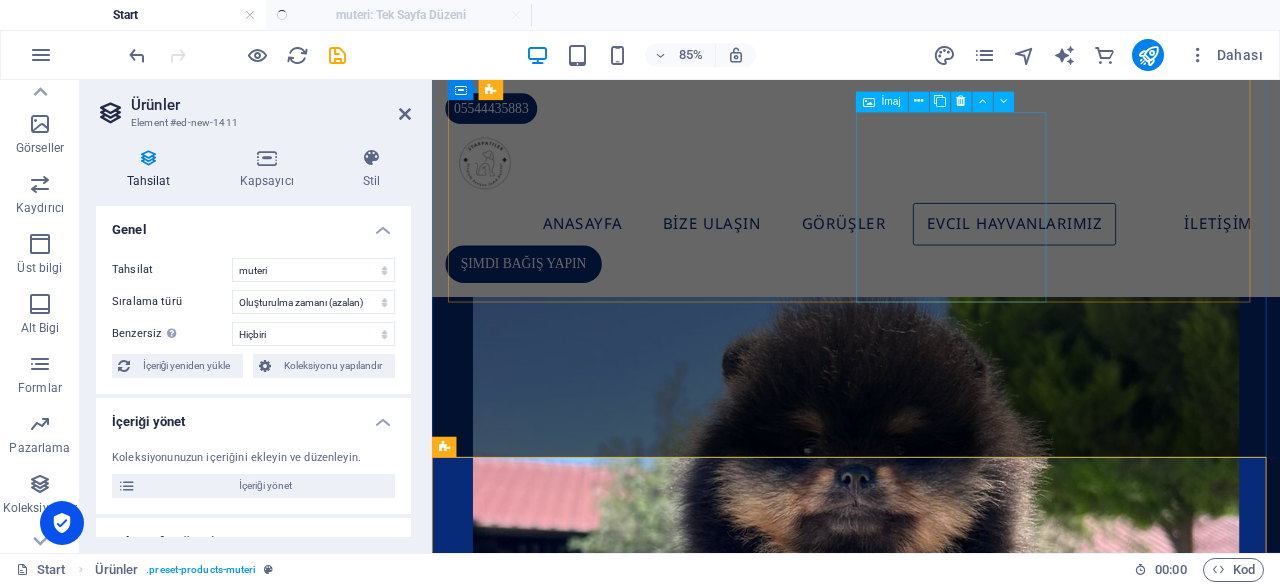 select on "createdAt_DESC" 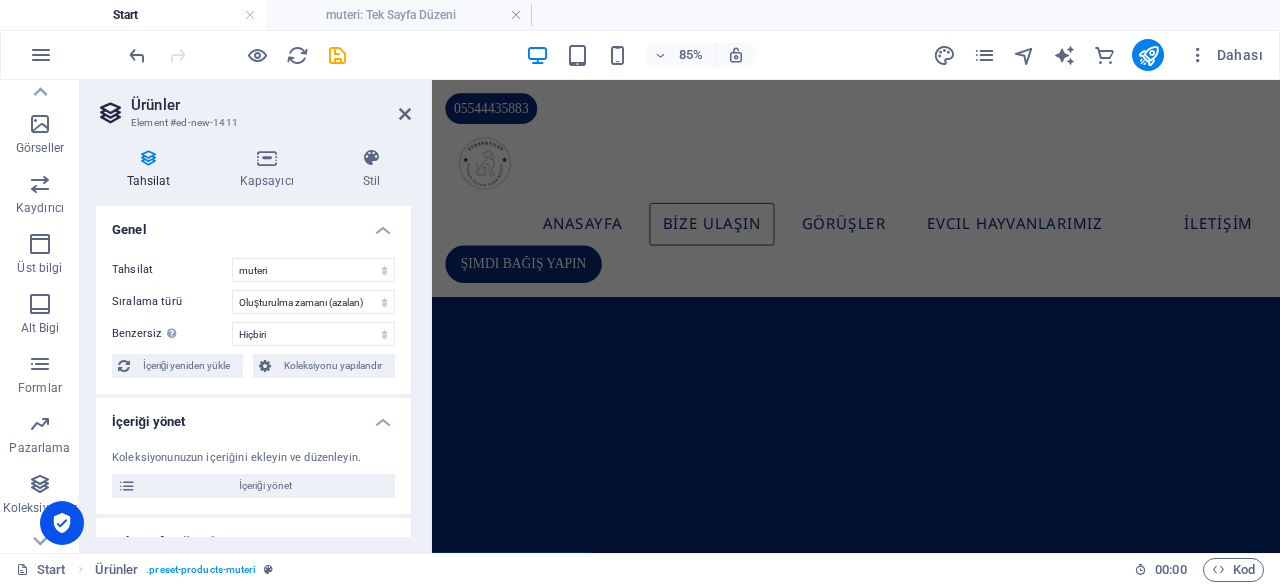 scroll, scrollTop: 0, scrollLeft: 0, axis: both 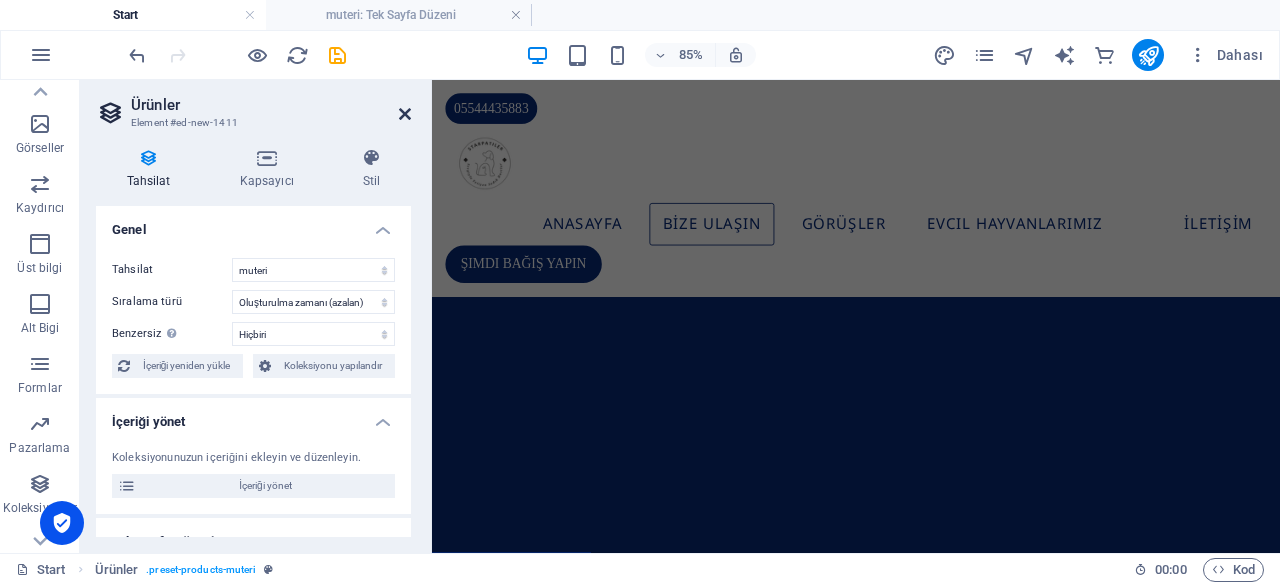 drag, startPoint x: 405, startPoint y: 112, endPoint x: 328, endPoint y: 32, distance: 111.03603 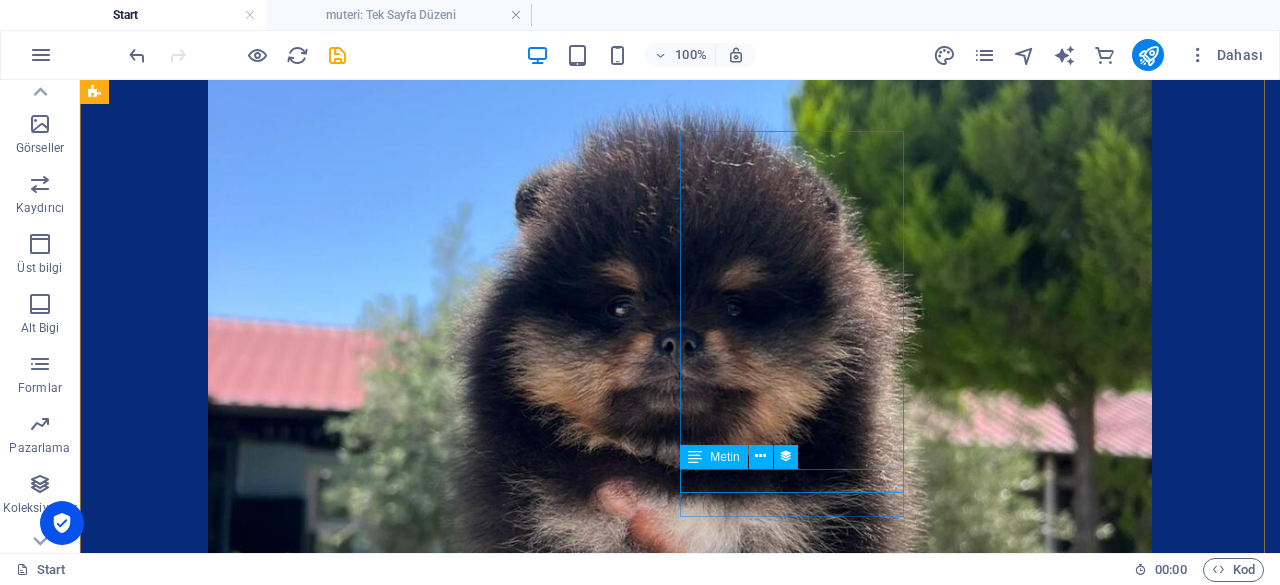 scroll, scrollTop: 3790, scrollLeft: 0, axis: vertical 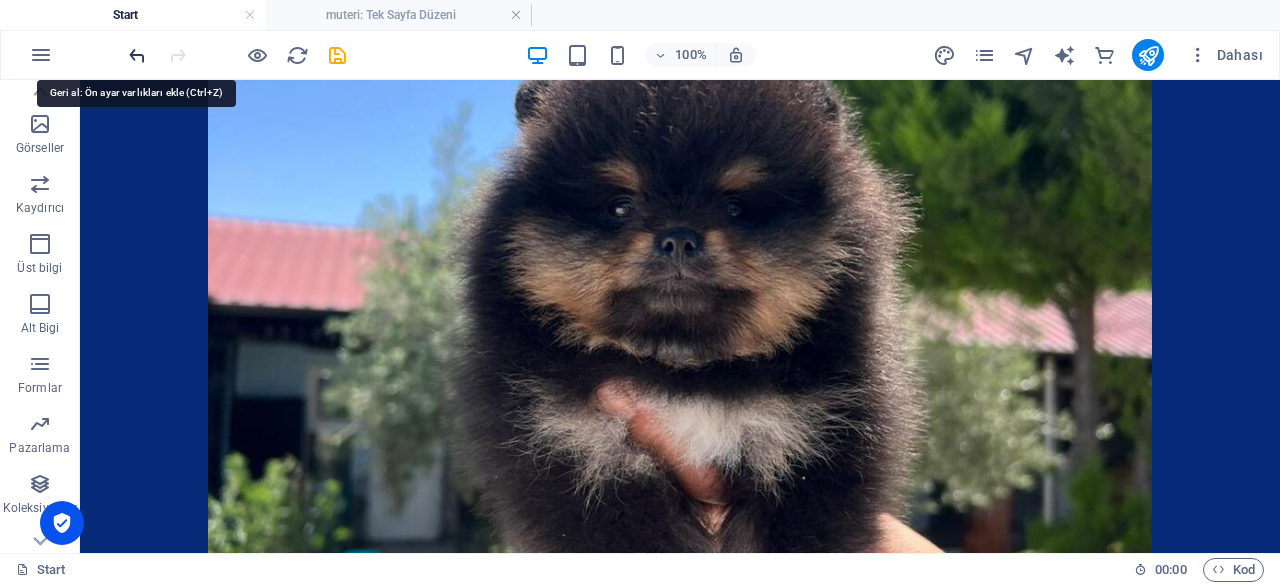click at bounding box center (137, 55) 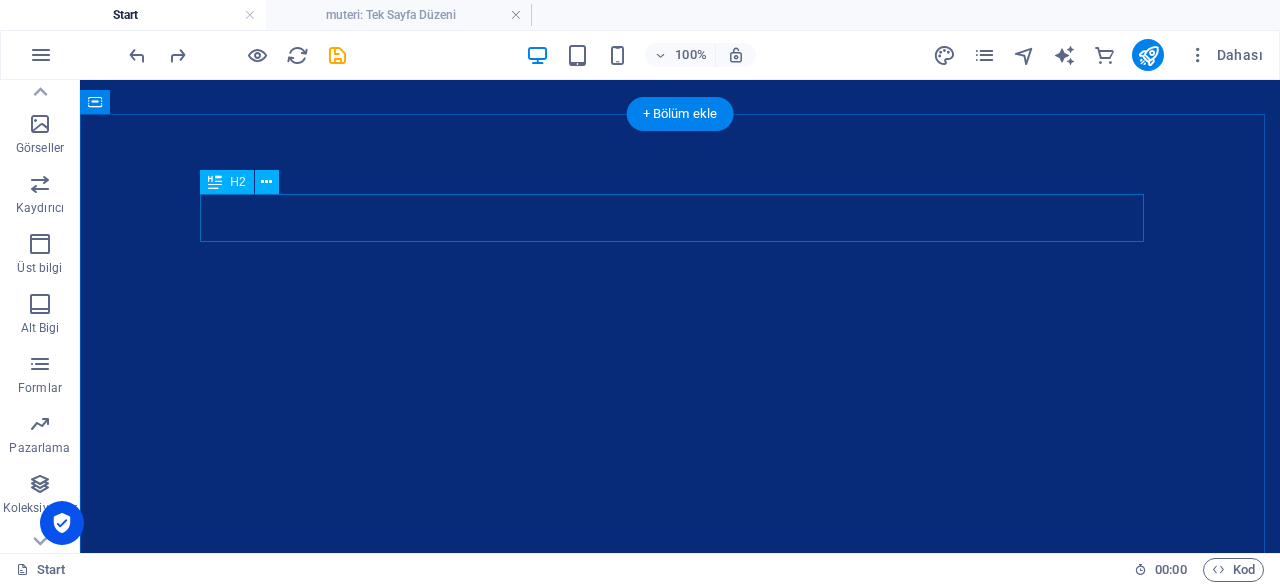 scroll, scrollTop: 2990, scrollLeft: 0, axis: vertical 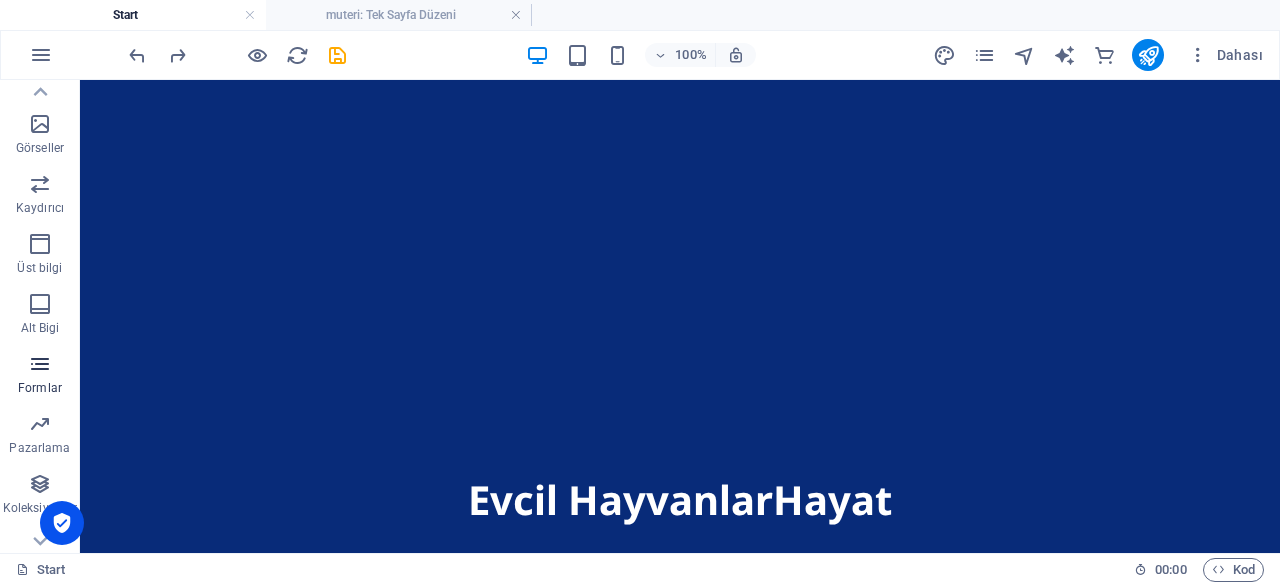 click at bounding box center [40, 364] 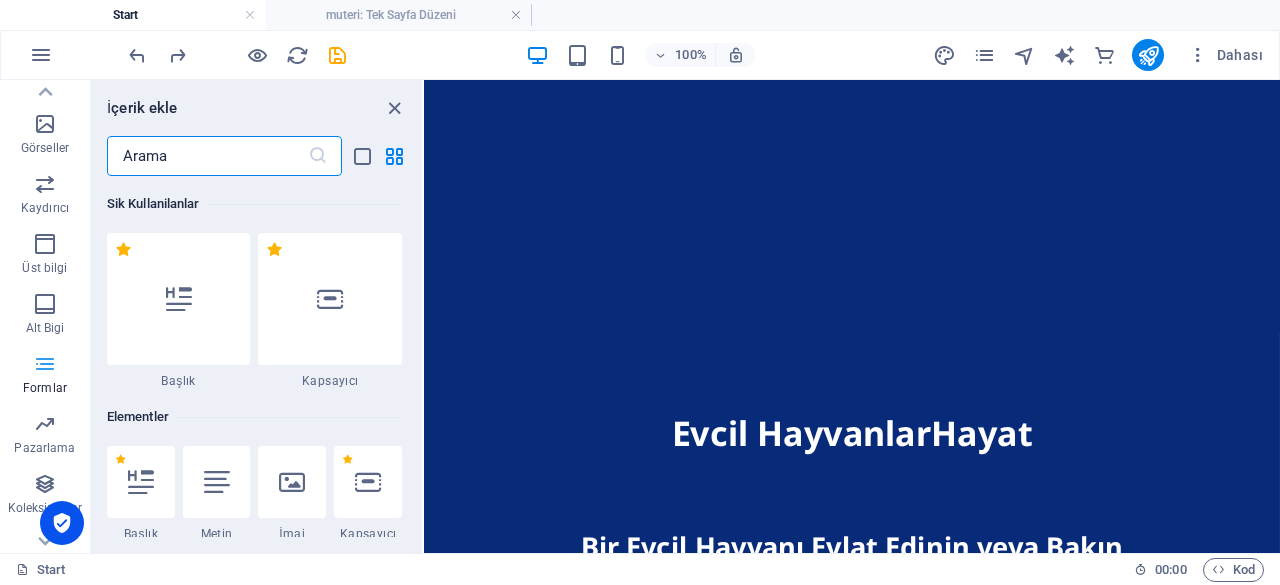 scroll, scrollTop: 2988, scrollLeft: 0, axis: vertical 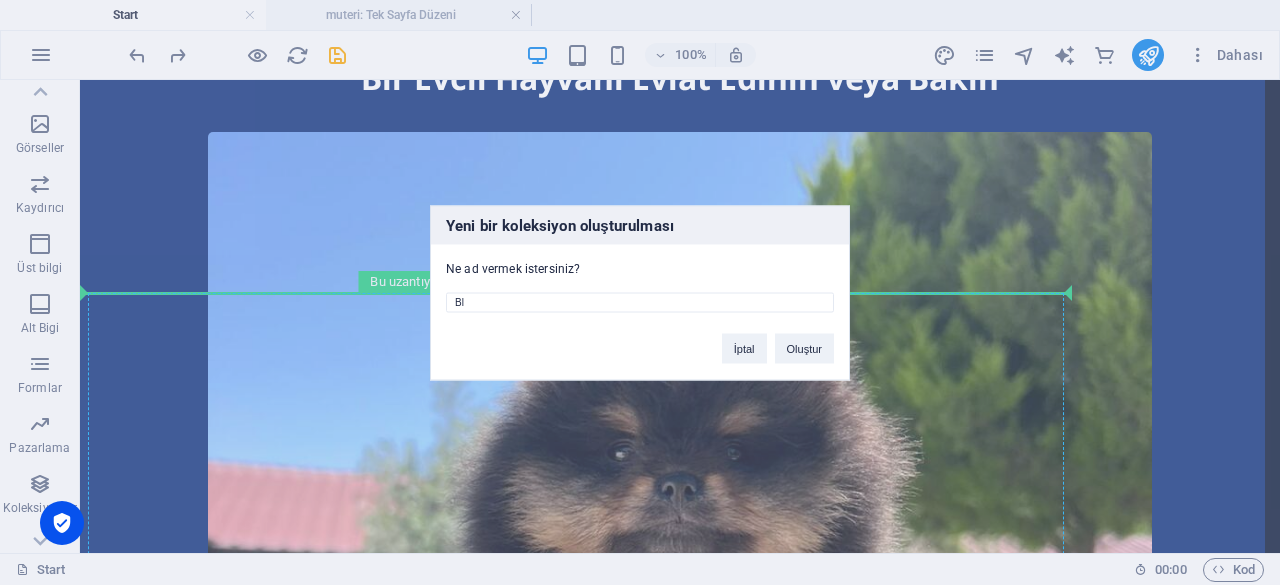 type on "B" 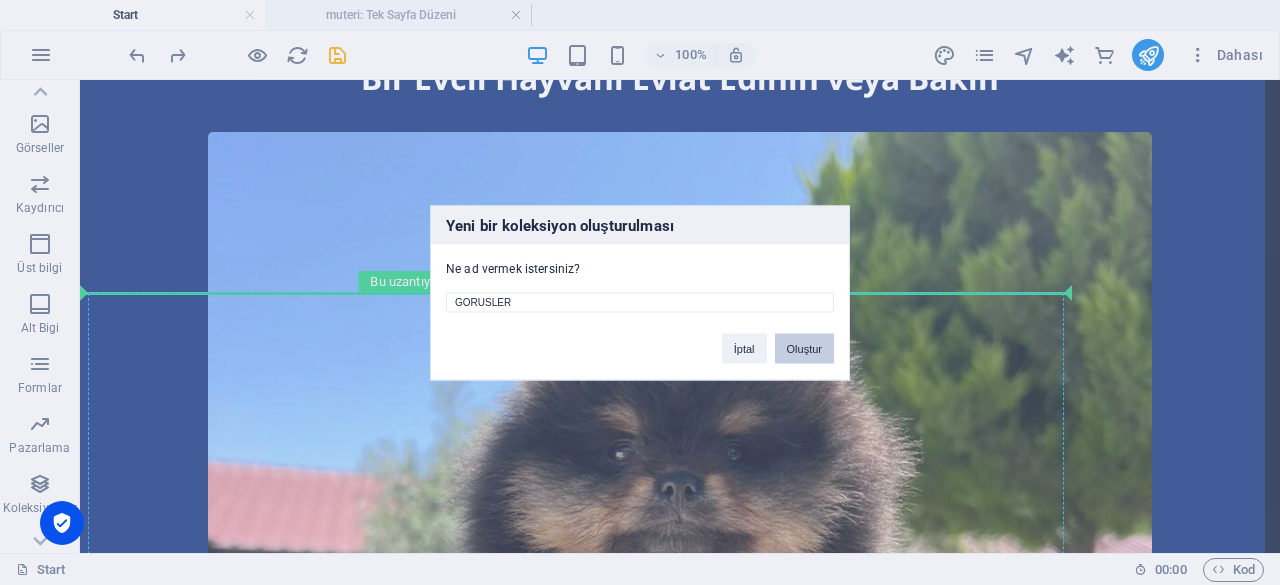 type on "GORUSLER" 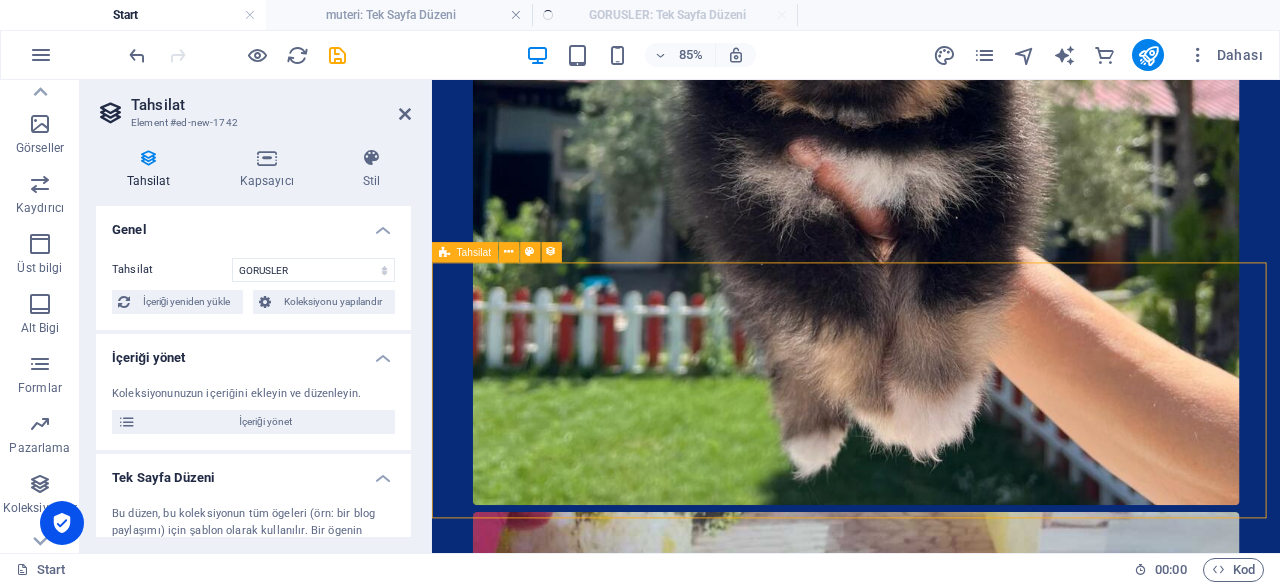 select on "columns.publishing_date_DESC" 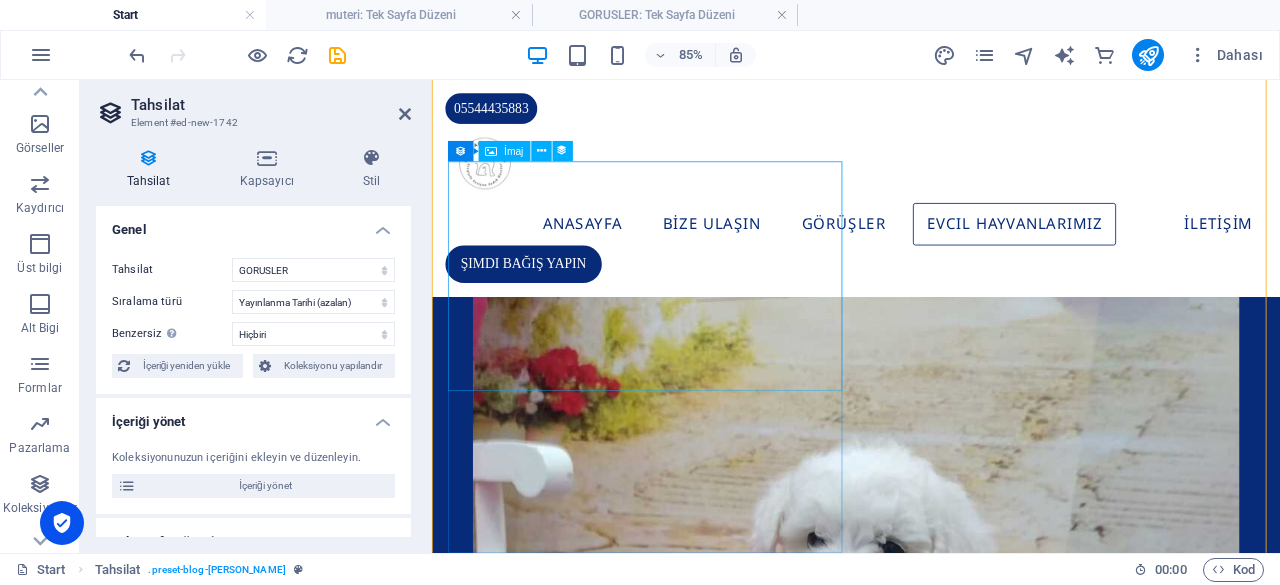scroll, scrollTop: 3892, scrollLeft: 0, axis: vertical 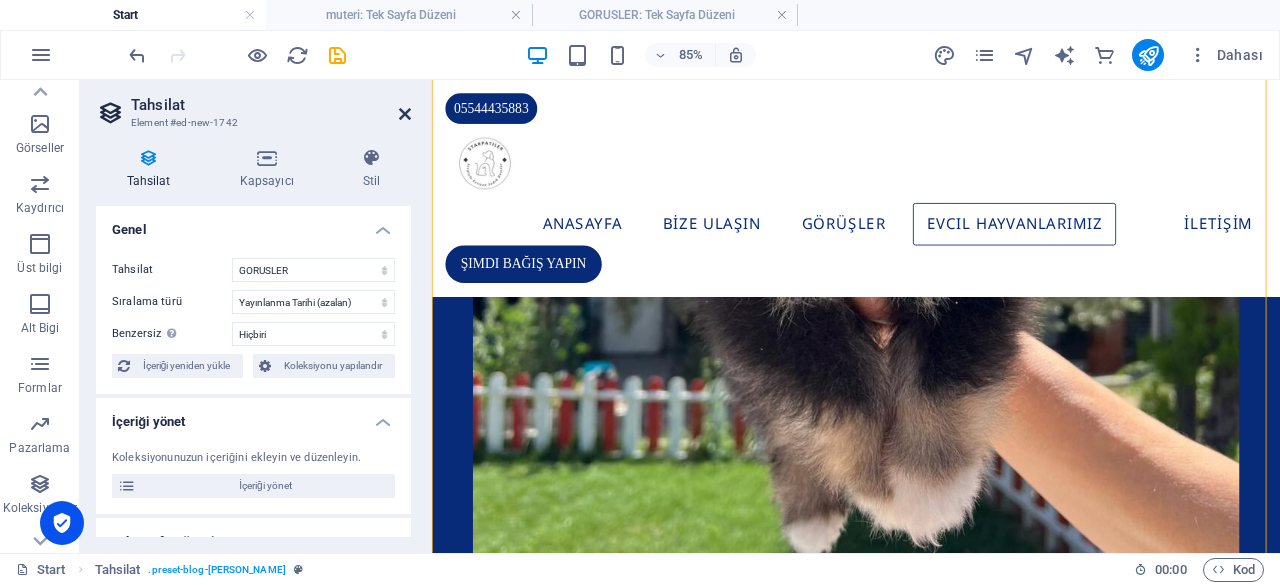 click at bounding box center (405, 114) 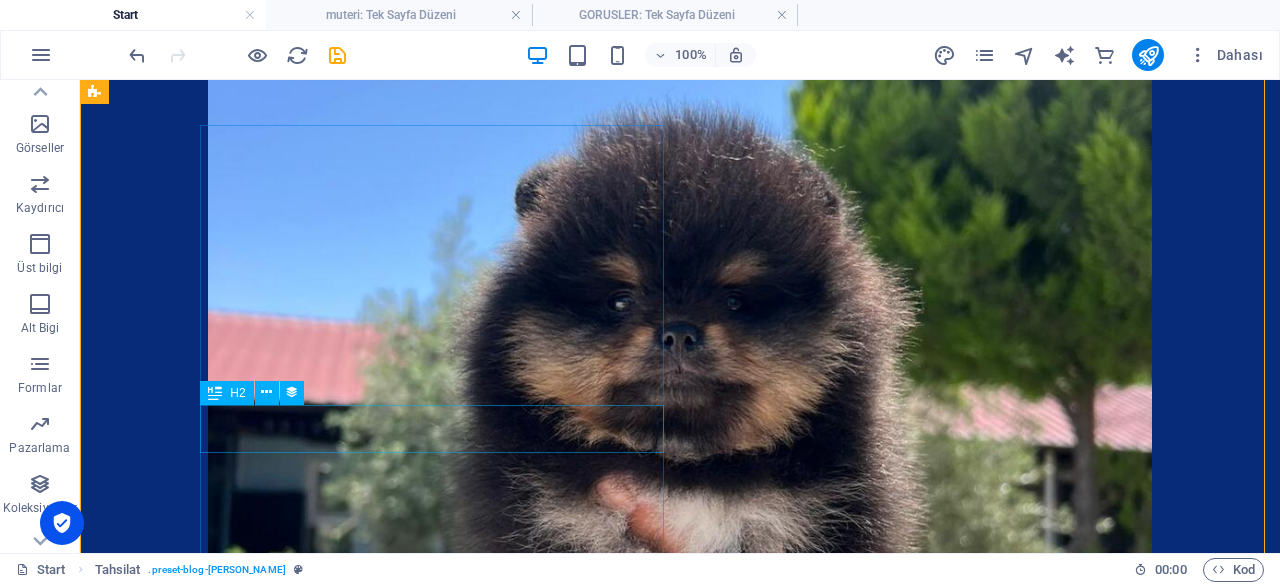 scroll, scrollTop: 3796, scrollLeft: 0, axis: vertical 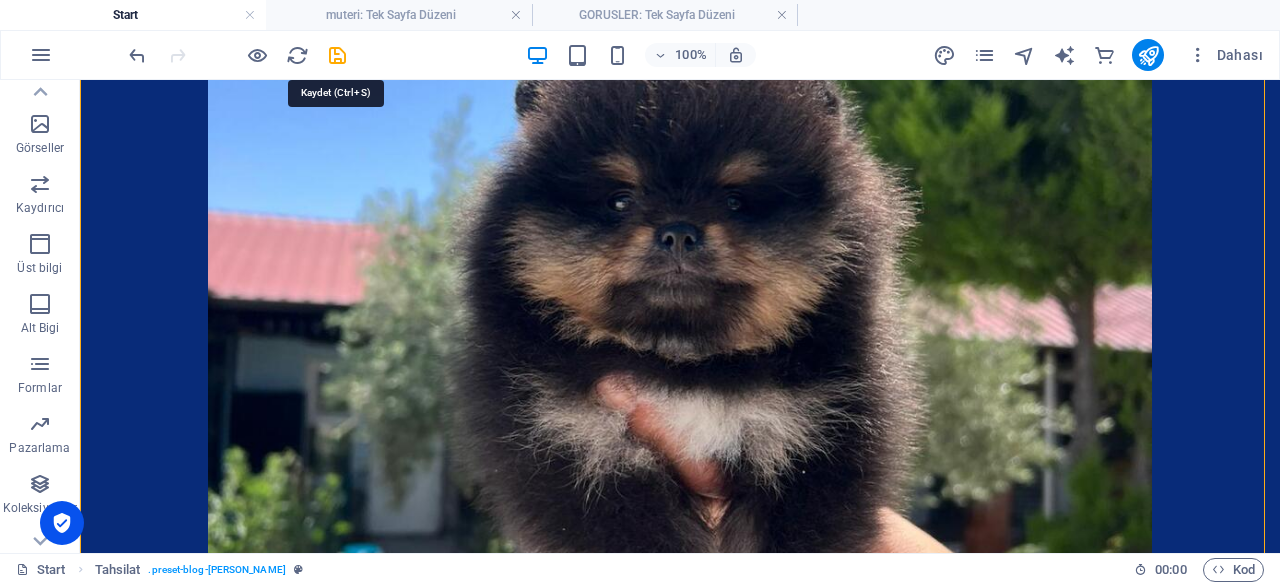 drag, startPoint x: 341, startPoint y: 51, endPoint x: 348, endPoint y: 69, distance: 19.313208 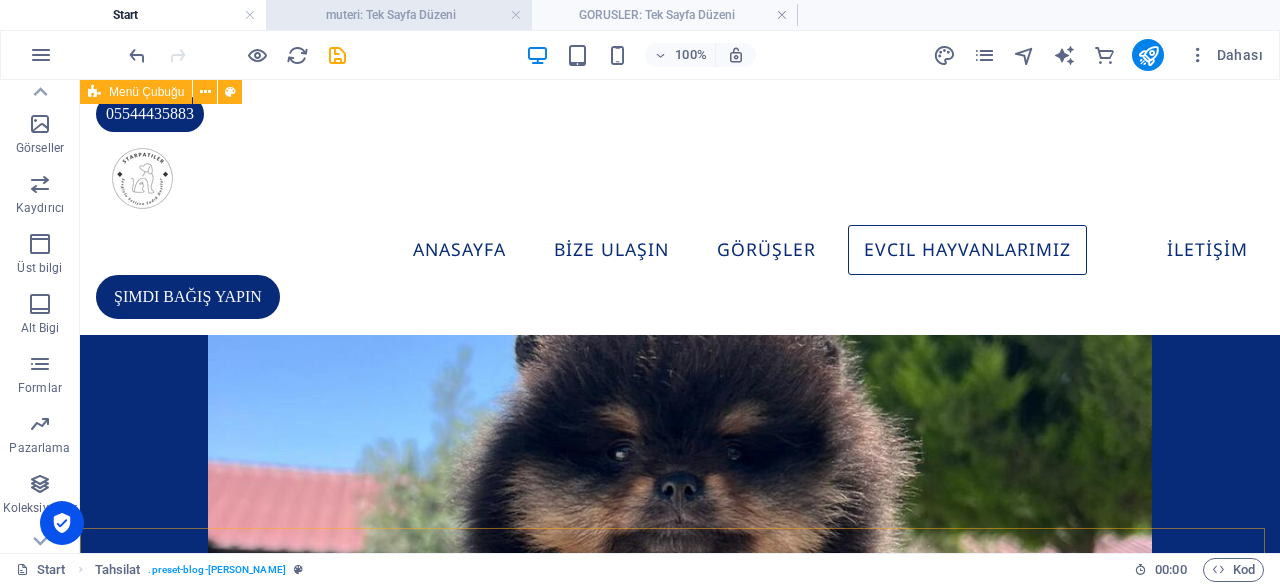 scroll, scrollTop: 2996, scrollLeft: 0, axis: vertical 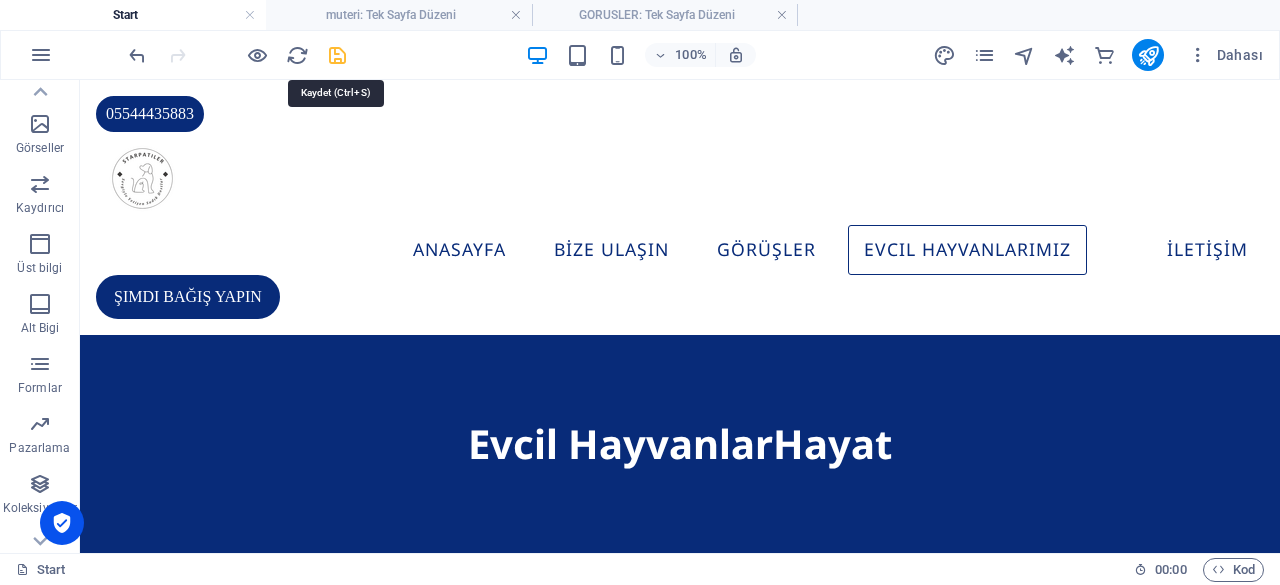 drag, startPoint x: 331, startPoint y: 57, endPoint x: 332, endPoint y: 77, distance: 20.024984 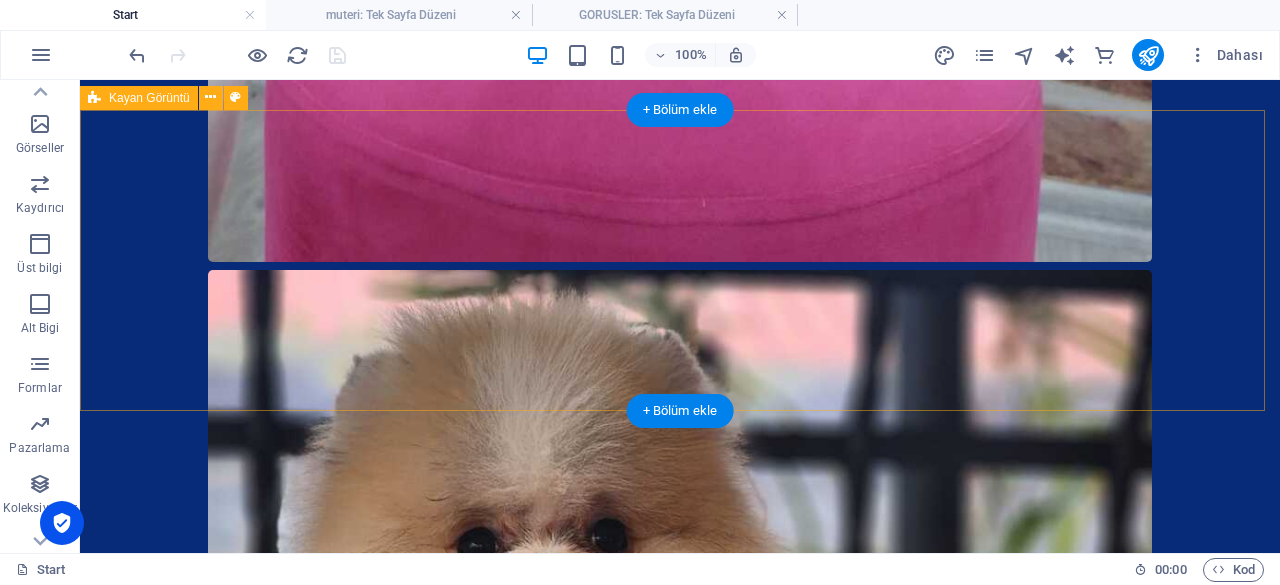 scroll, scrollTop: 5496, scrollLeft: 0, axis: vertical 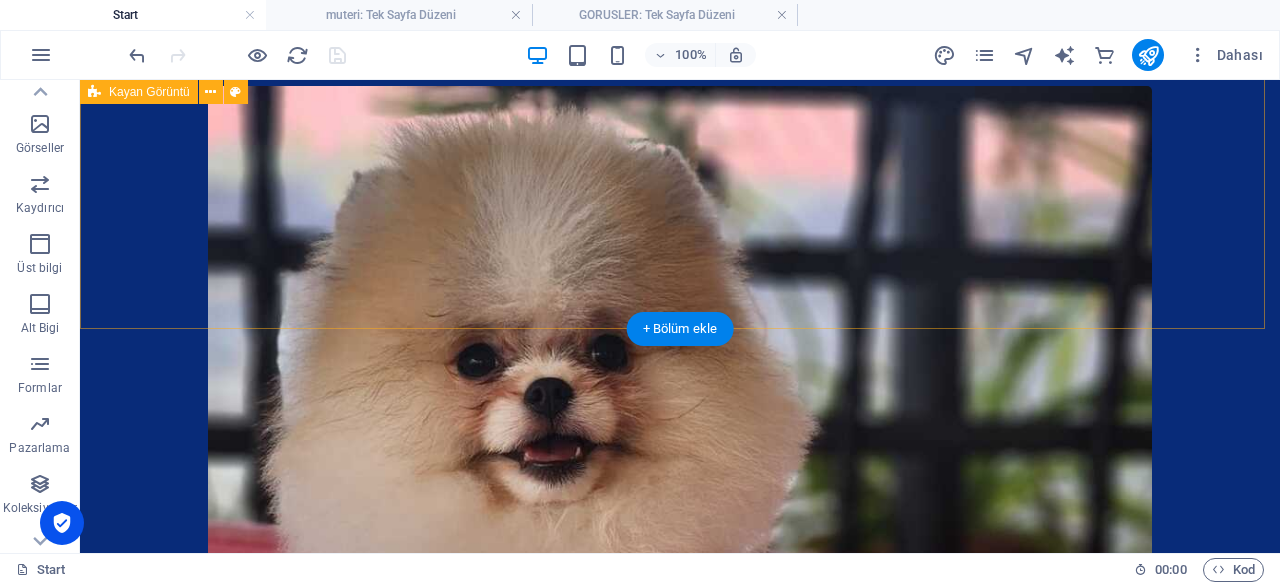 click on "İçeriği buraya bırak veya  Element ekle  Panoyu yapıştır" at bounding box center [680, 19989] 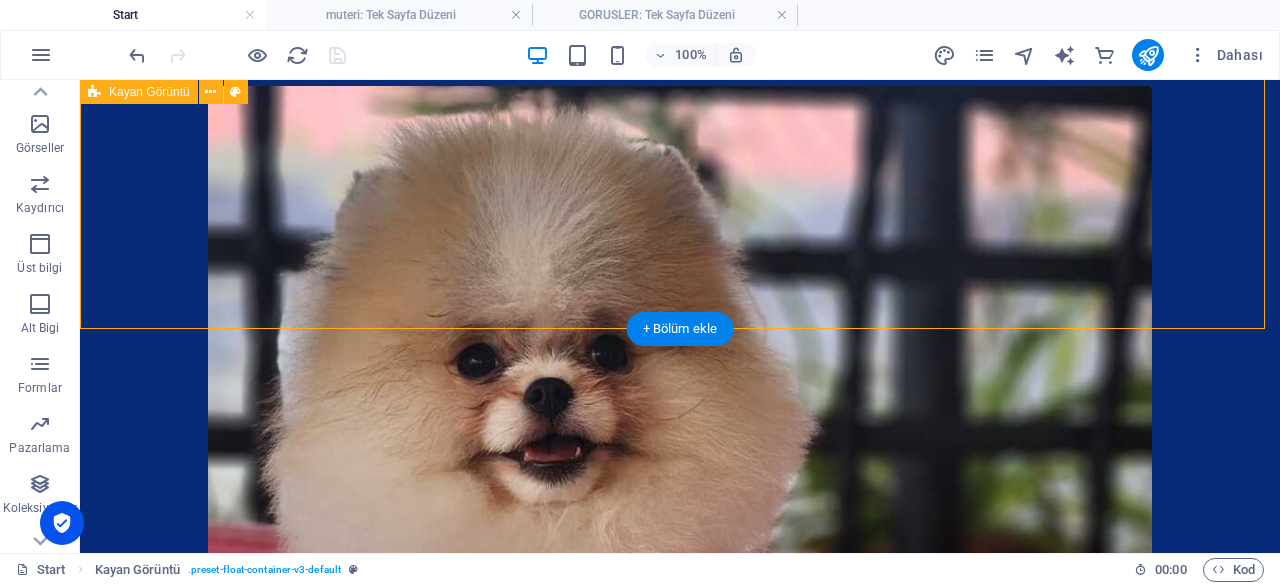 scroll, scrollTop: 5296, scrollLeft: 0, axis: vertical 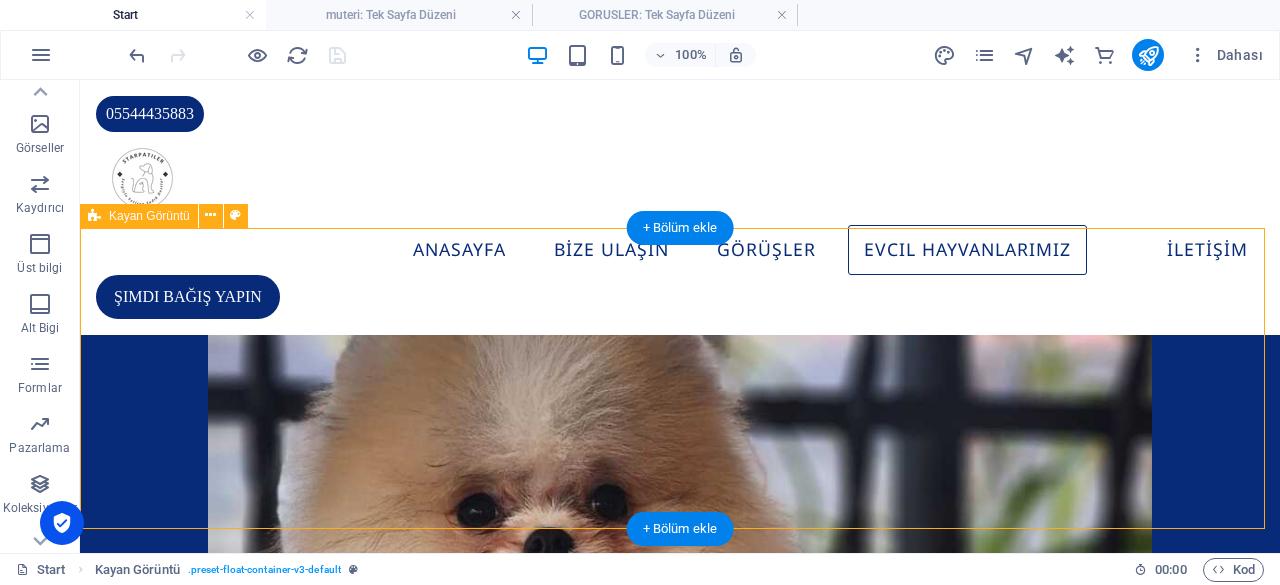 click on "İçeriği buraya bırak veya  Element ekle  Panoyu yapıştır" at bounding box center [680, 20139] 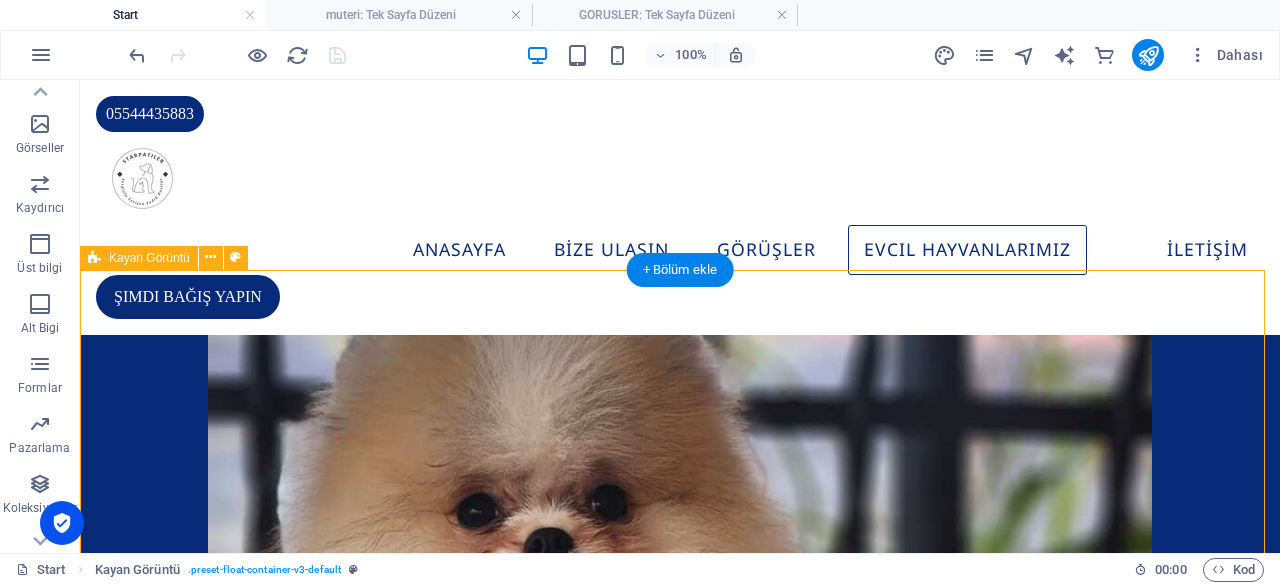 scroll, scrollTop: 5196, scrollLeft: 0, axis: vertical 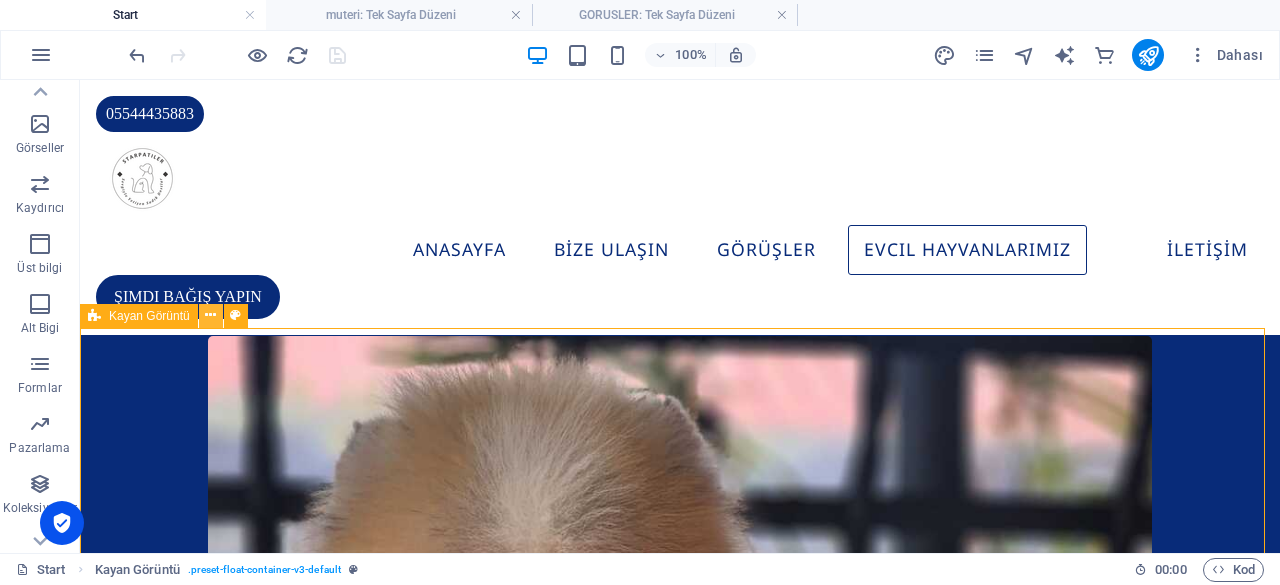 click at bounding box center (211, 316) 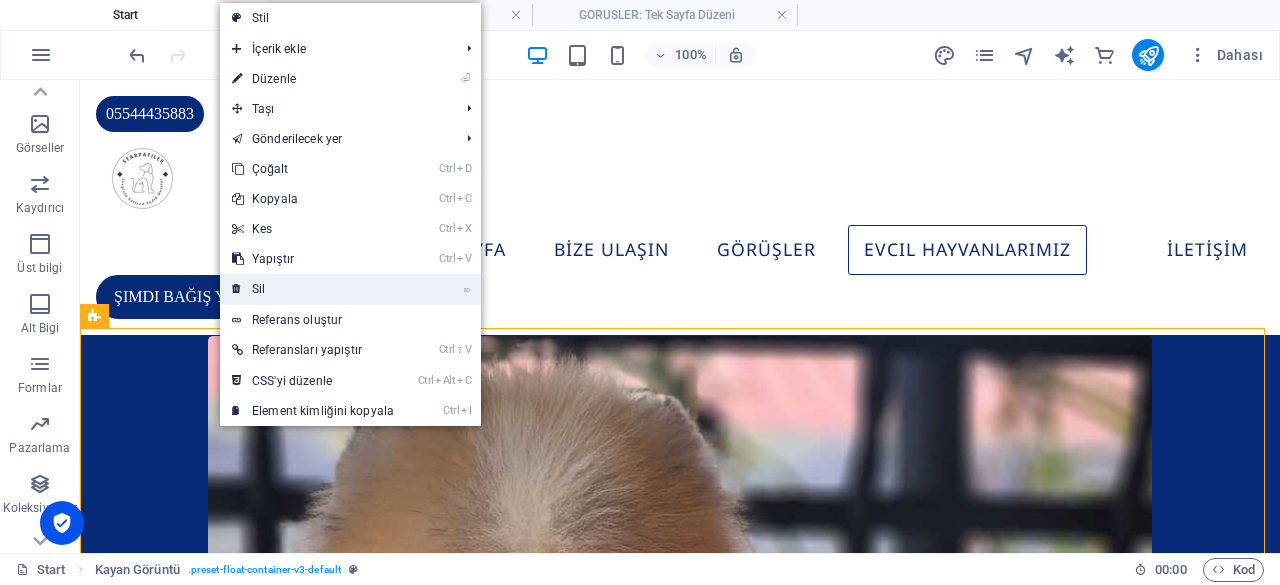 click on "⌦  Sil" at bounding box center (313, 289) 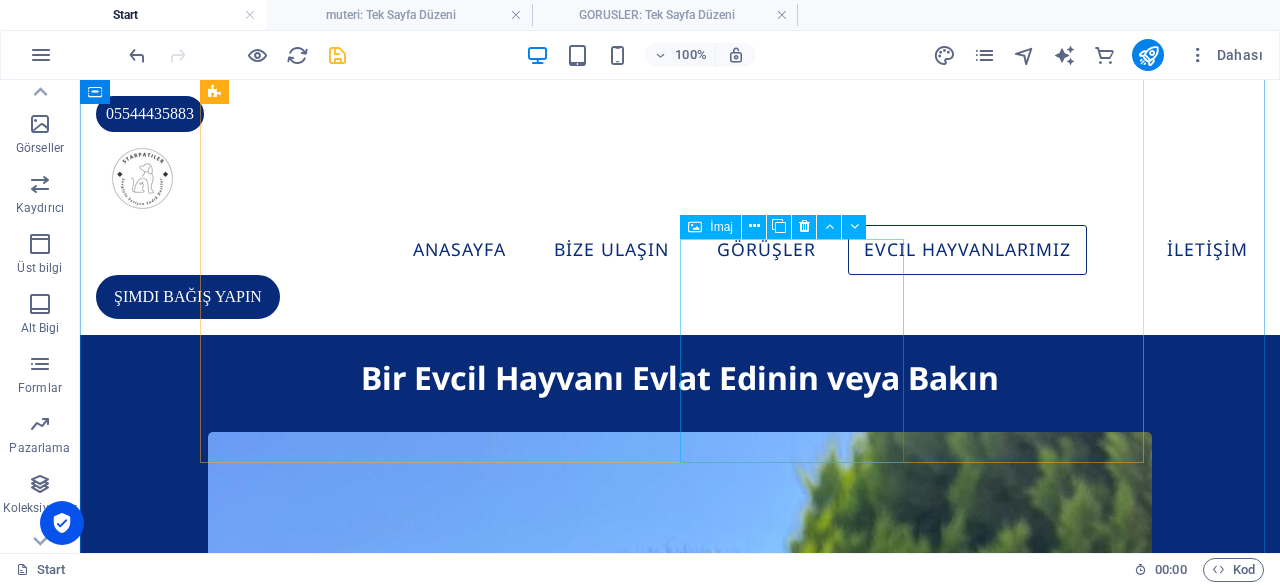 scroll, scrollTop: 3496, scrollLeft: 0, axis: vertical 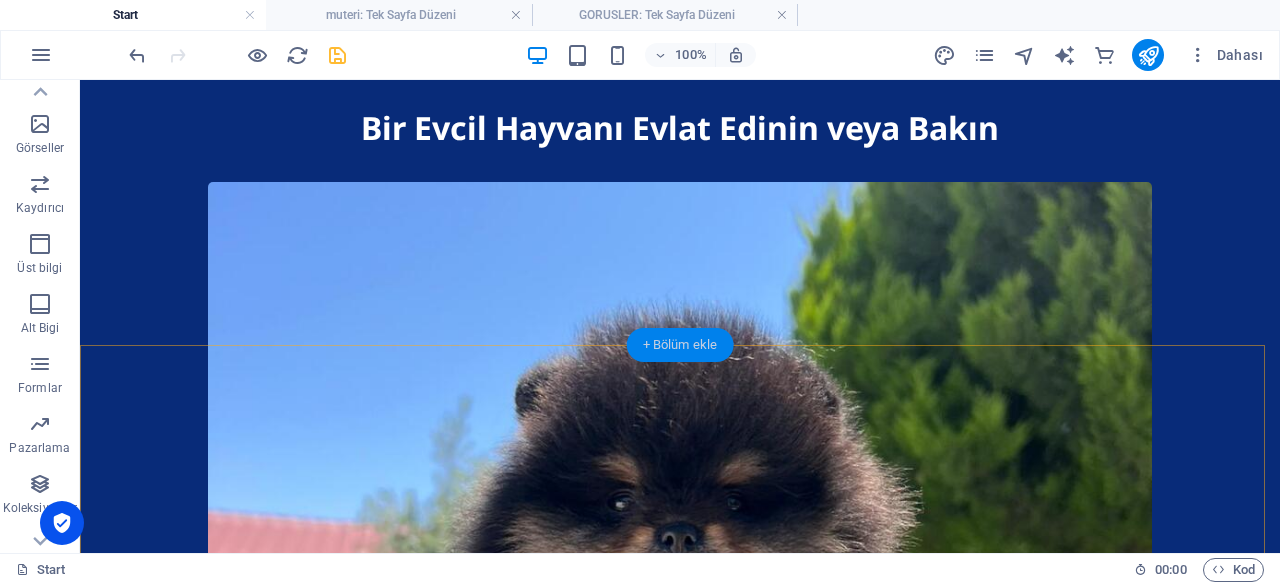 click on "+ Bölüm ekle" at bounding box center [680, 345] 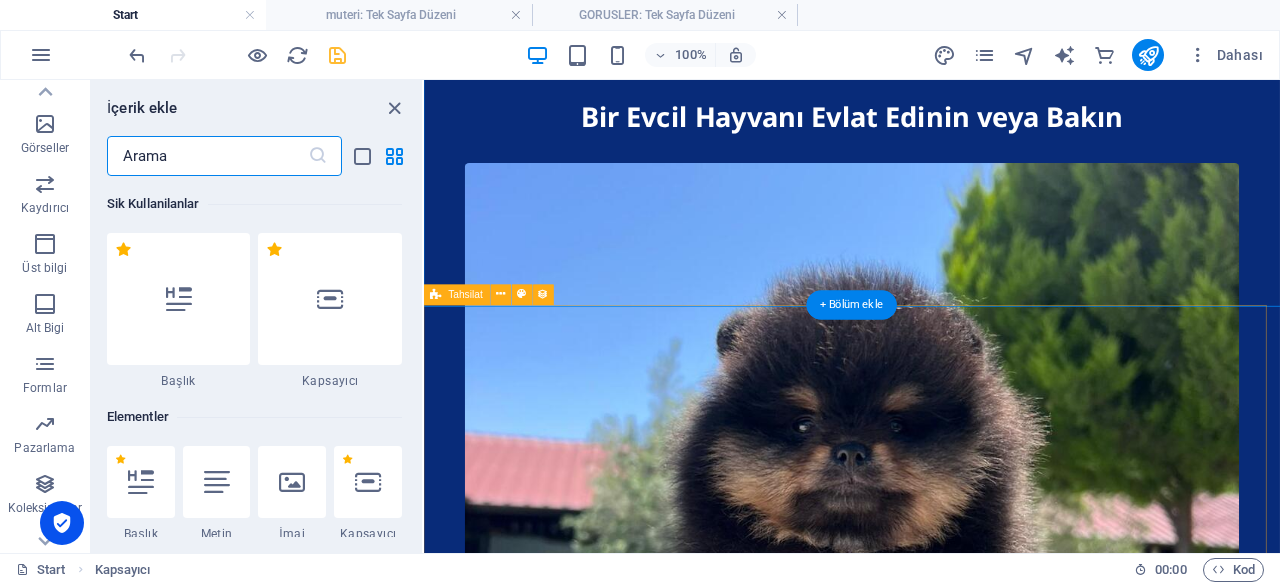 scroll, scrollTop: 3494, scrollLeft: 0, axis: vertical 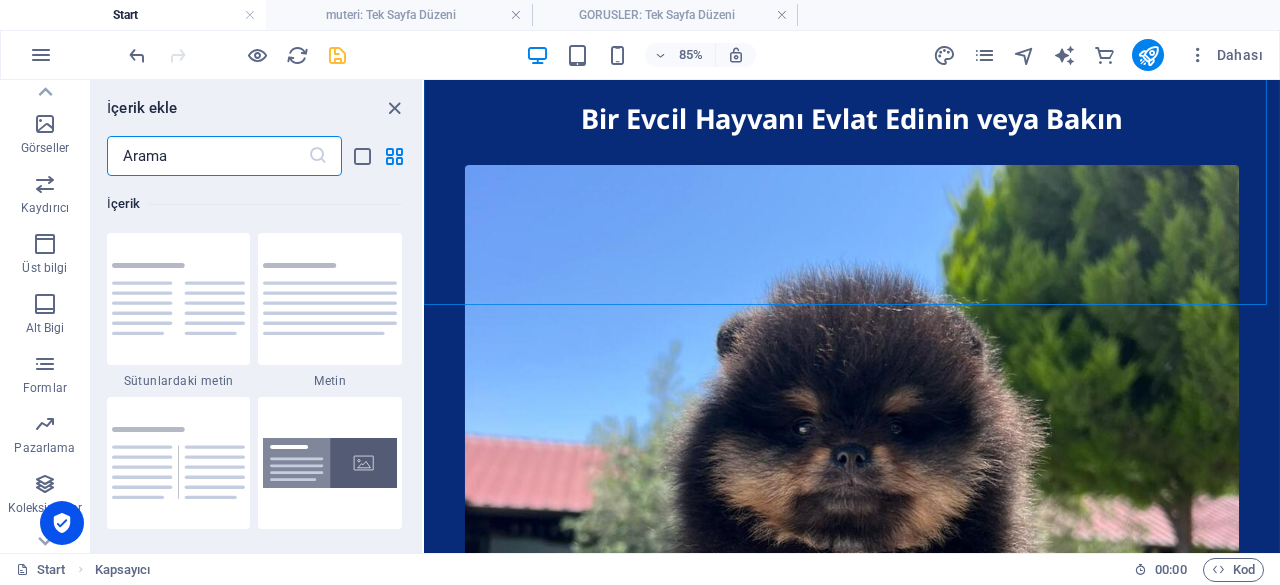 drag, startPoint x: 194, startPoint y: 155, endPoint x: 0, endPoint y: 141, distance: 194.5045 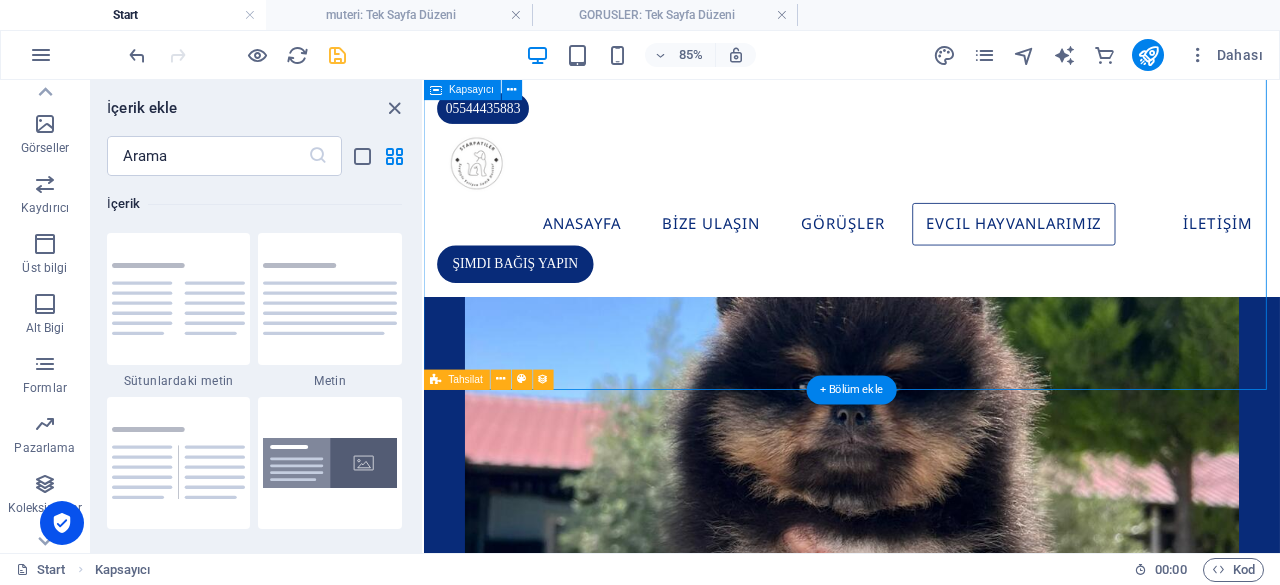 scroll, scrollTop: 3394, scrollLeft: 0, axis: vertical 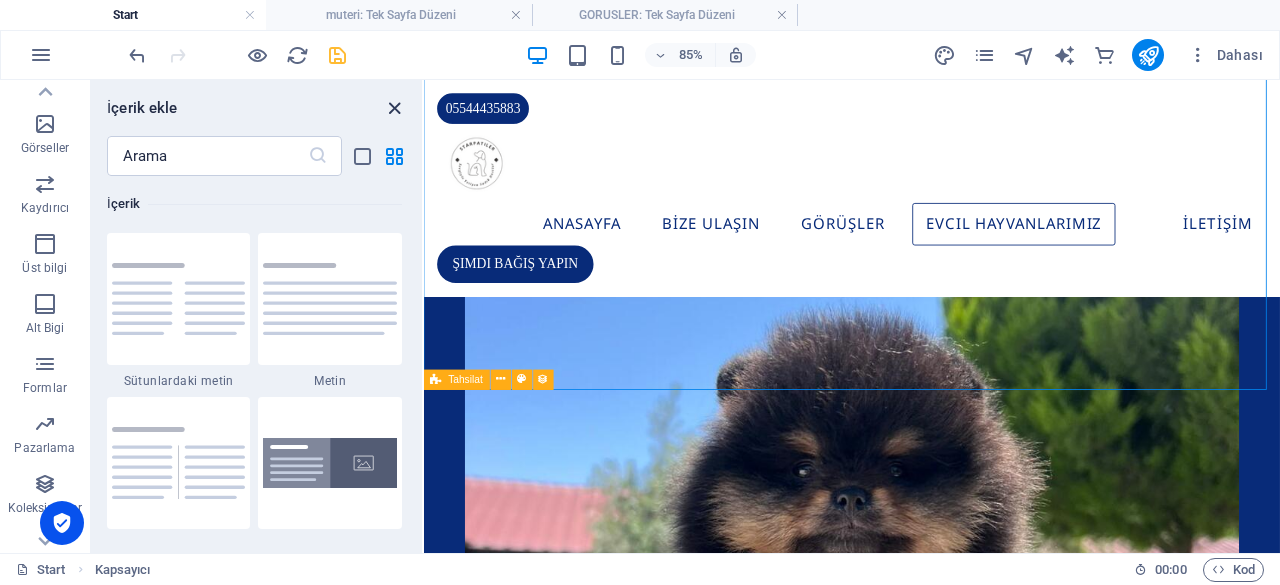 click at bounding box center [394, 108] 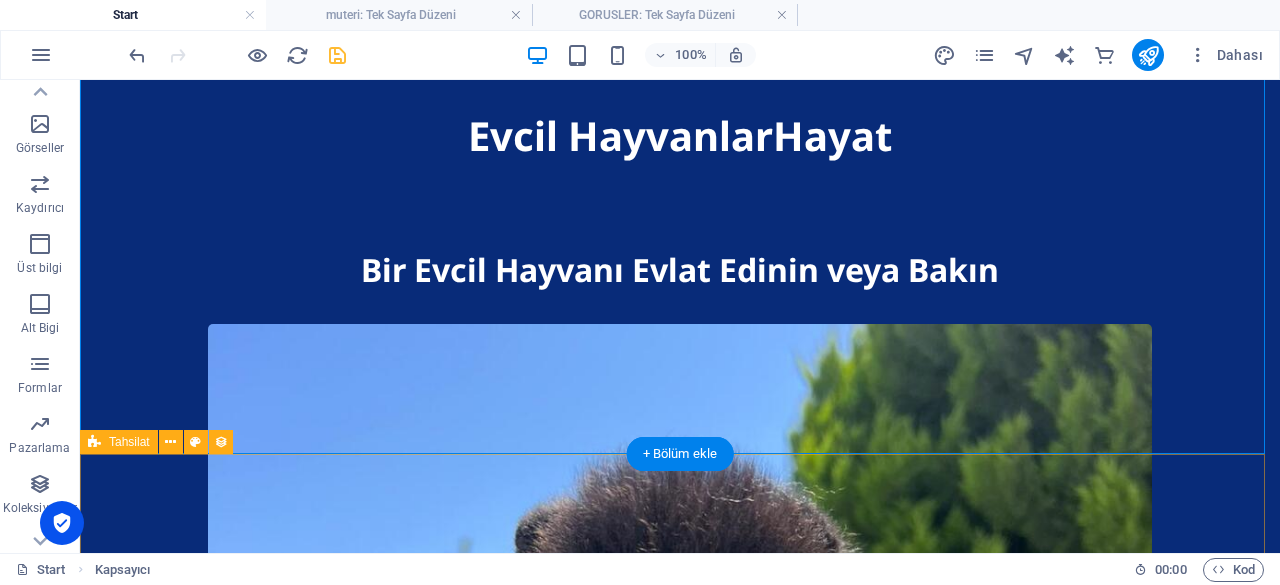 scroll, scrollTop: 3452, scrollLeft: 0, axis: vertical 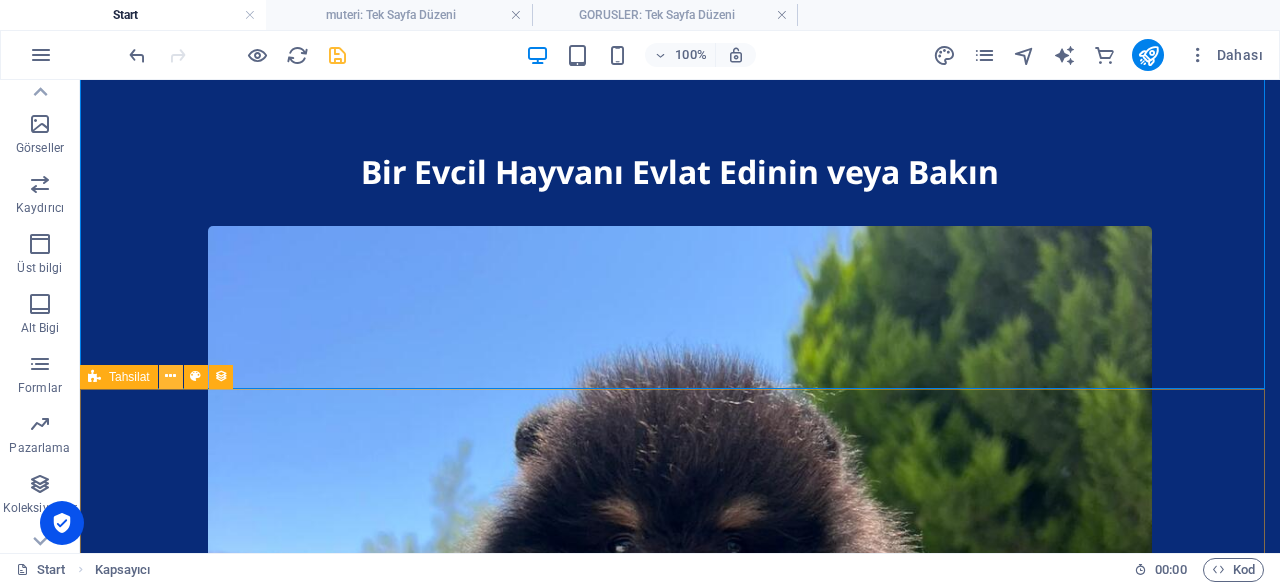 click at bounding box center (170, 376) 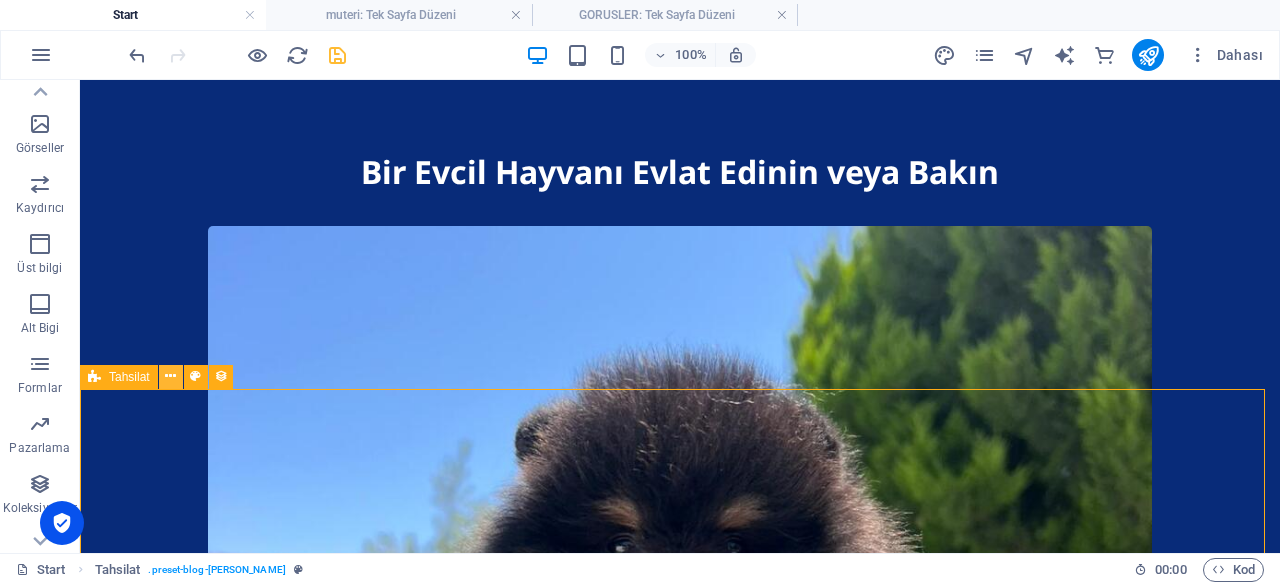 click at bounding box center [170, 376] 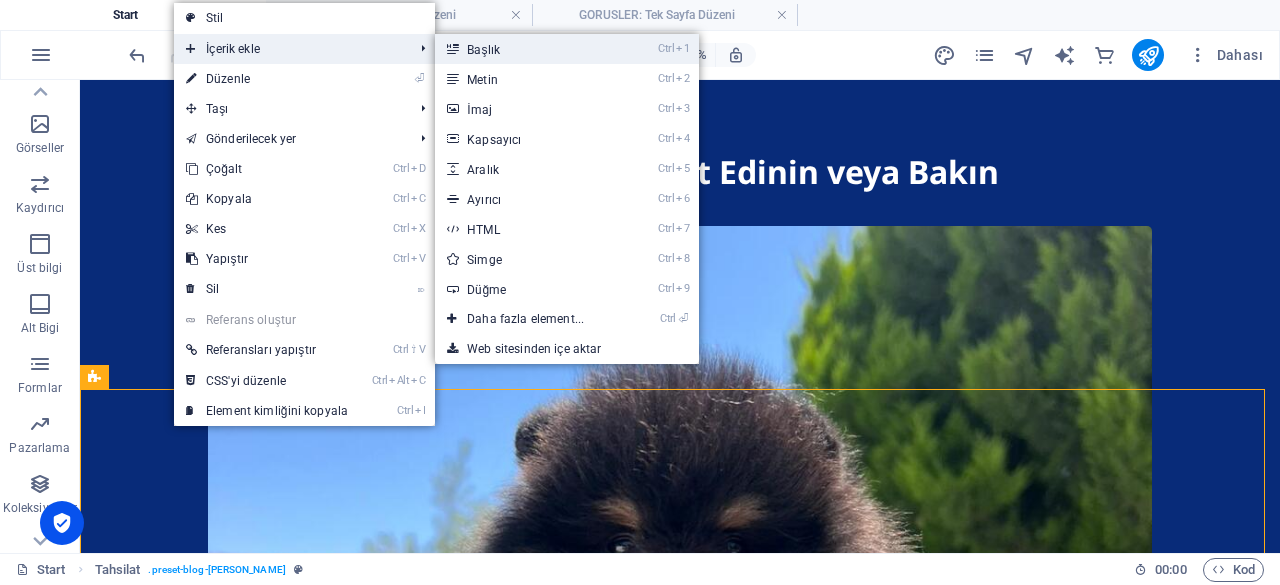 click on "Ctrl 1  Başlık" at bounding box center (529, 49) 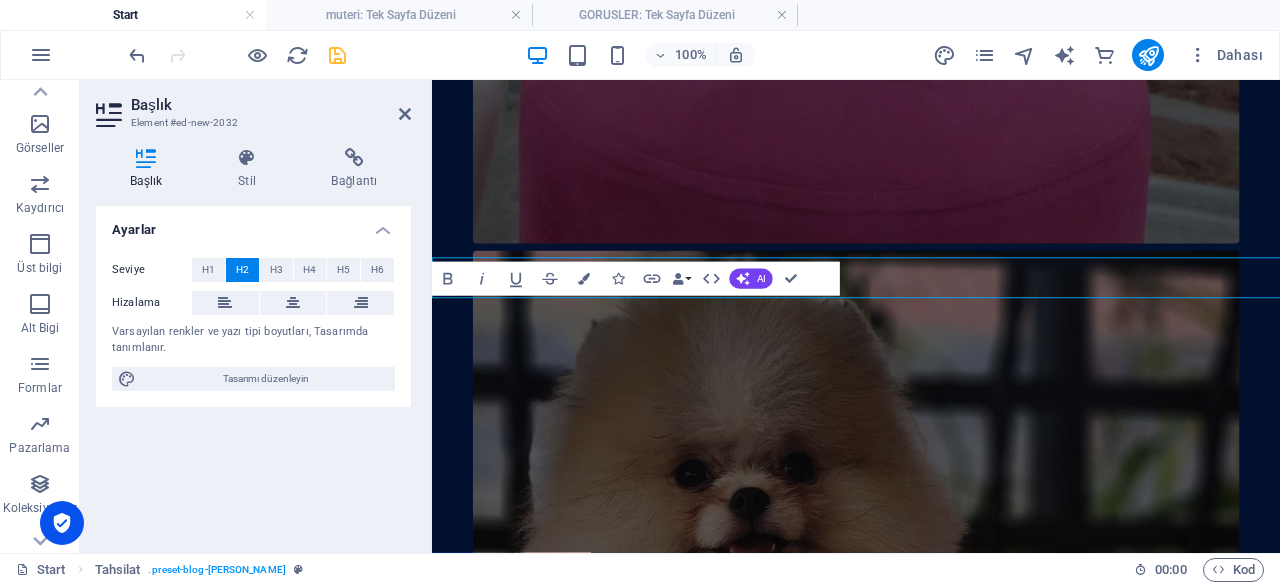 scroll, scrollTop: 5235, scrollLeft: 0, axis: vertical 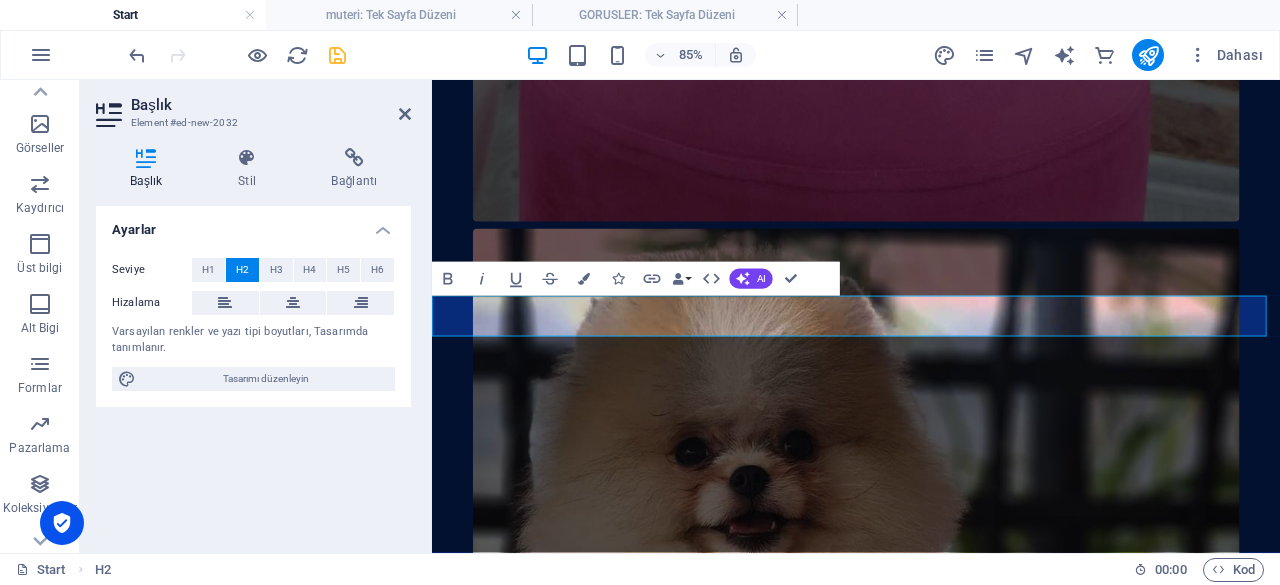 type 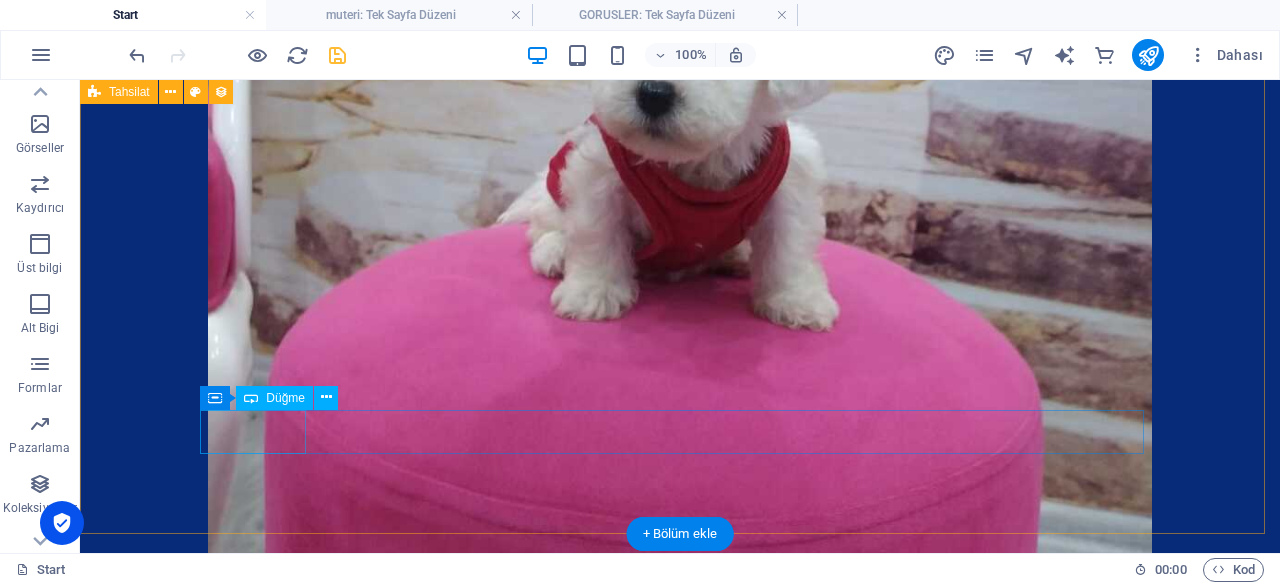 scroll, scrollTop: 5190, scrollLeft: 0, axis: vertical 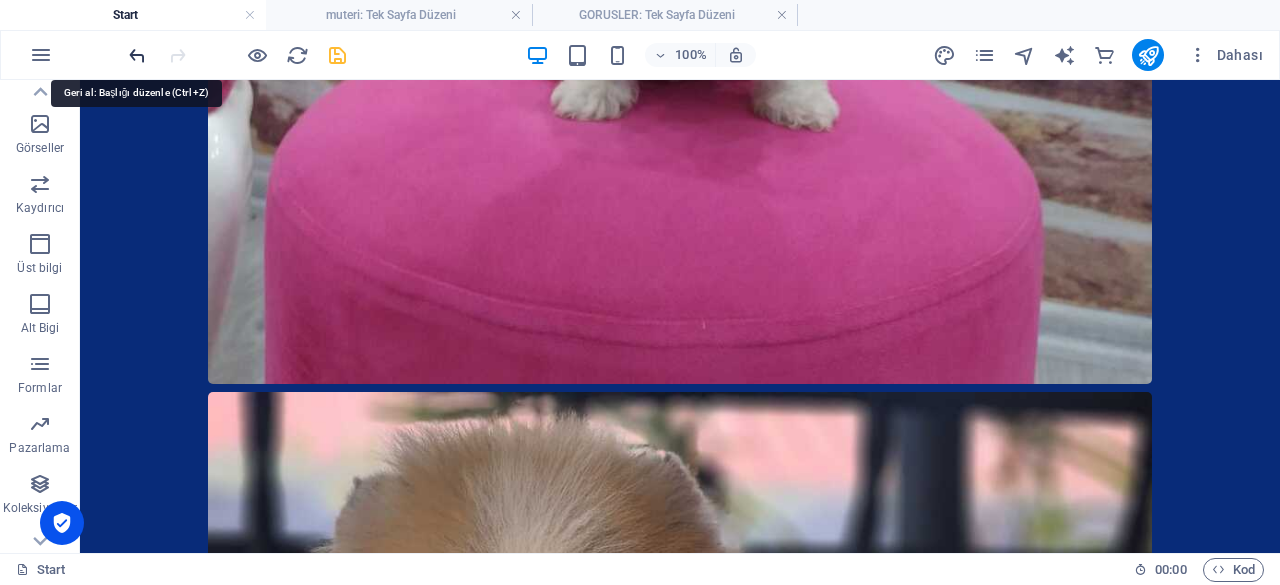 click at bounding box center (137, 55) 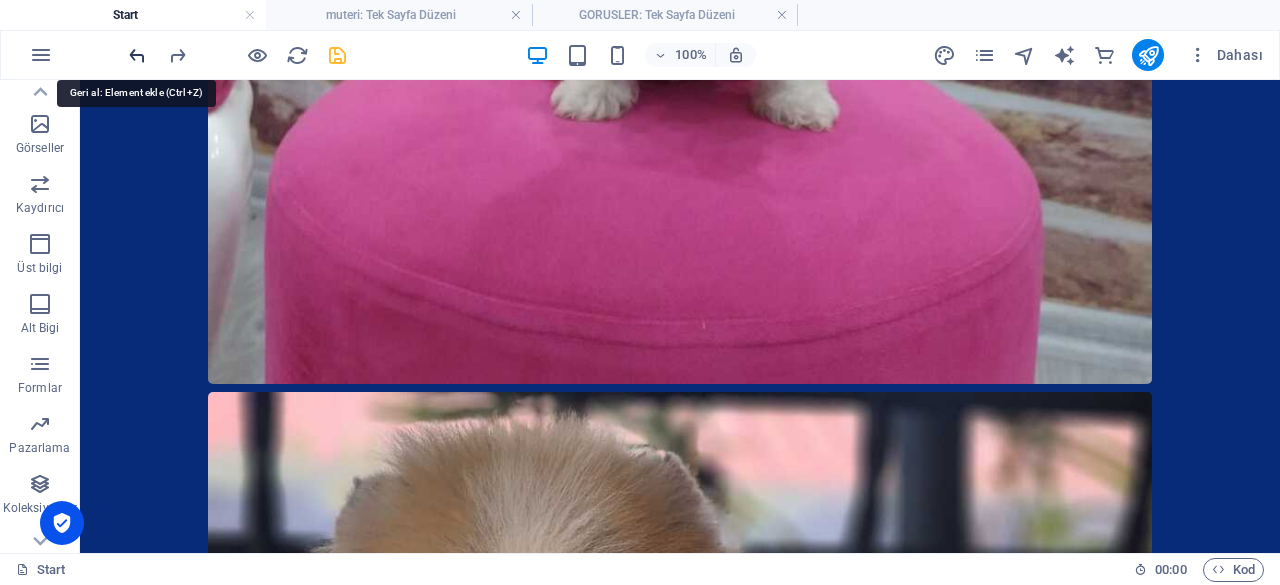 click at bounding box center (137, 55) 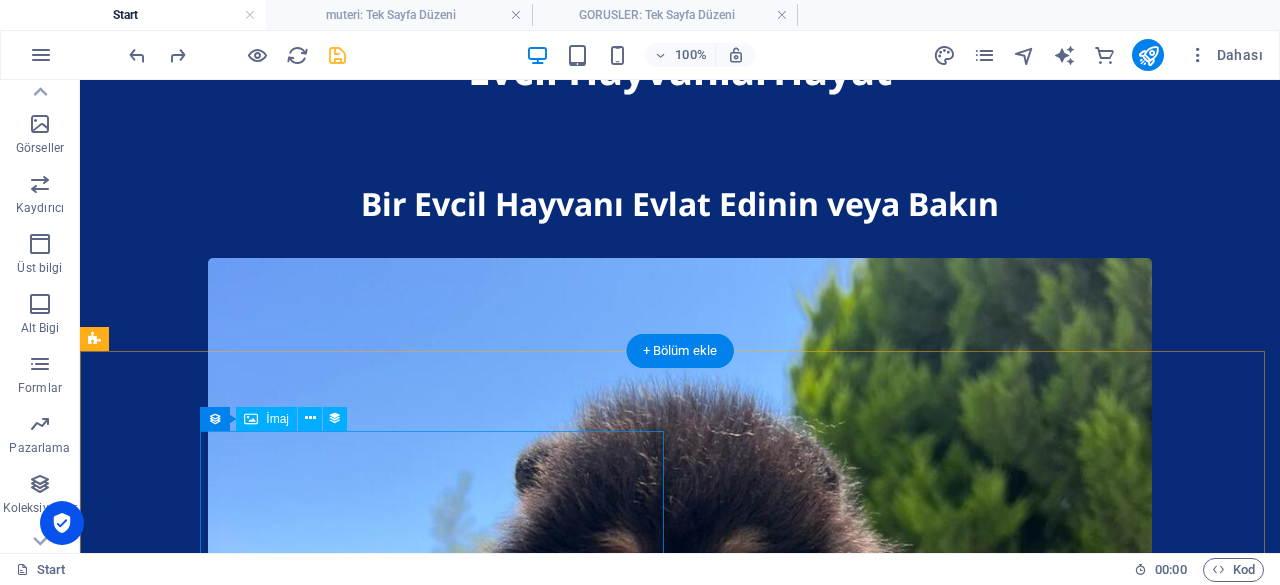 scroll, scrollTop: 3490, scrollLeft: 0, axis: vertical 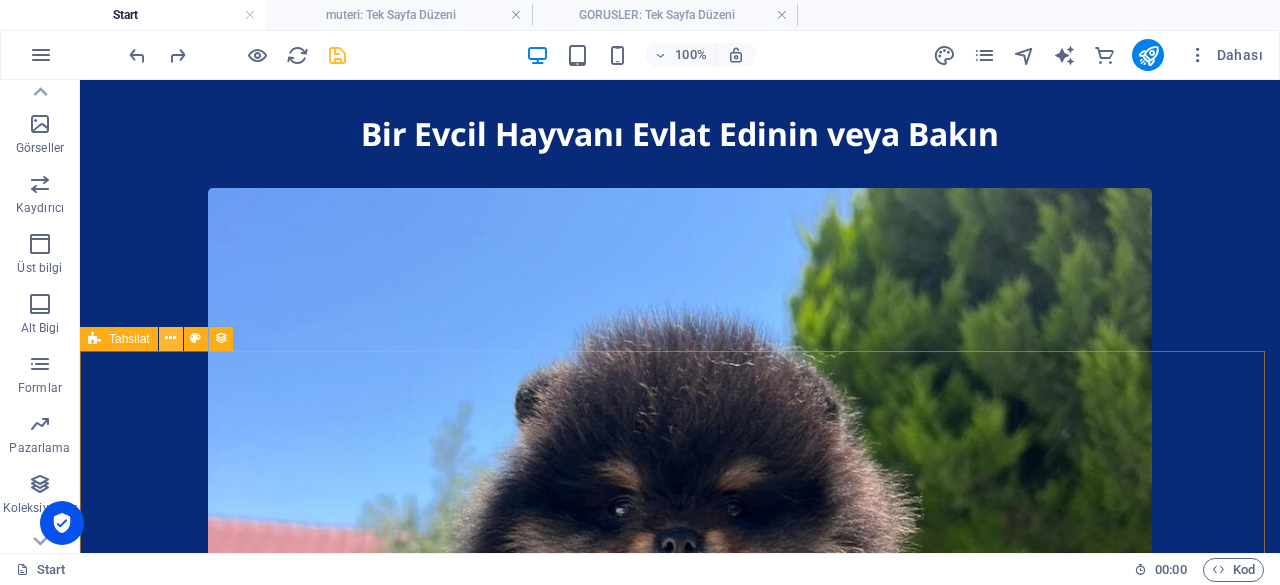 click at bounding box center [170, 338] 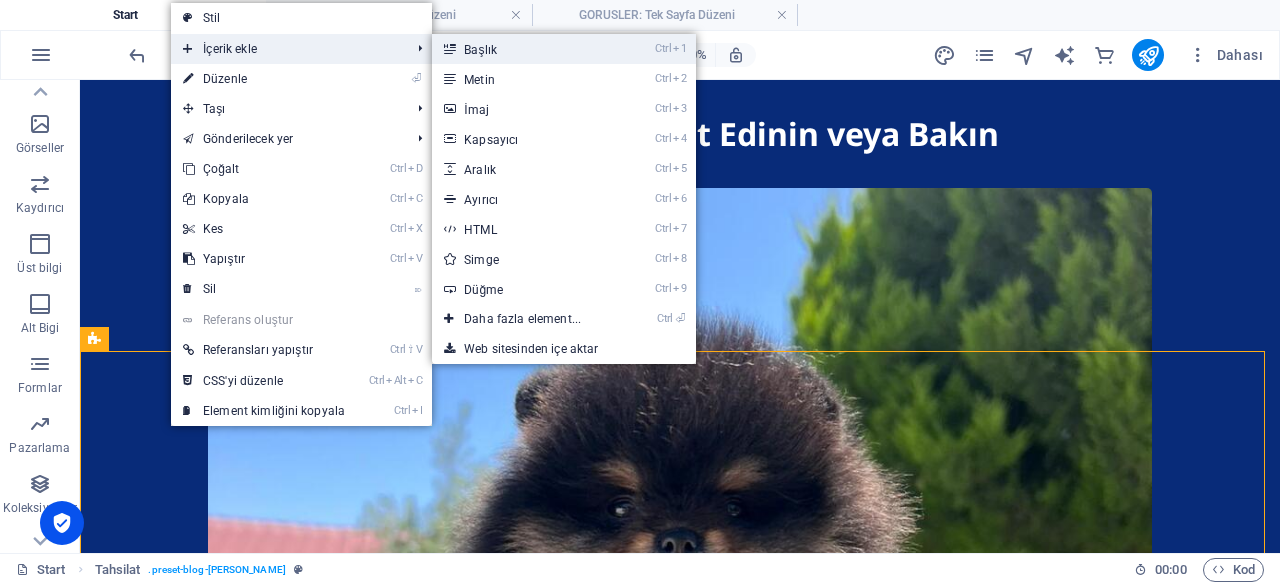 click on "Ctrl 1  Başlık" at bounding box center (526, 49) 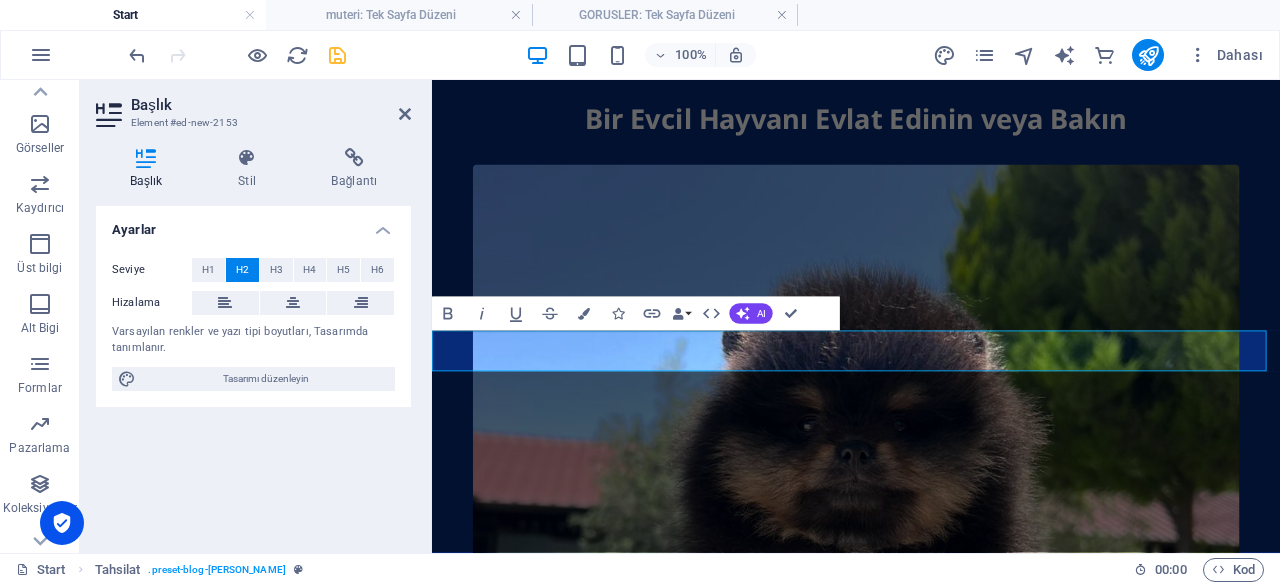 scroll, scrollTop: 5235, scrollLeft: 0, axis: vertical 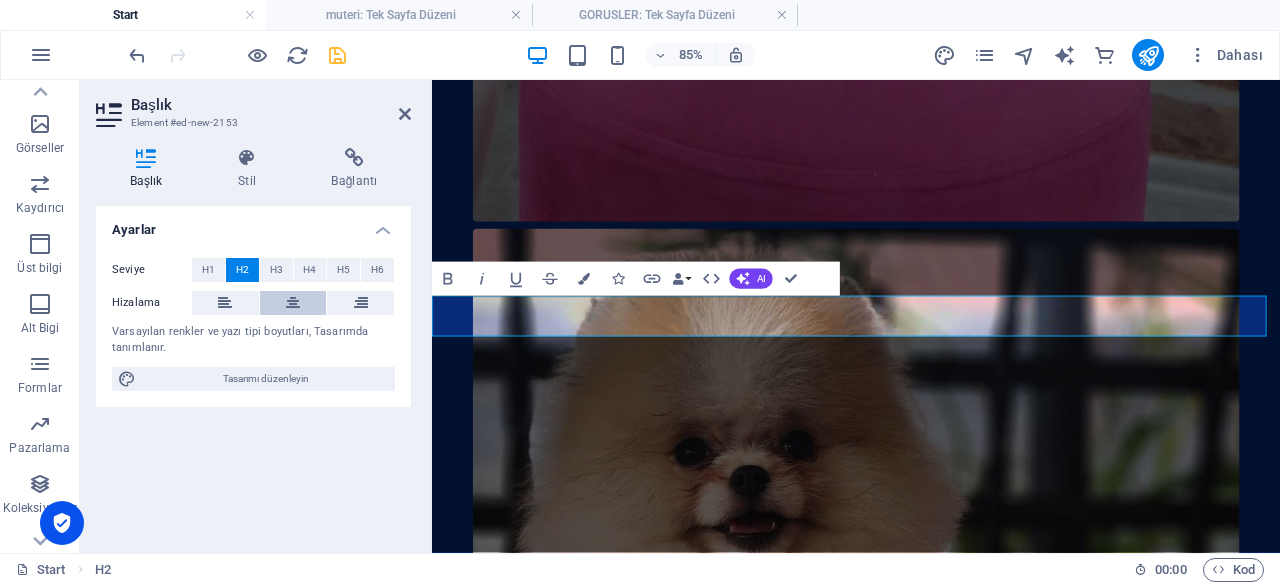 click at bounding box center (293, 303) 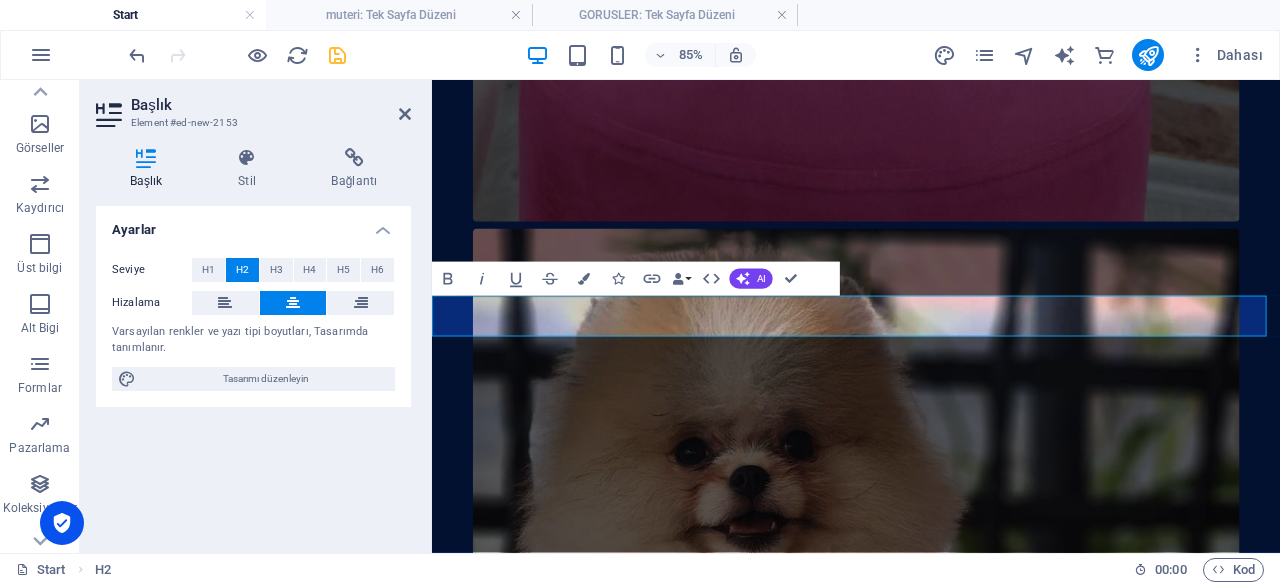 type 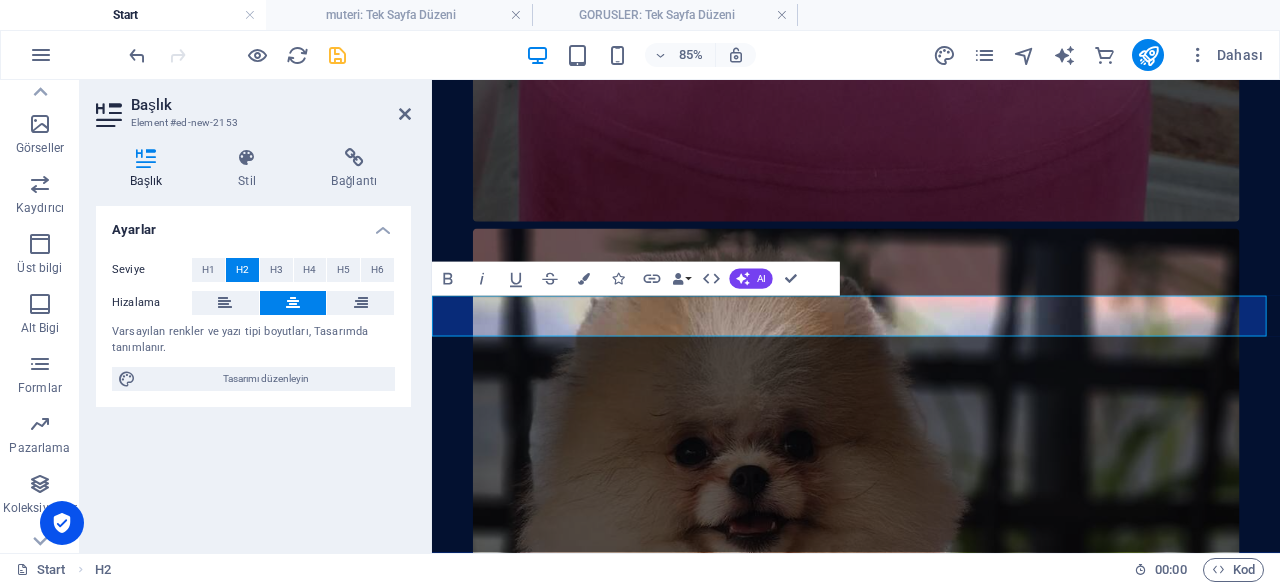 drag, startPoint x: 992, startPoint y: 362, endPoint x: 1016, endPoint y: 363, distance: 24.020824 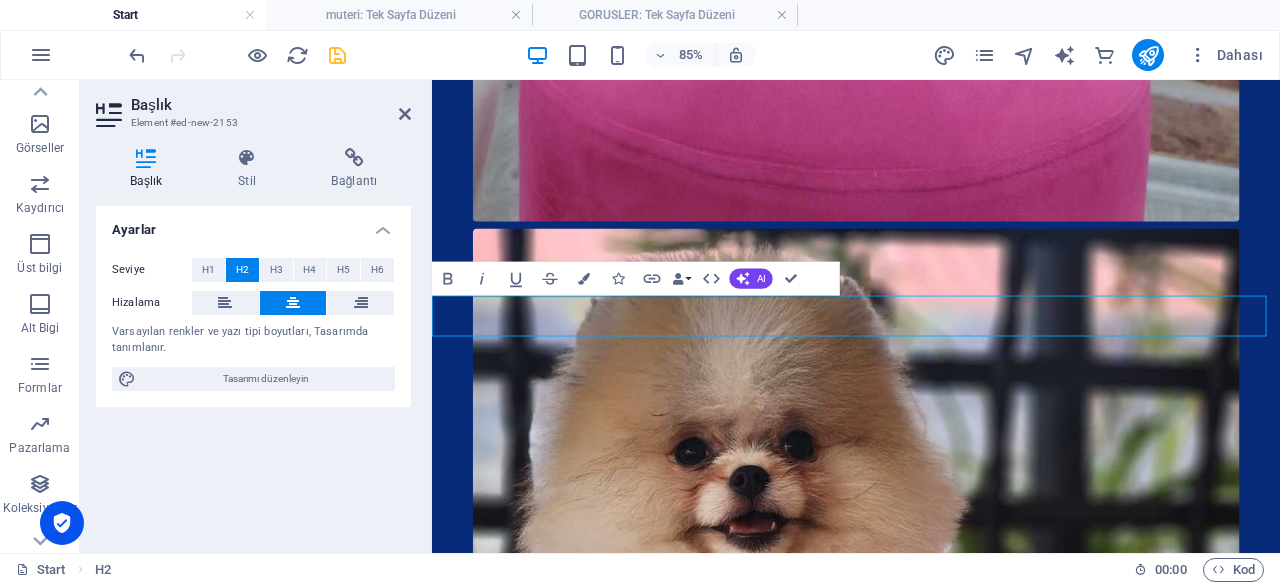 type 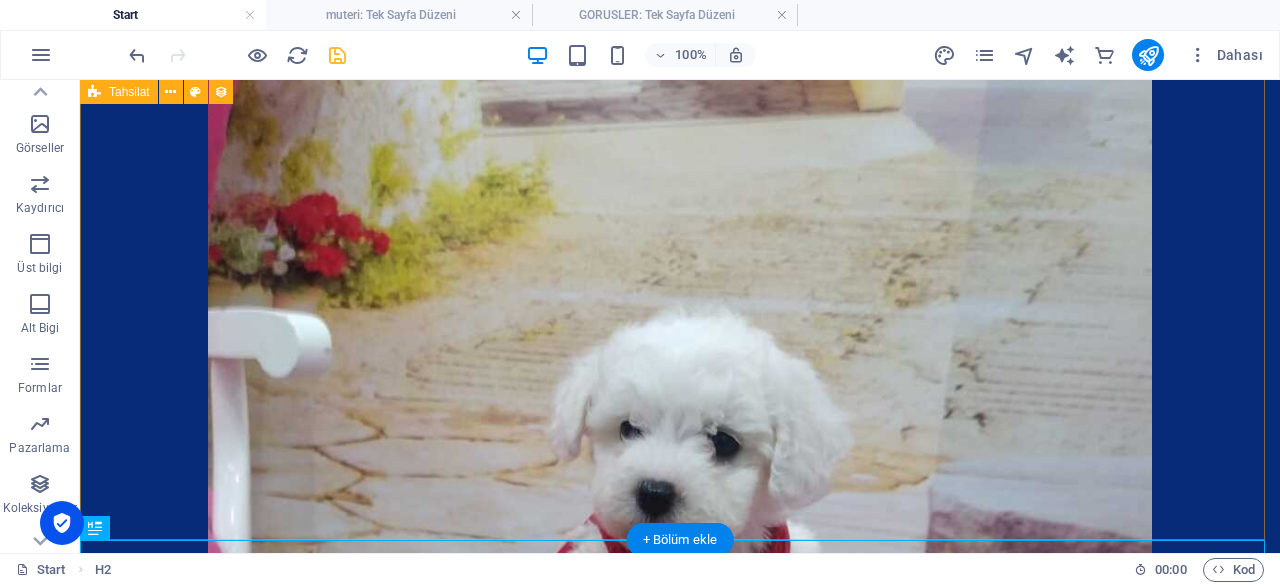 scroll, scrollTop: 5190, scrollLeft: 0, axis: vertical 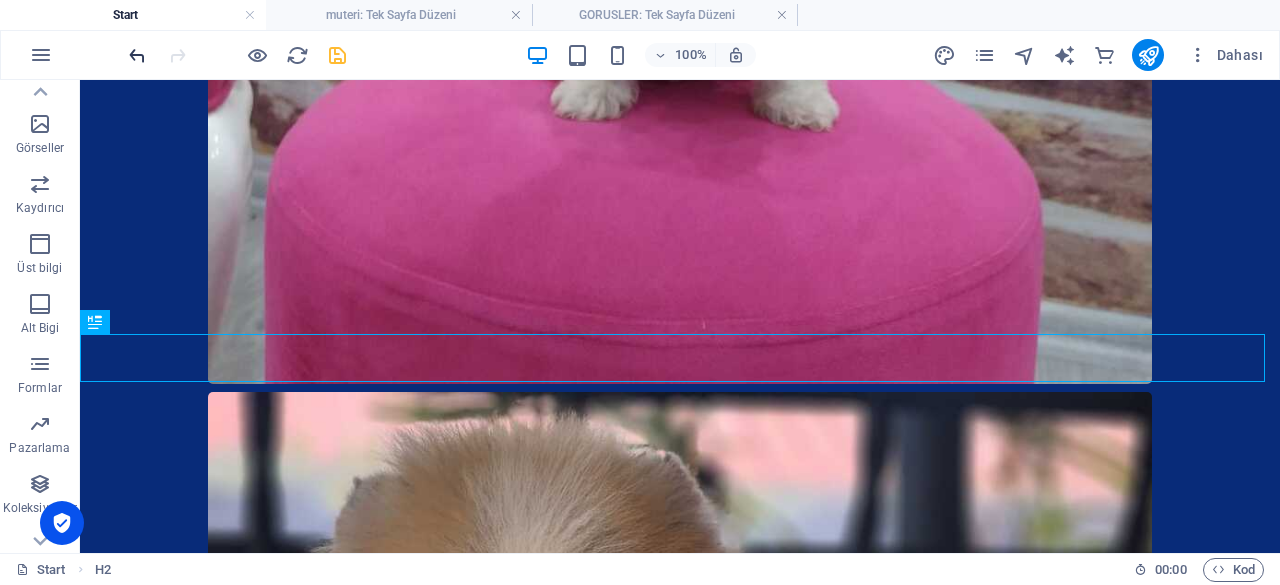 click at bounding box center [137, 55] 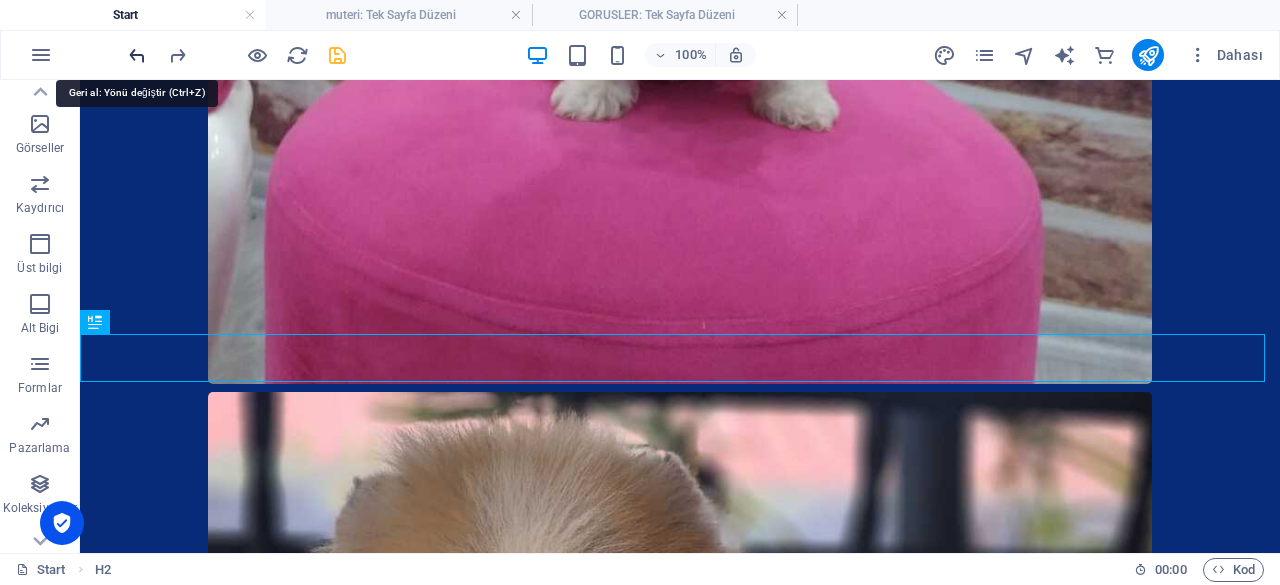 click at bounding box center (137, 55) 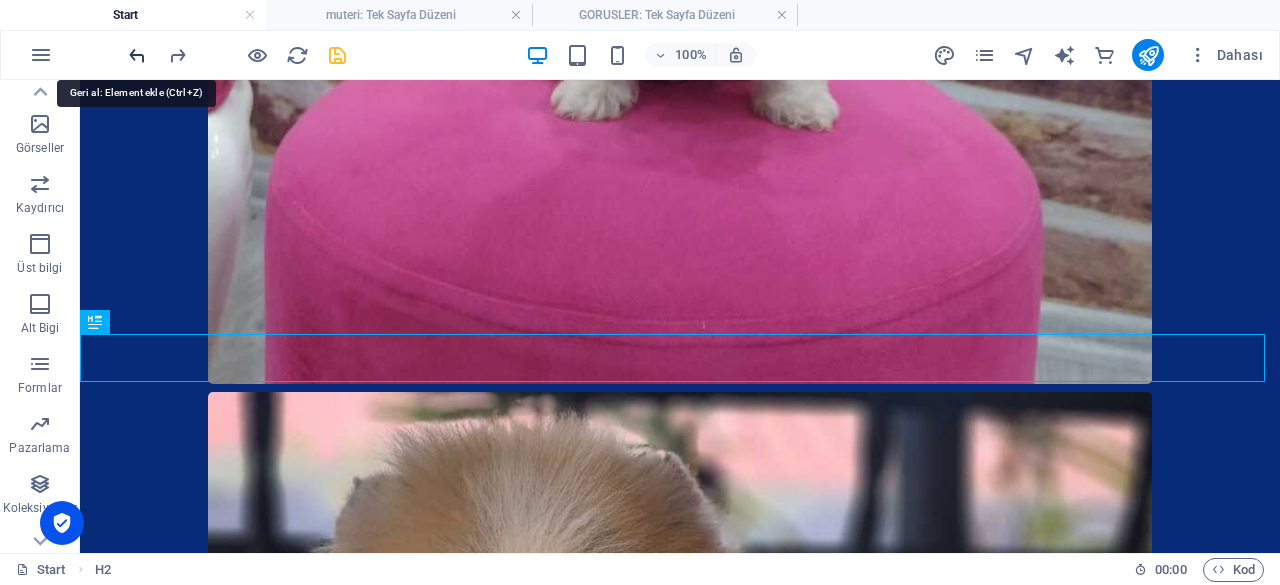 click at bounding box center (137, 55) 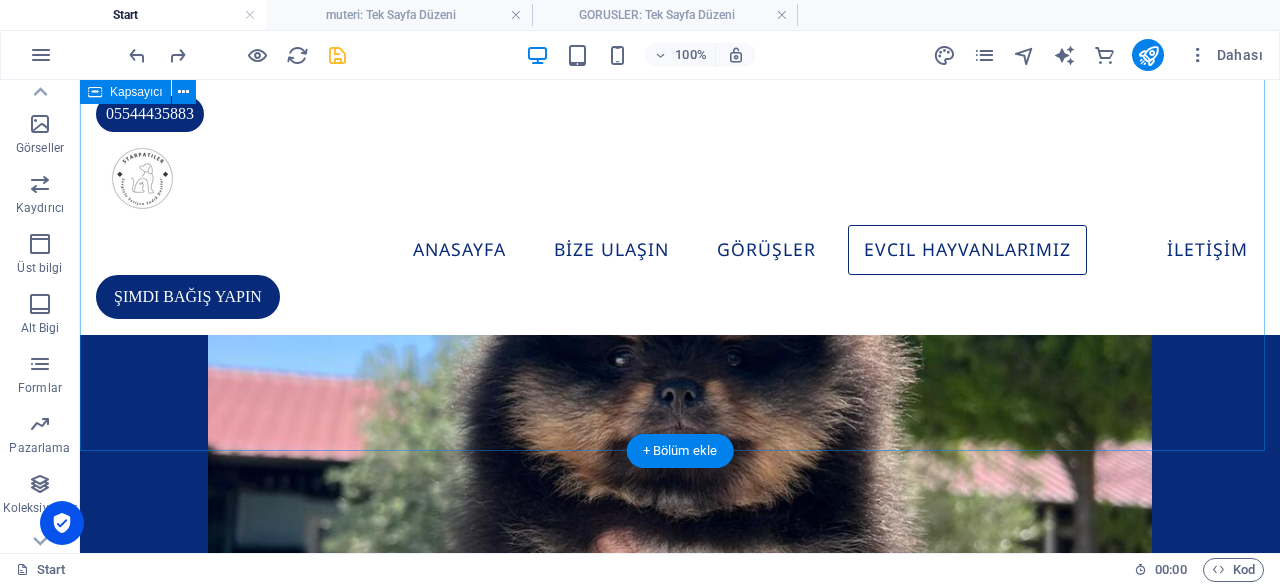 scroll, scrollTop: 3390, scrollLeft: 0, axis: vertical 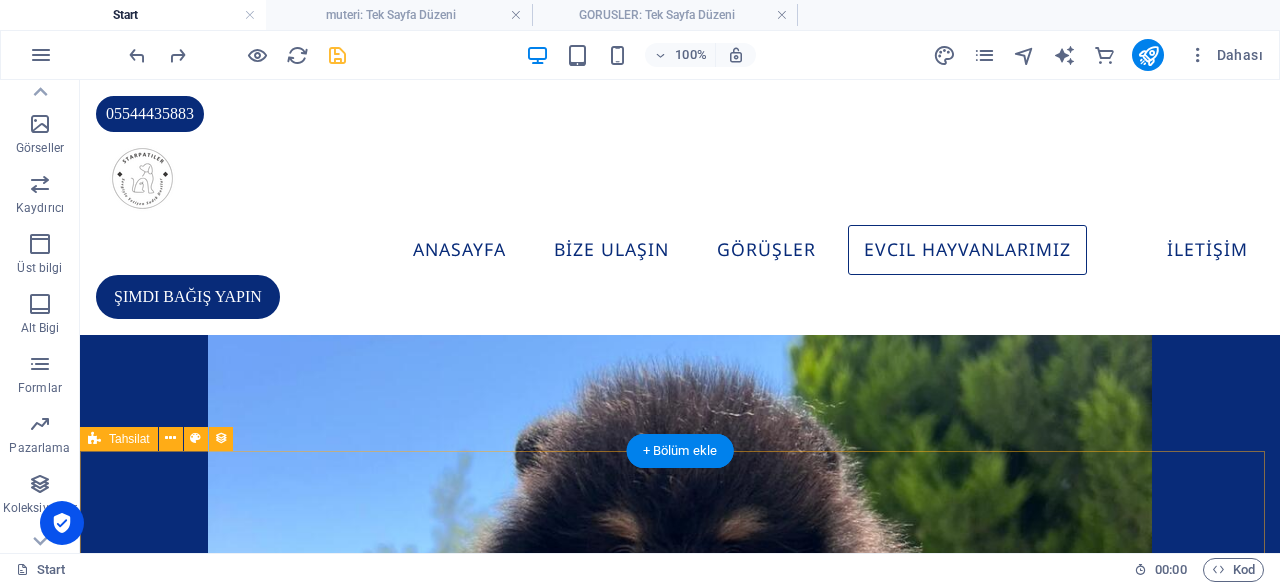 drag, startPoint x: 638, startPoint y: 485, endPoint x: 514, endPoint y: 488, distance: 124.036285 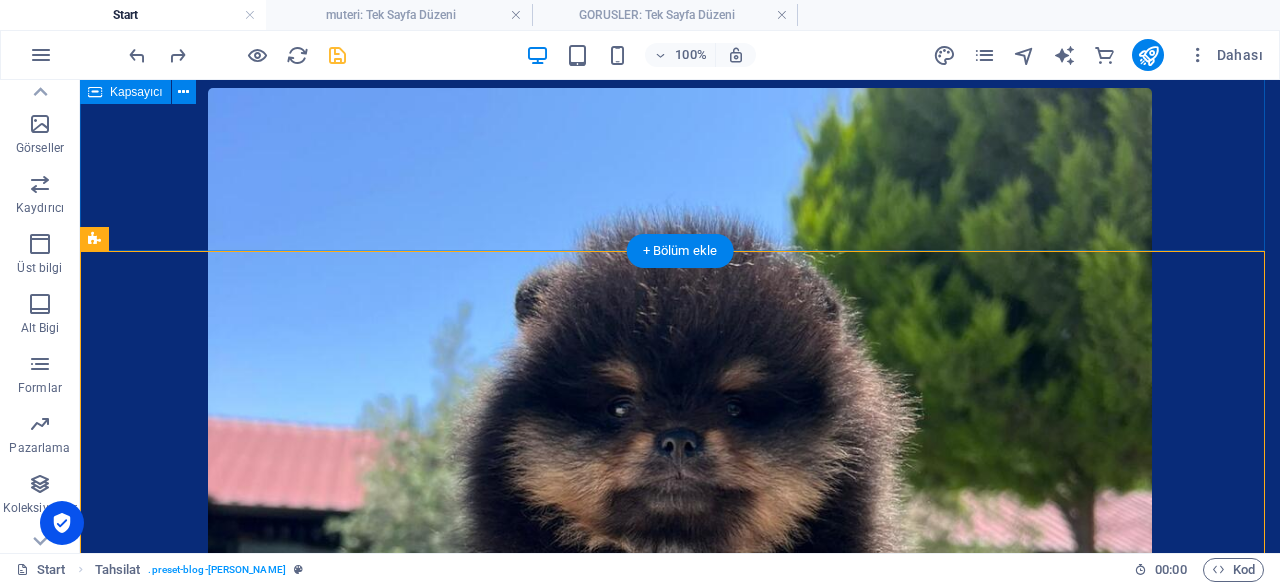 scroll, scrollTop: 3390, scrollLeft: 0, axis: vertical 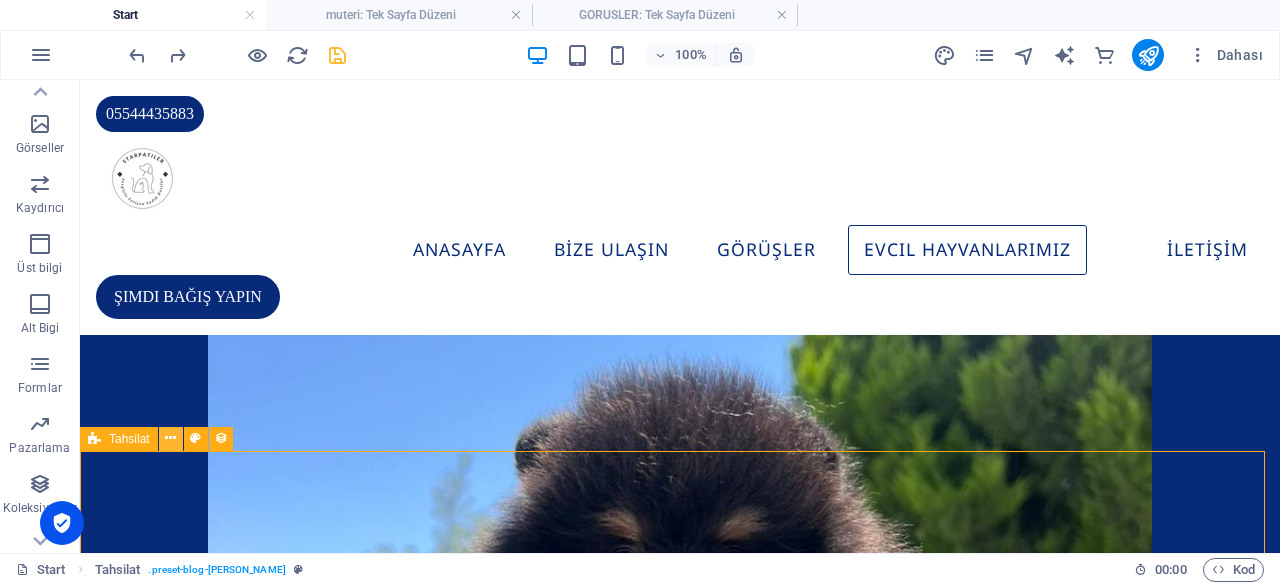 click at bounding box center [170, 438] 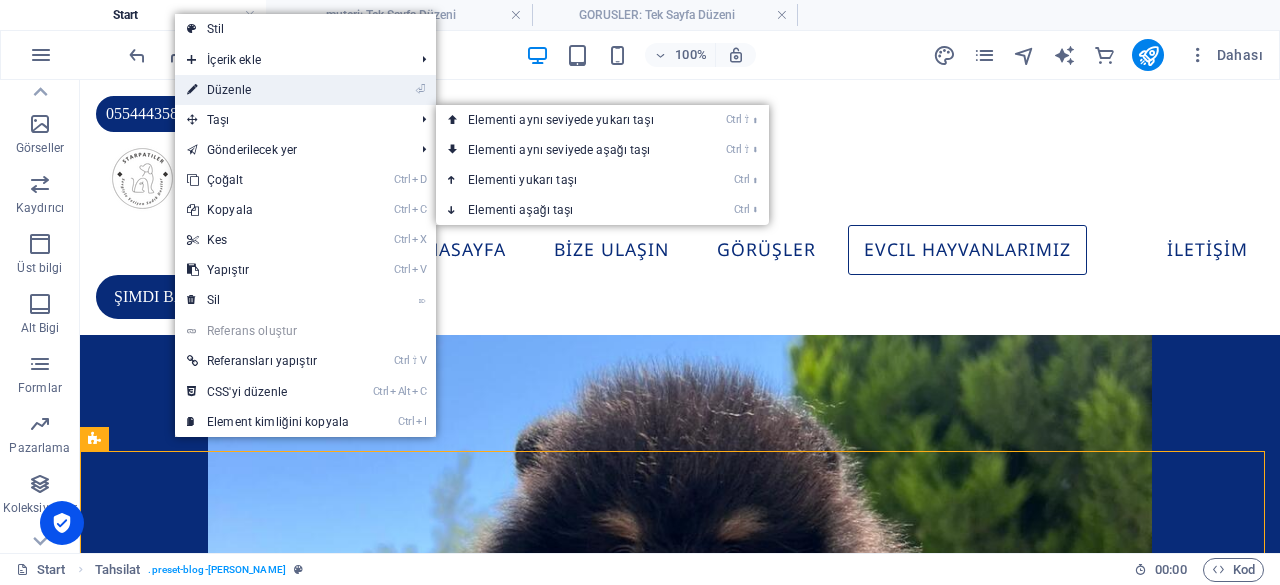 click on "⏎  Düzenle" at bounding box center [268, 90] 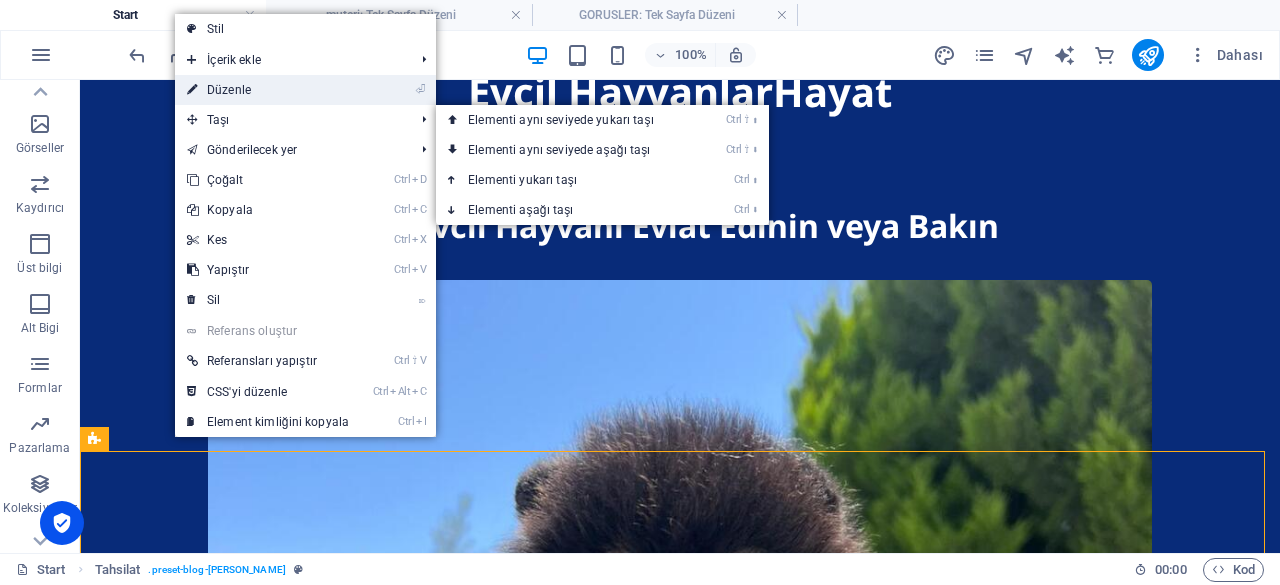 select on "columns.publishing_date_DESC" 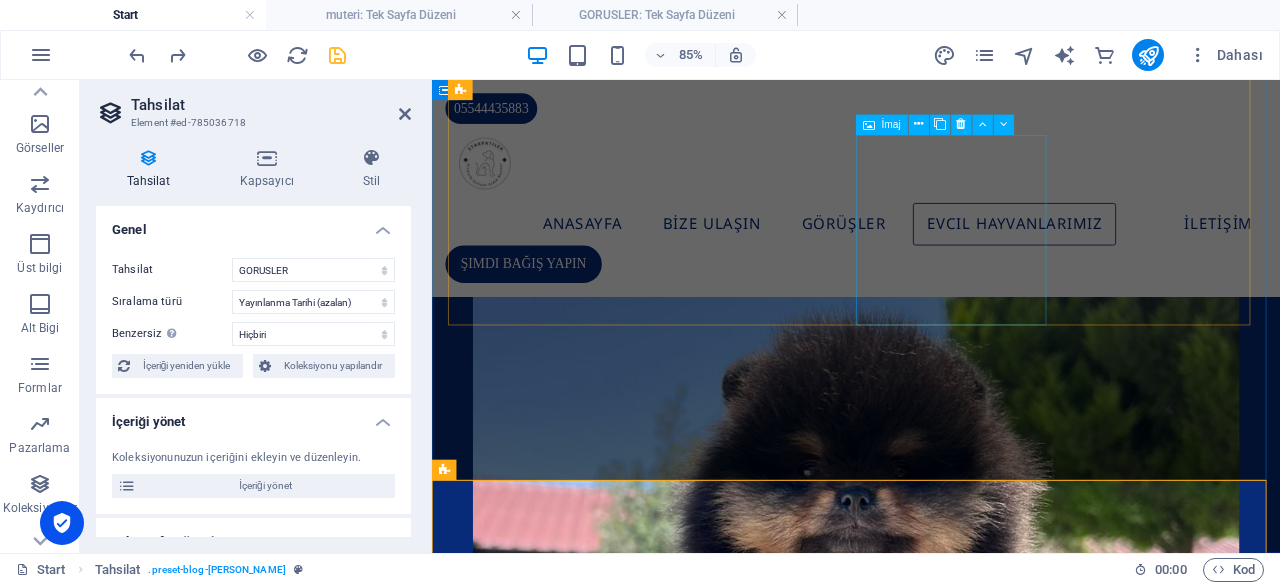 scroll, scrollTop: 3336, scrollLeft: 0, axis: vertical 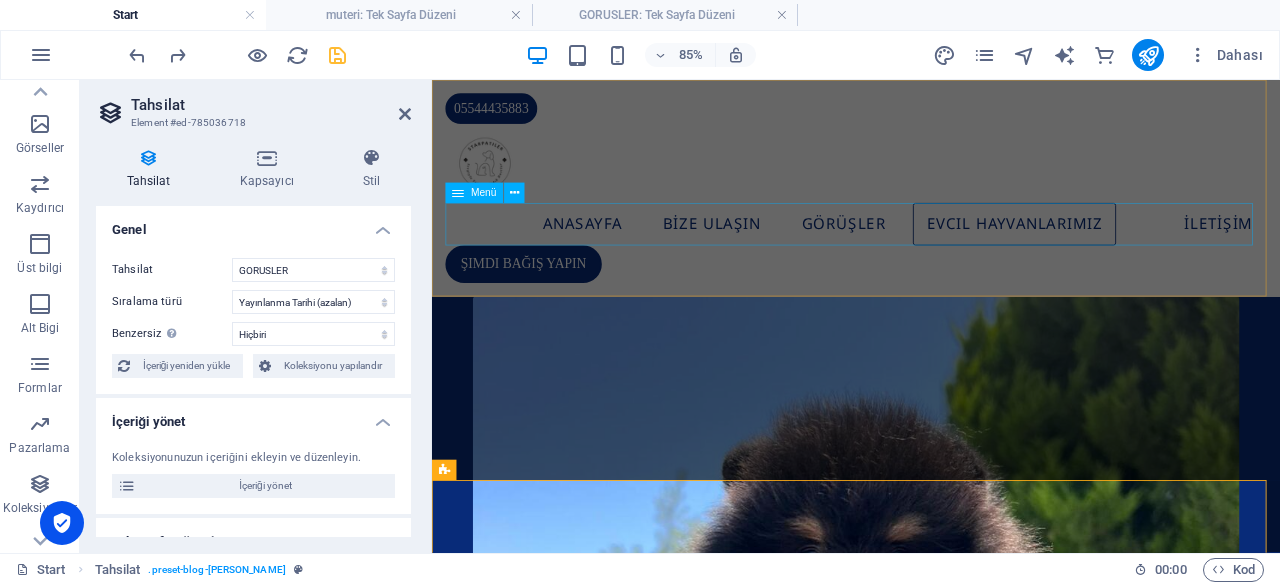 drag, startPoint x: 926, startPoint y: 254, endPoint x: 1203, endPoint y: 225, distance: 278.51392 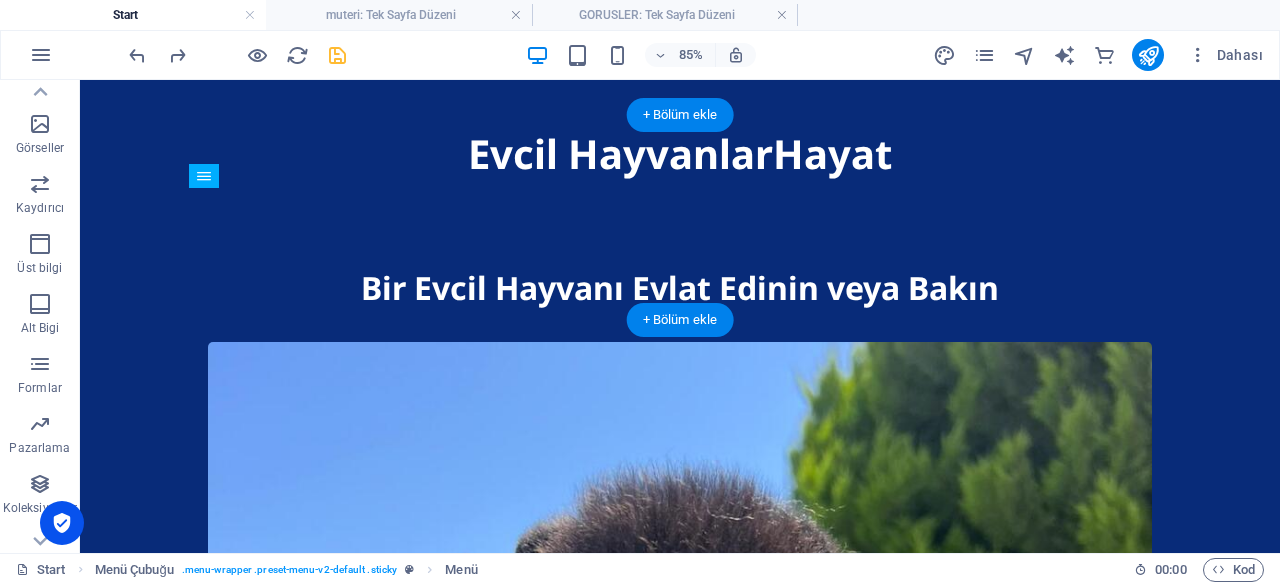scroll, scrollTop: 0, scrollLeft: 0, axis: both 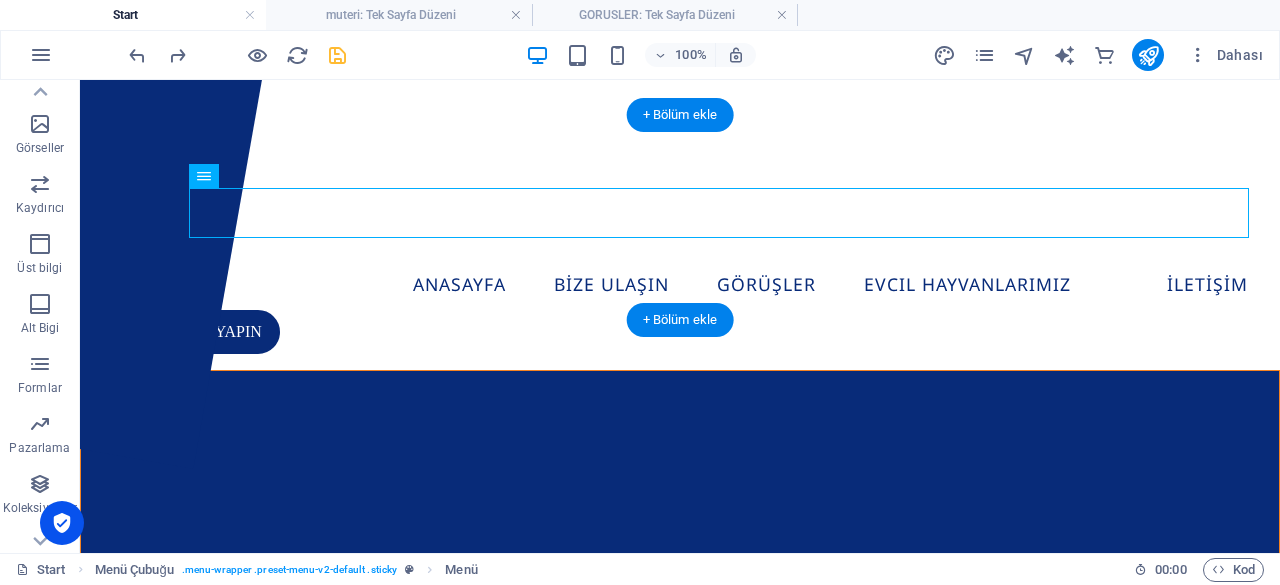 click on "ANASAYFA BİZE ULAŞIN GÖRÜŞLER Evcil Hayvanlarımız İLETİŞİM" at bounding box center (680, 285) 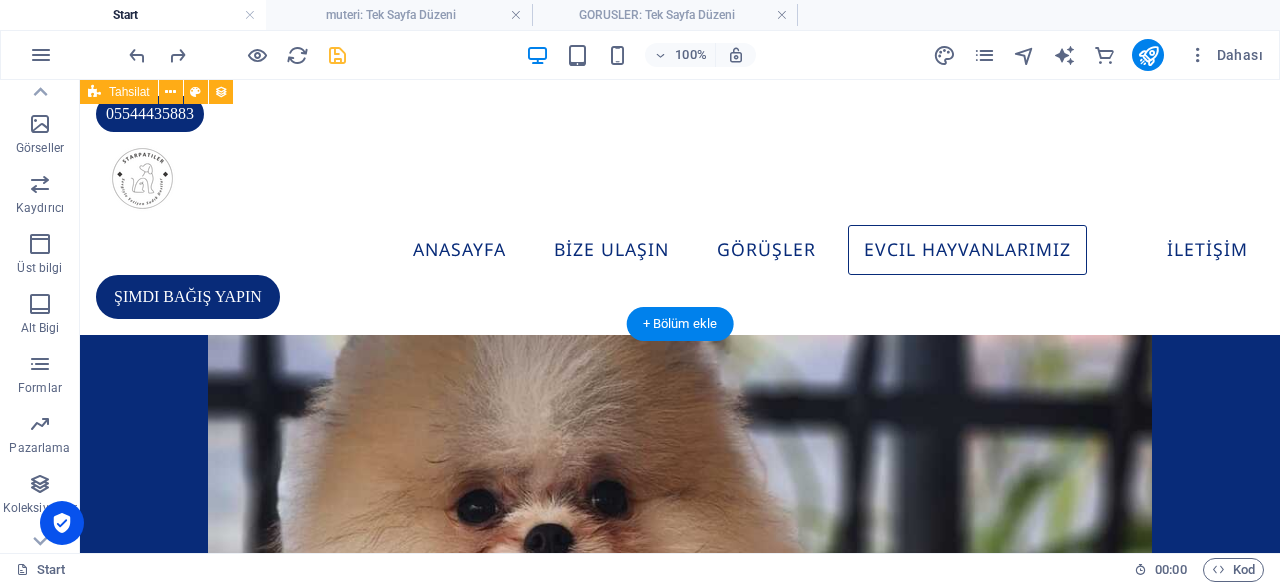 scroll, scrollTop: 5200, scrollLeft: 0, axis: vertical 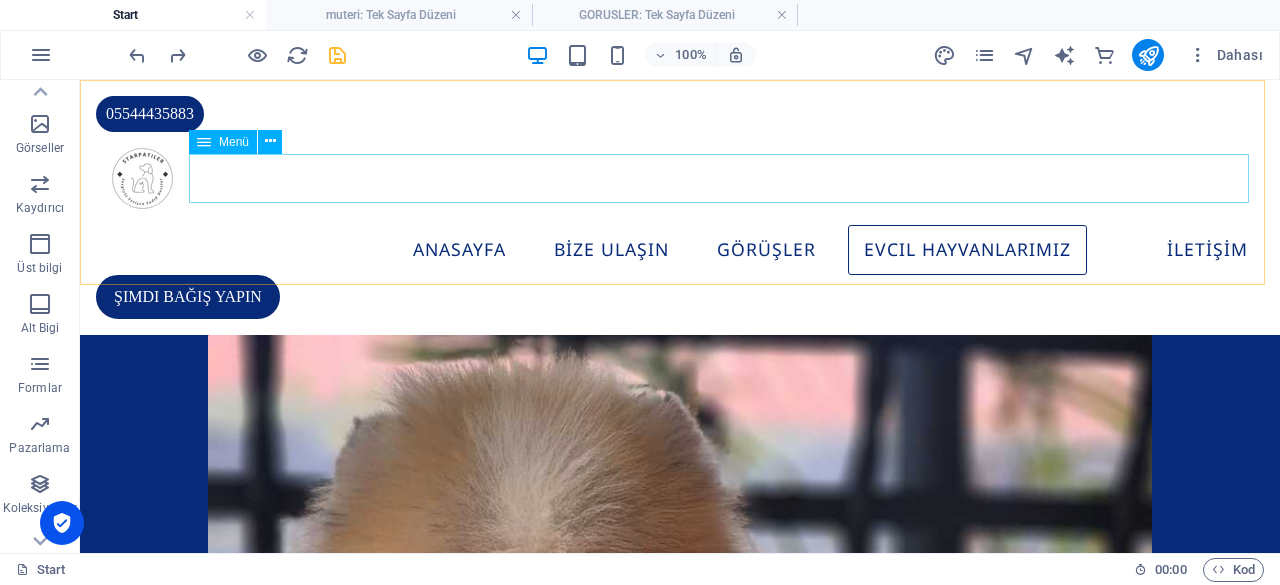 click on "ANASAYFA BİZE ULAŞIN GÖRÜŞLER Evcil Hayvanlarımız İLETİŞİM" at bounding box center (680, 250) 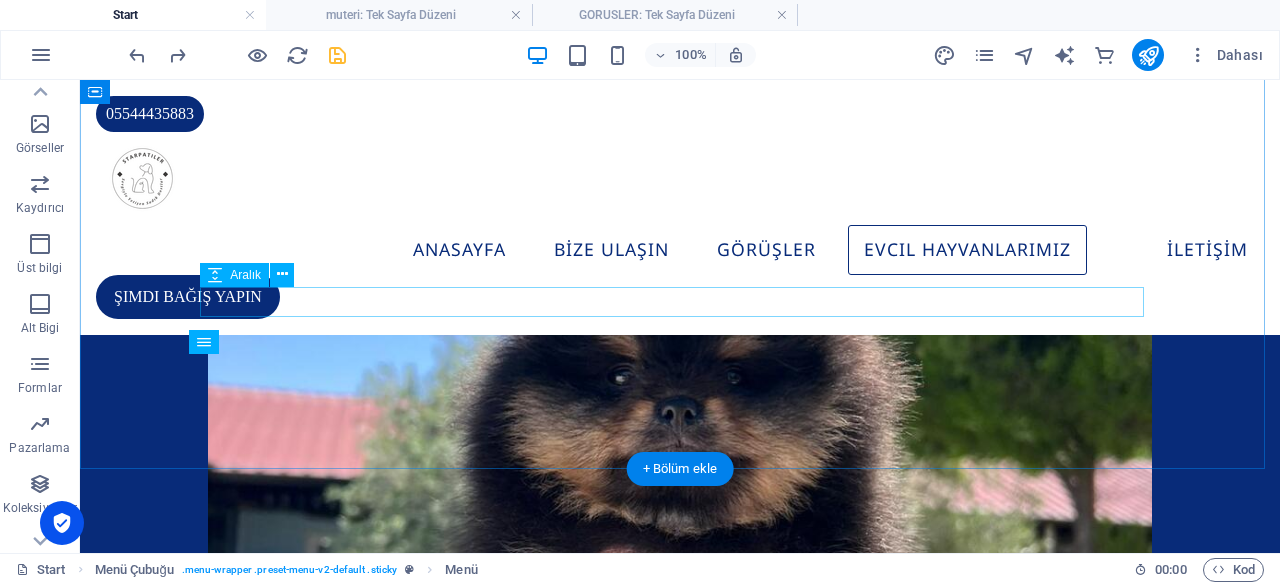 scroll, scrollTop: 3372, scrollLeft: 0, axis: vertical 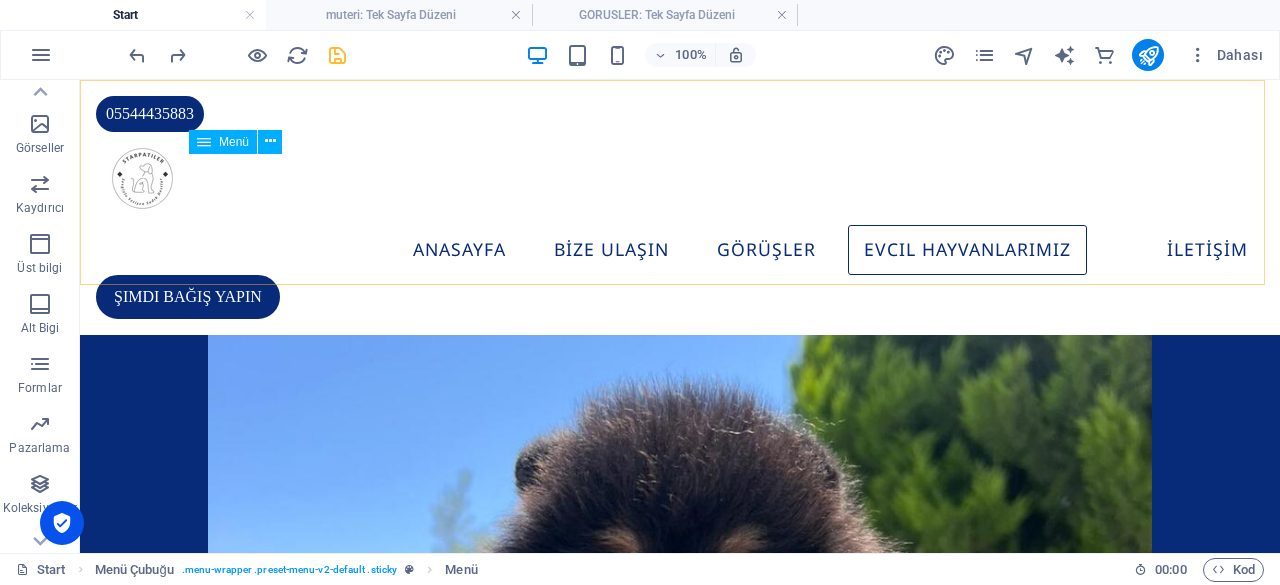 click on "ANASAYFA BİZE ULAŞIN GÖRÜŞLER Evcil Hayvanlarımız İLETİŞİM" at bounding box center (680, 250) 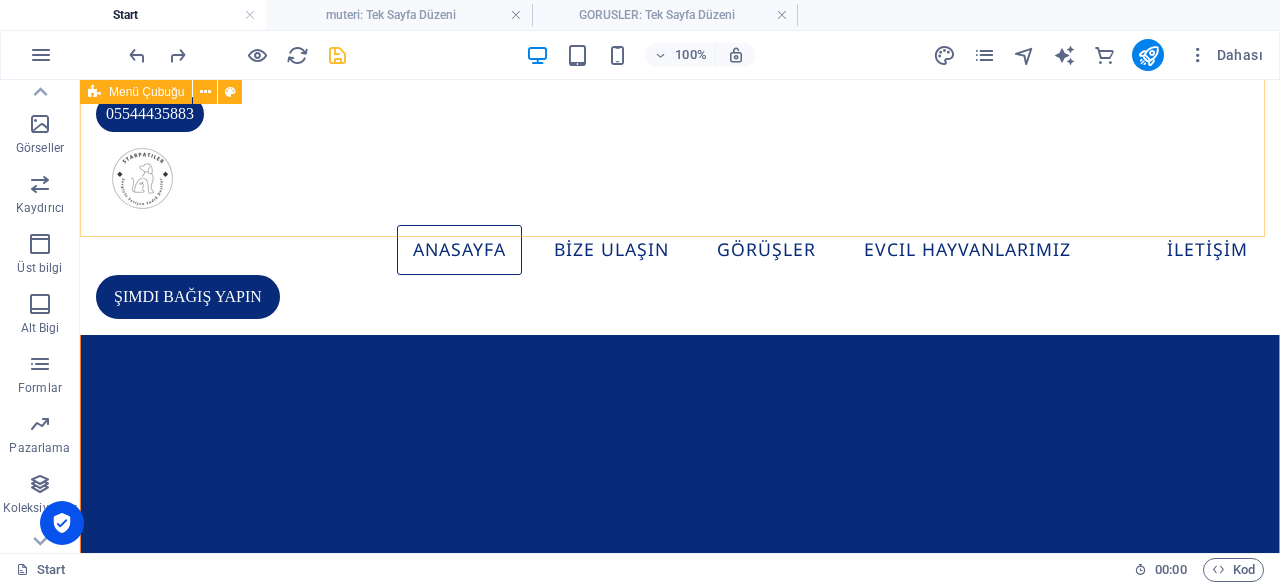 scroll, scrollTop: 872, scrollLeft: 0, axis: vertical 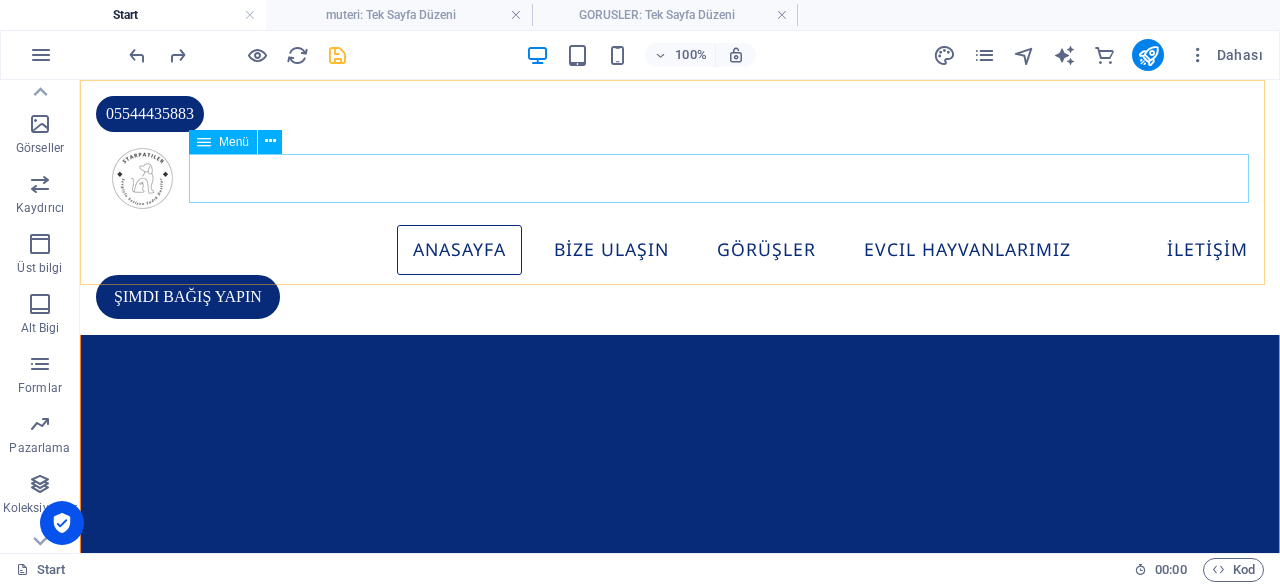 drag, startPoint x: 576, startPoint y: 175, endPoint x: 533, endPoint y: 224, distance: 65.192024 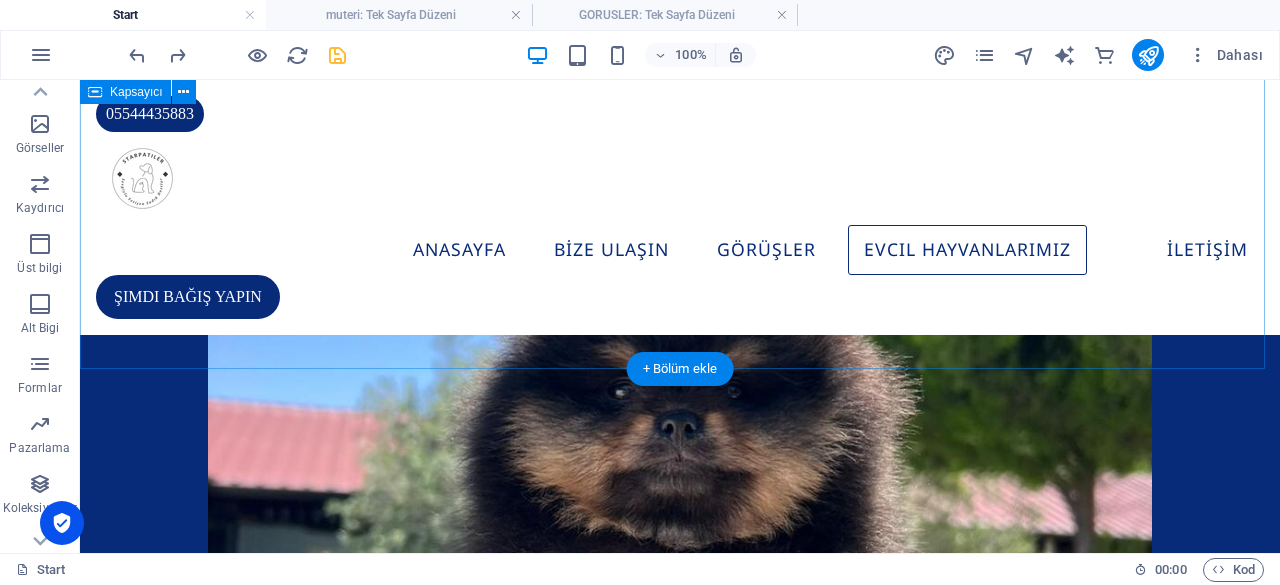 scroll, scrollTop: 3472, scrollLeft: 0, axis: vertical 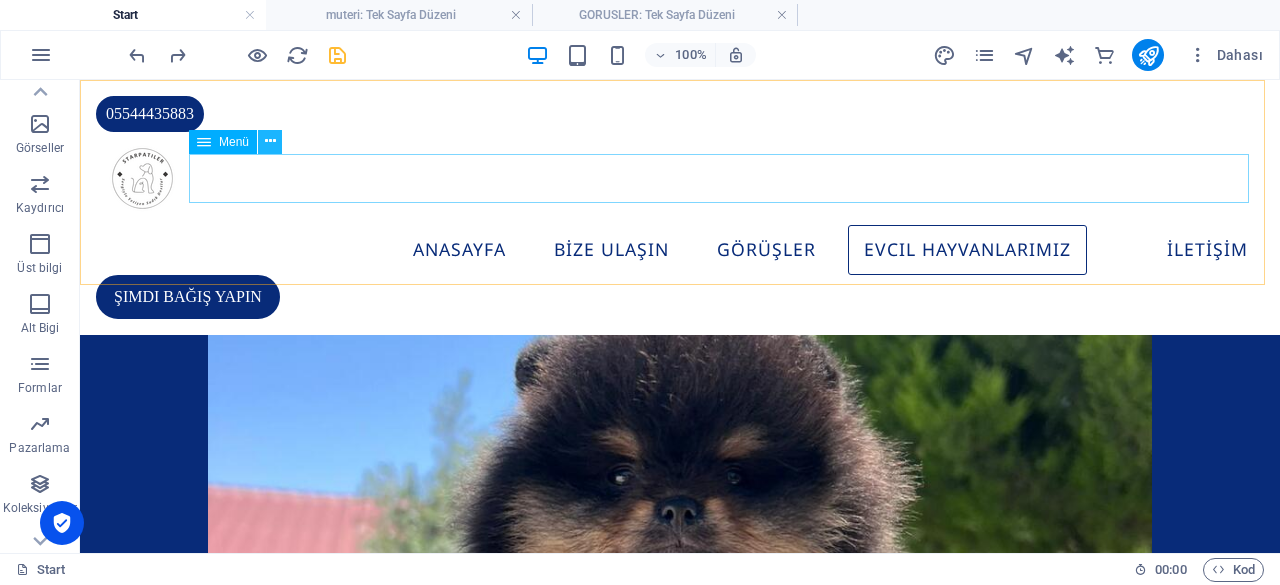 click at bounding box center (270, 141) 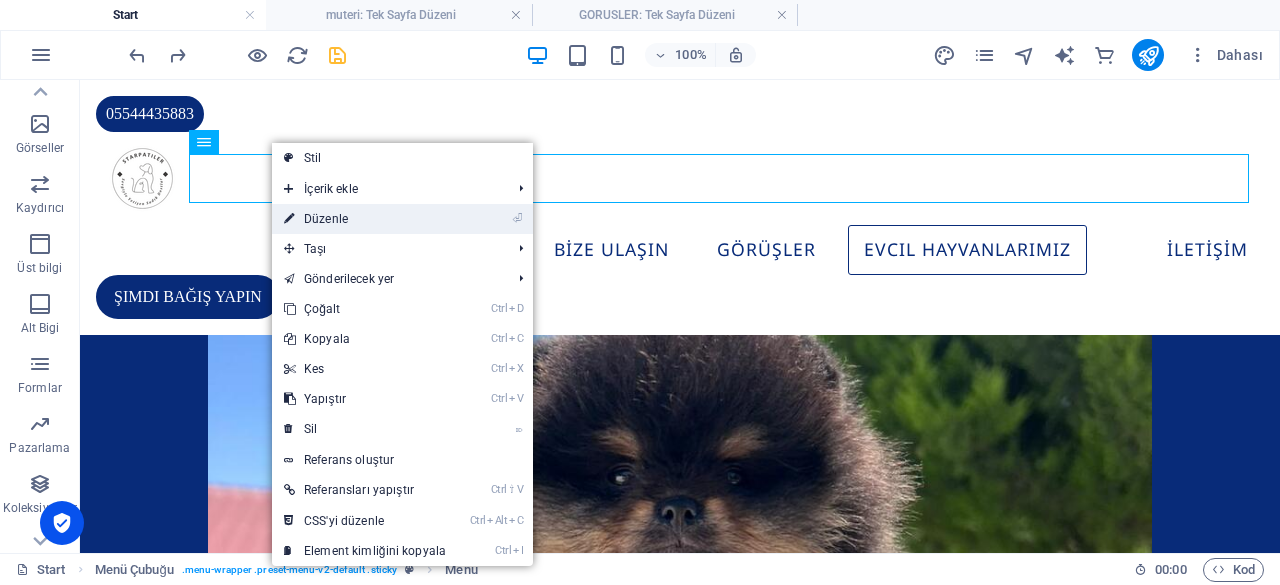 click on "⏎  Düzenle" at bounding box center [365, 219] 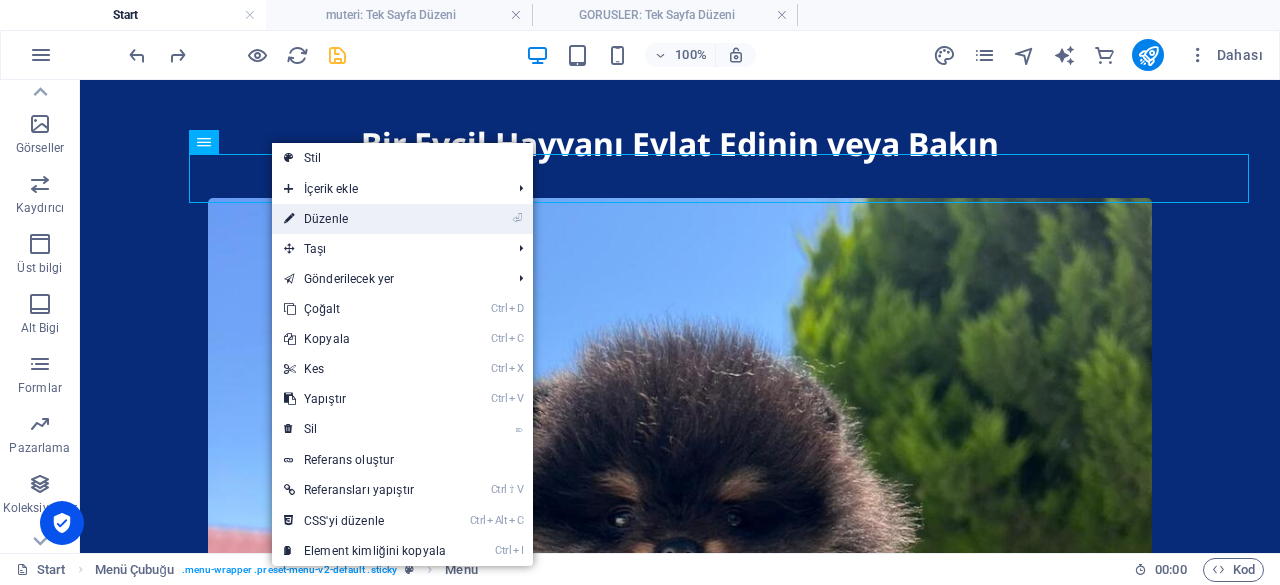 select 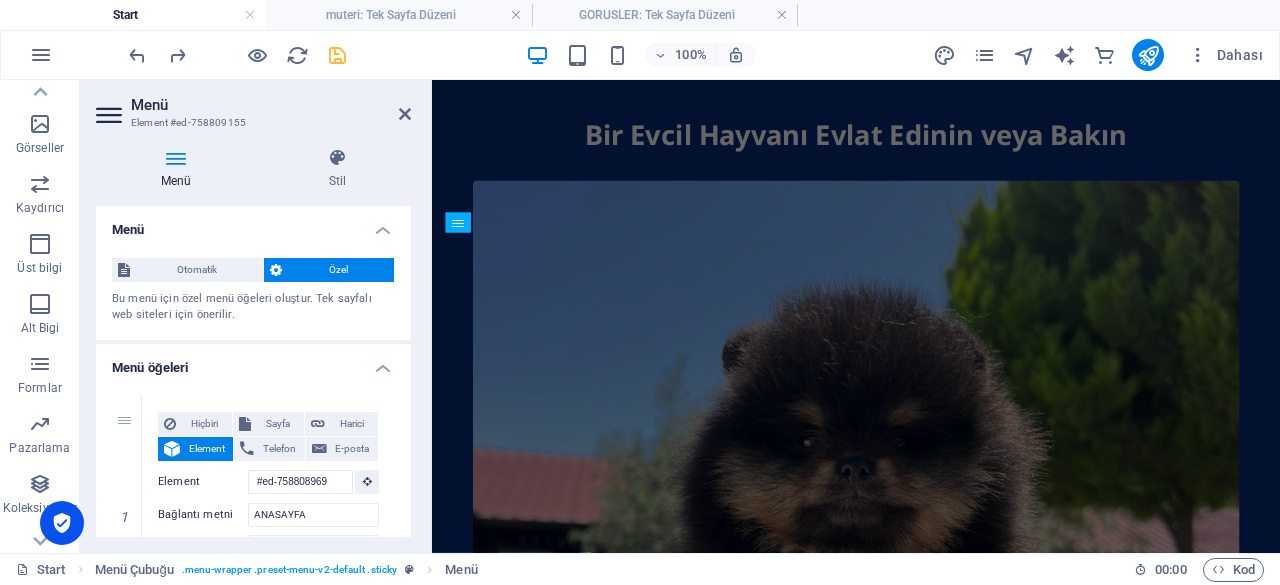 scroll, scrollTop: 0, scrollLeft: 0, axis: both 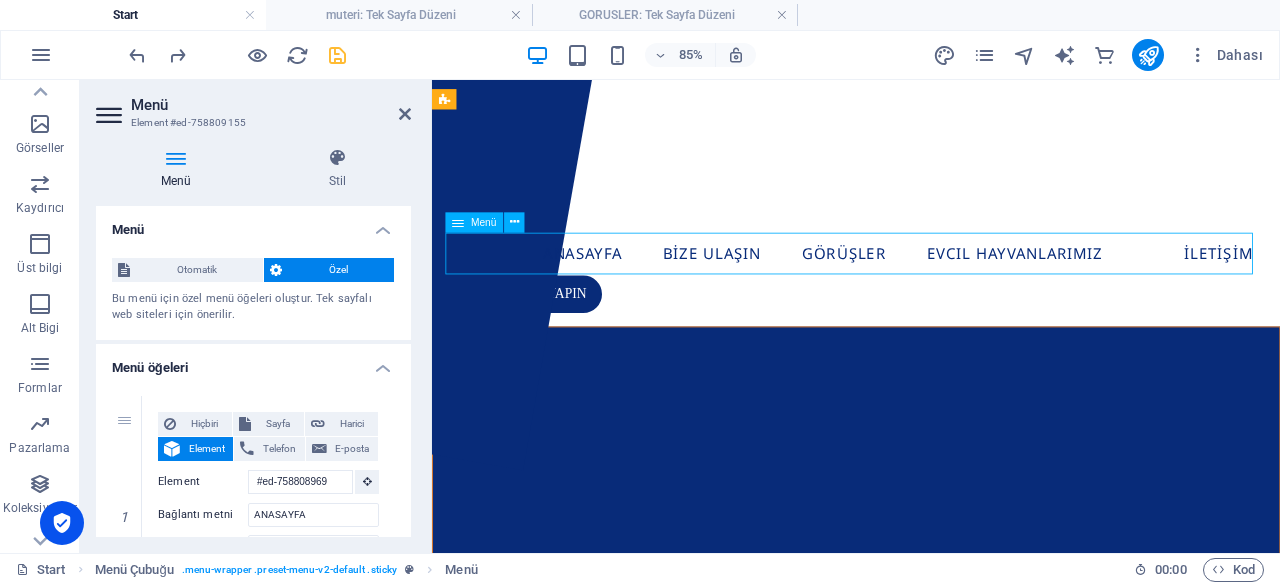 drag, startPoint x: 1115, startPoint y: 289, endPoint x: 875, endPoint y: 291, distance: 240.00833 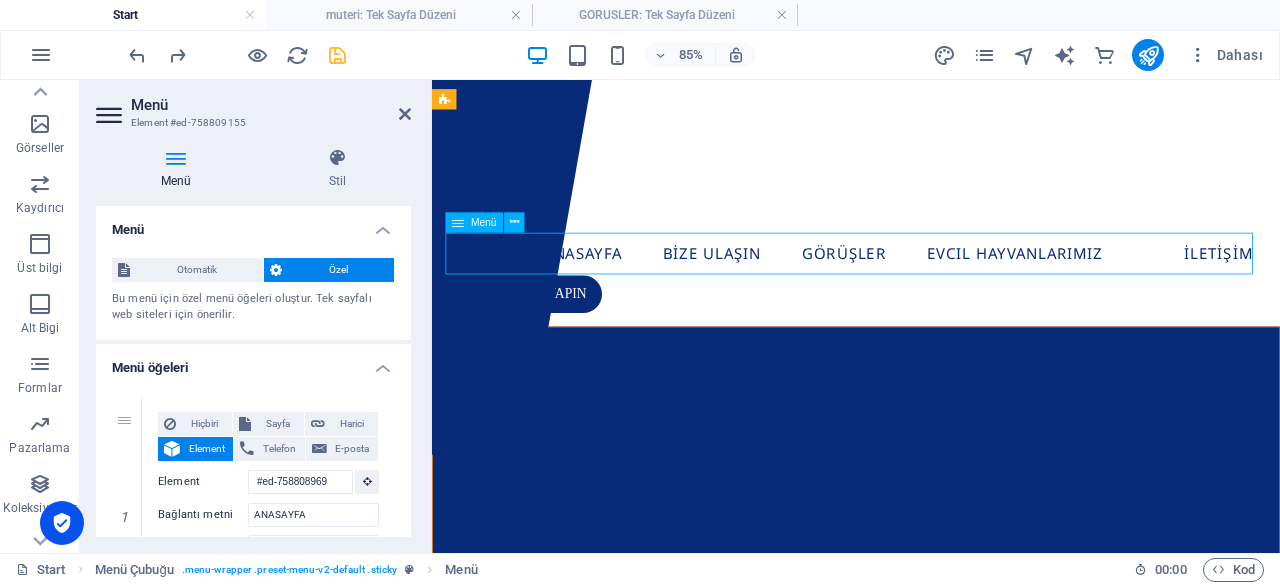 drag, startPoint x: 902, startPoint y: 282, endPoint x: 937, endPoint y: 294, distance: 37 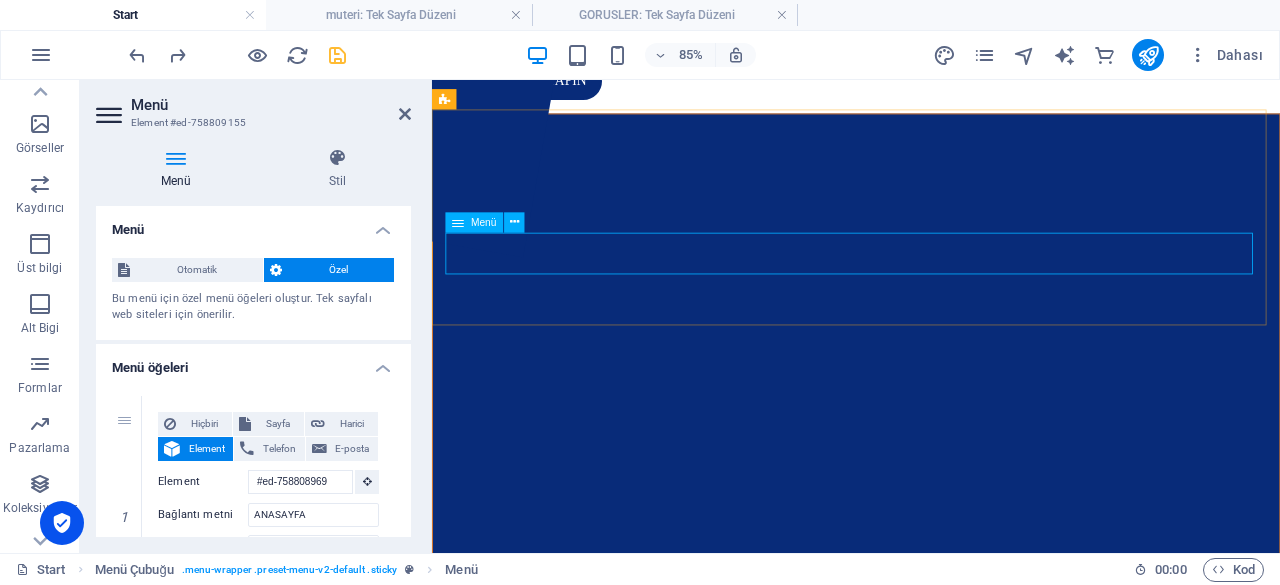 scroll, scrollTop: 0, scrollLeft: 0, axis: both 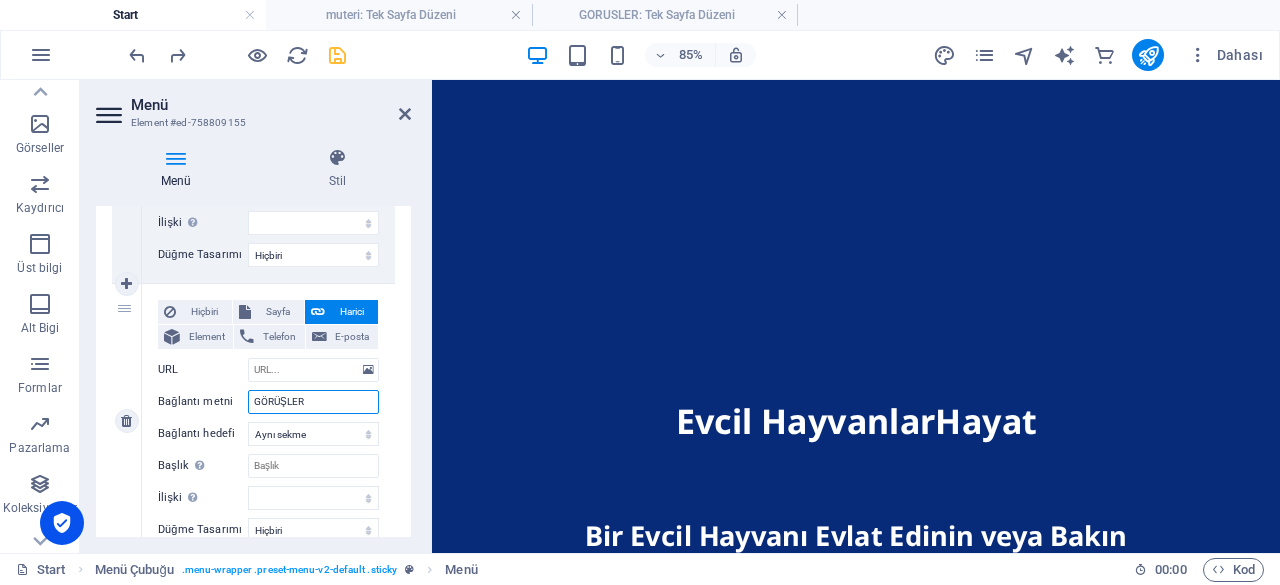 drag, startPoint x: 346, startPoint y: 401, endPoint x: 184, endPoint y: 383, distance: 162.99693 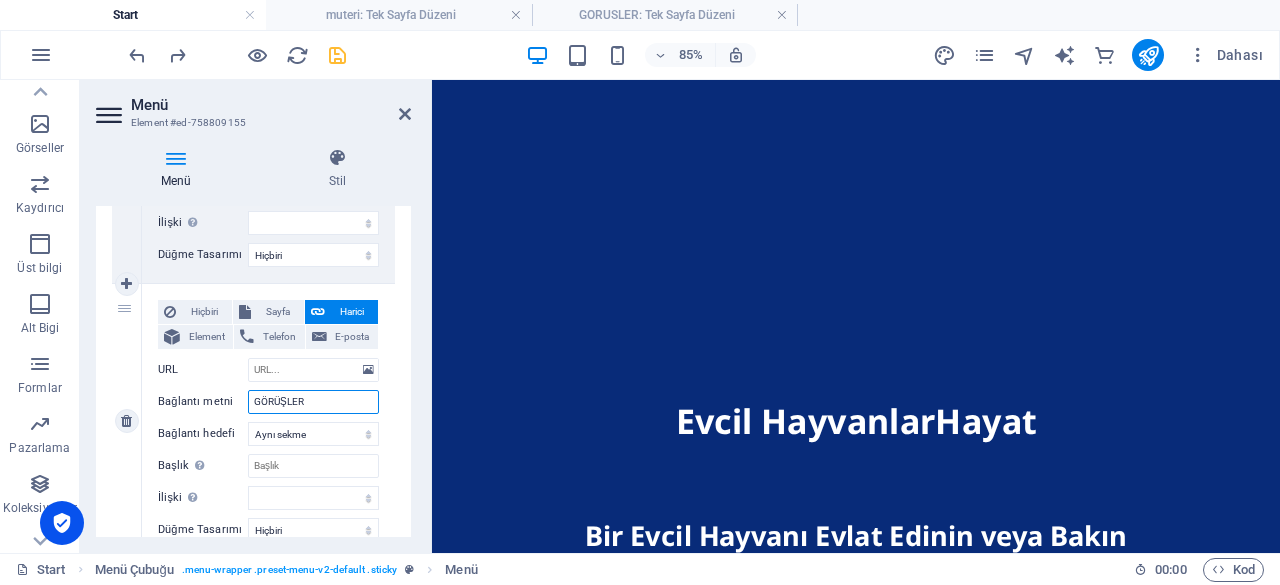 type 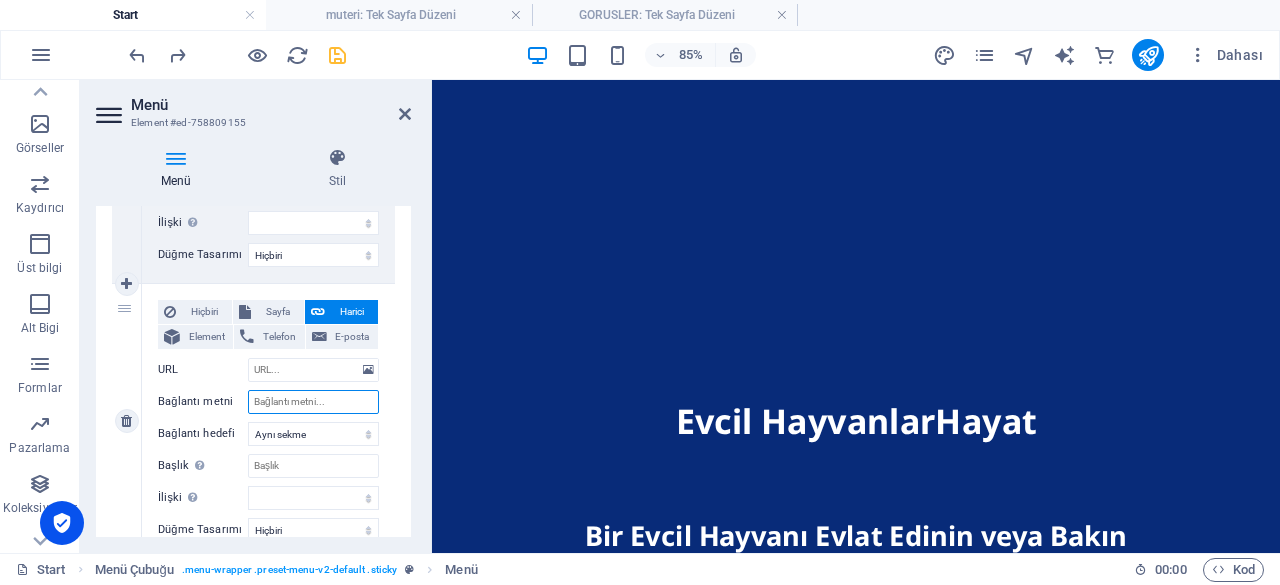 select 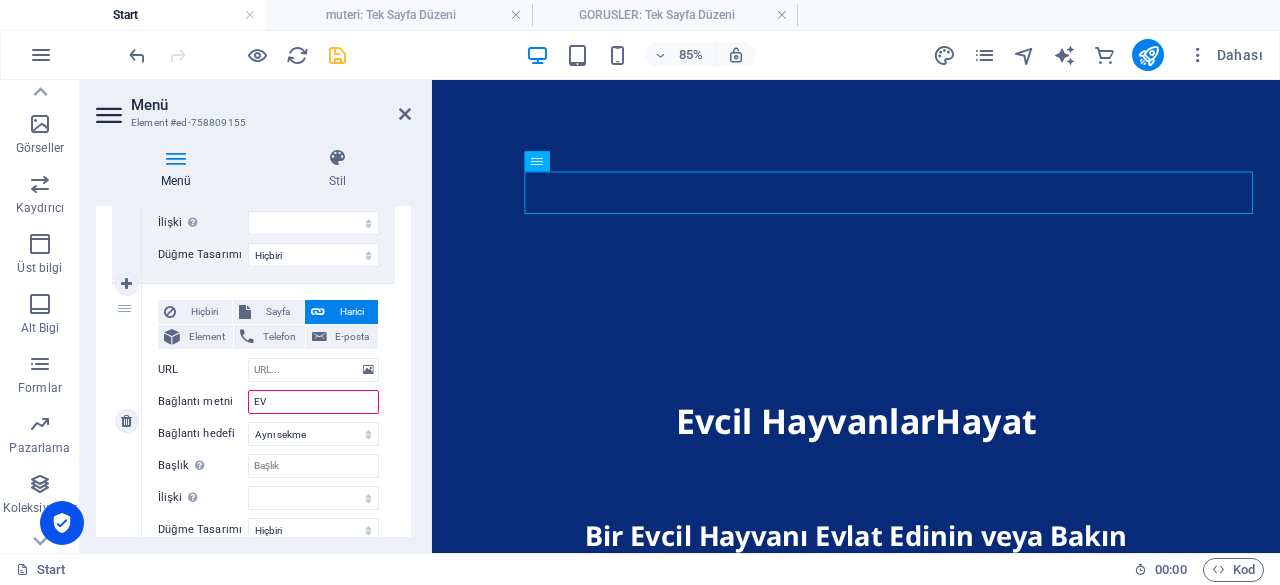 scroll, scrollTop: 0, scrollLeft: 0, axis: both 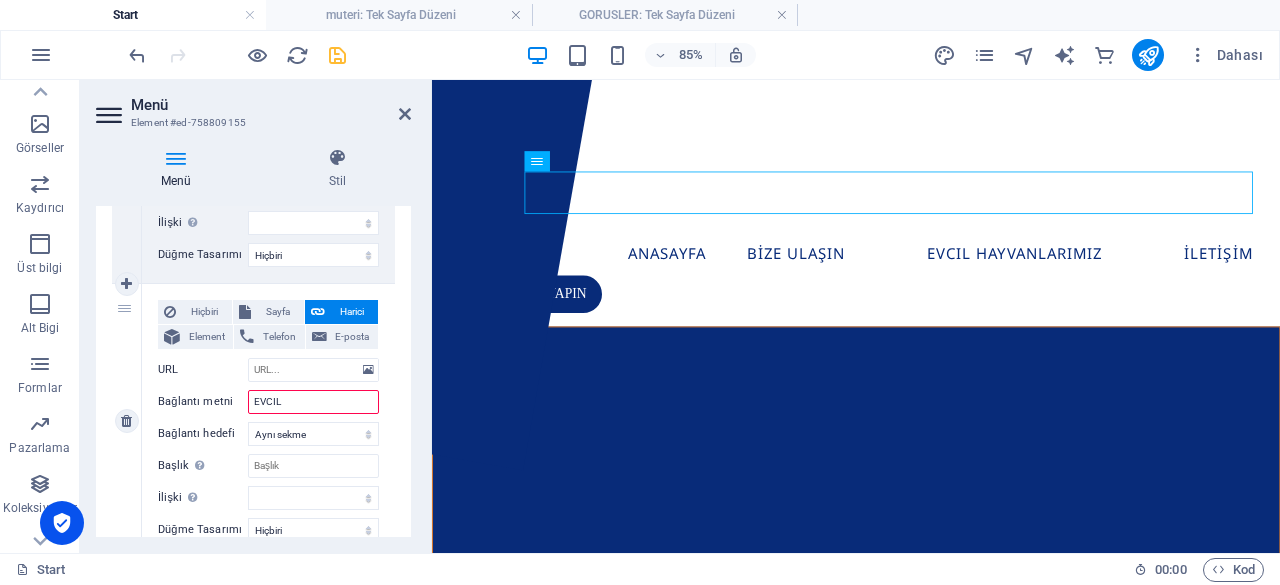 type on "EVCIL" 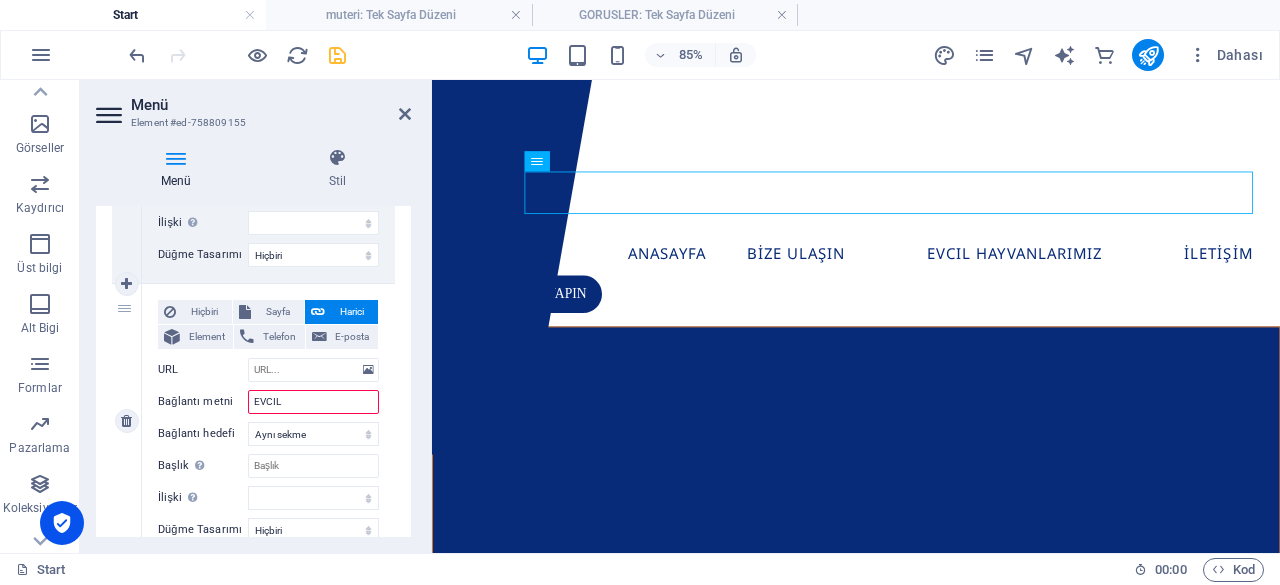 select 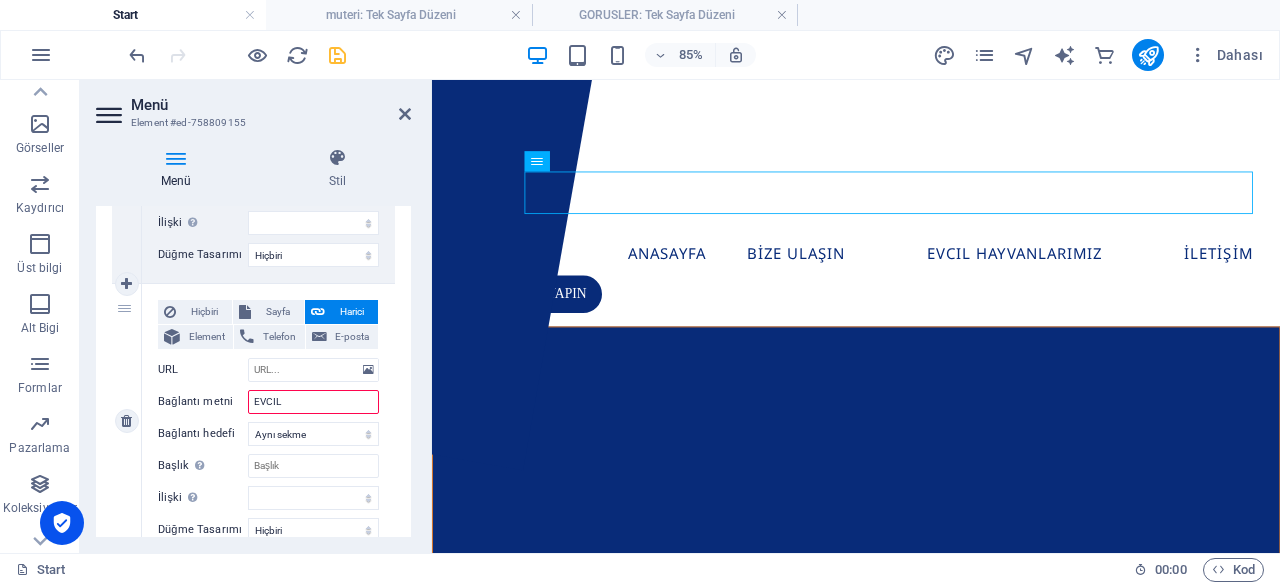 select 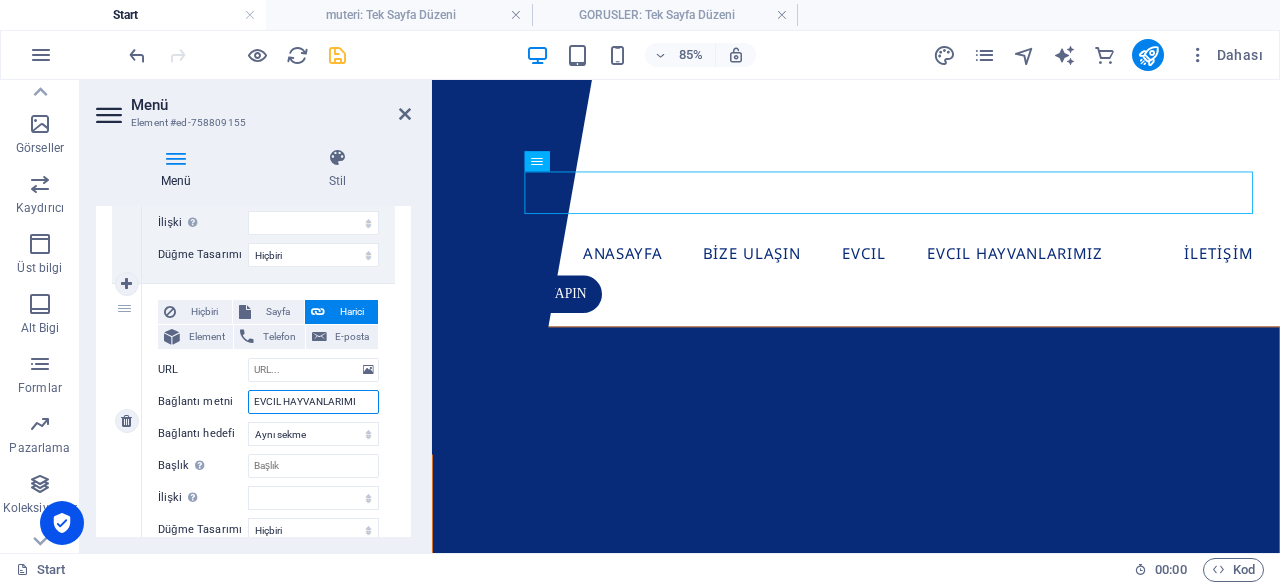 type on "EVCIL HAYVANLARIMIZ" 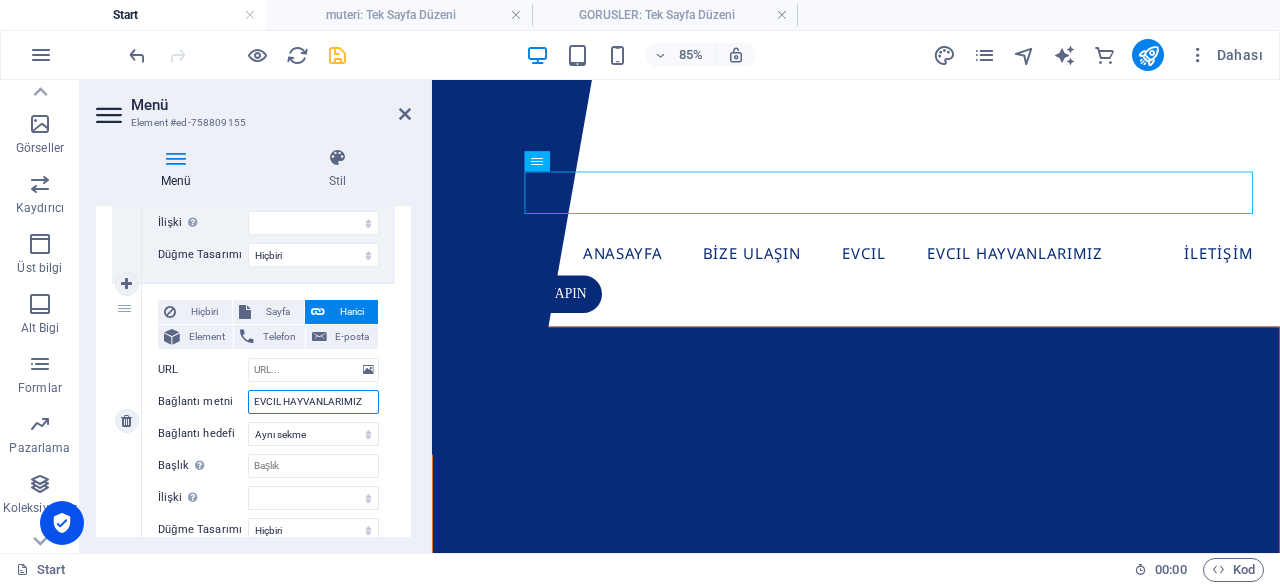 select 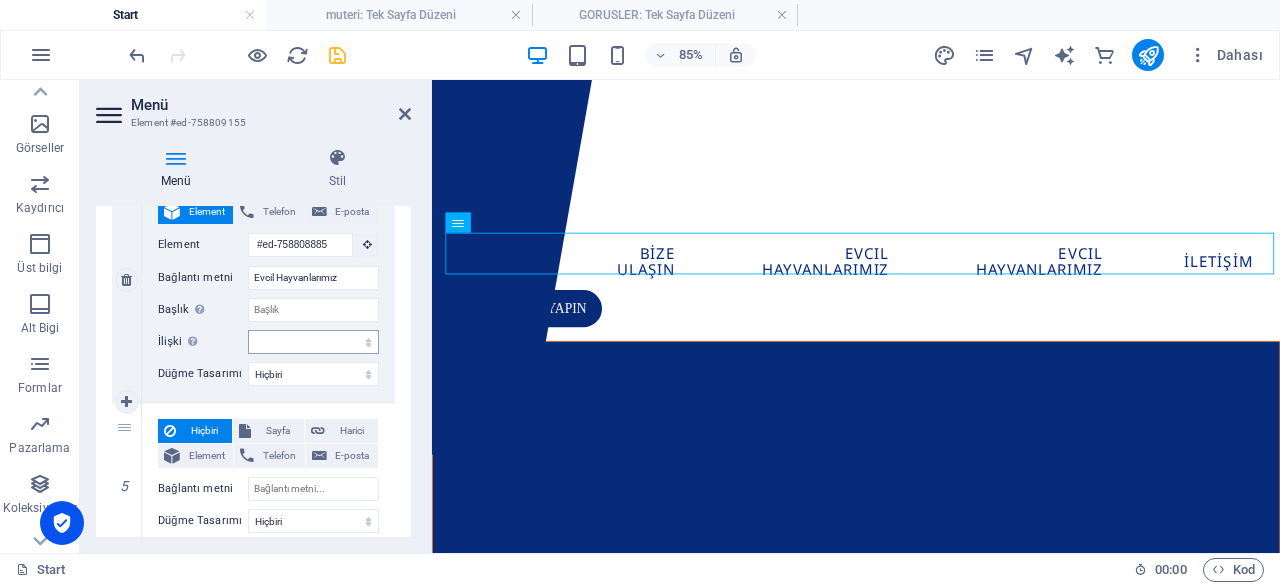 scroll, scrollTop: 900, scrollLeft: 0, axis: vertical 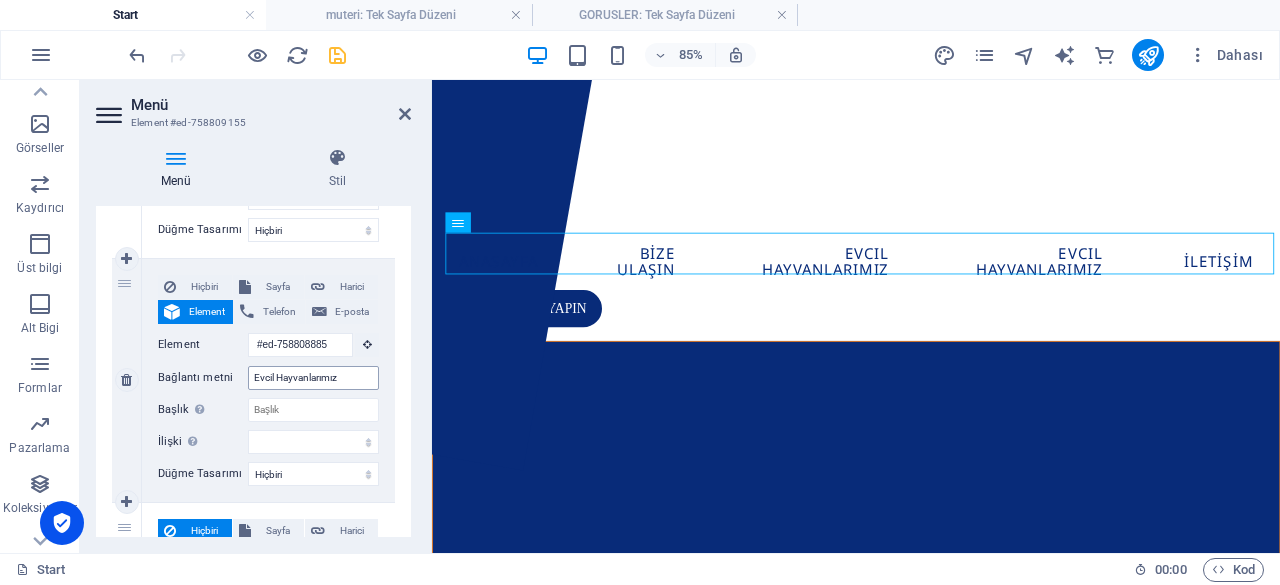 type on "EVCIL HAYVANLARIMIZ" 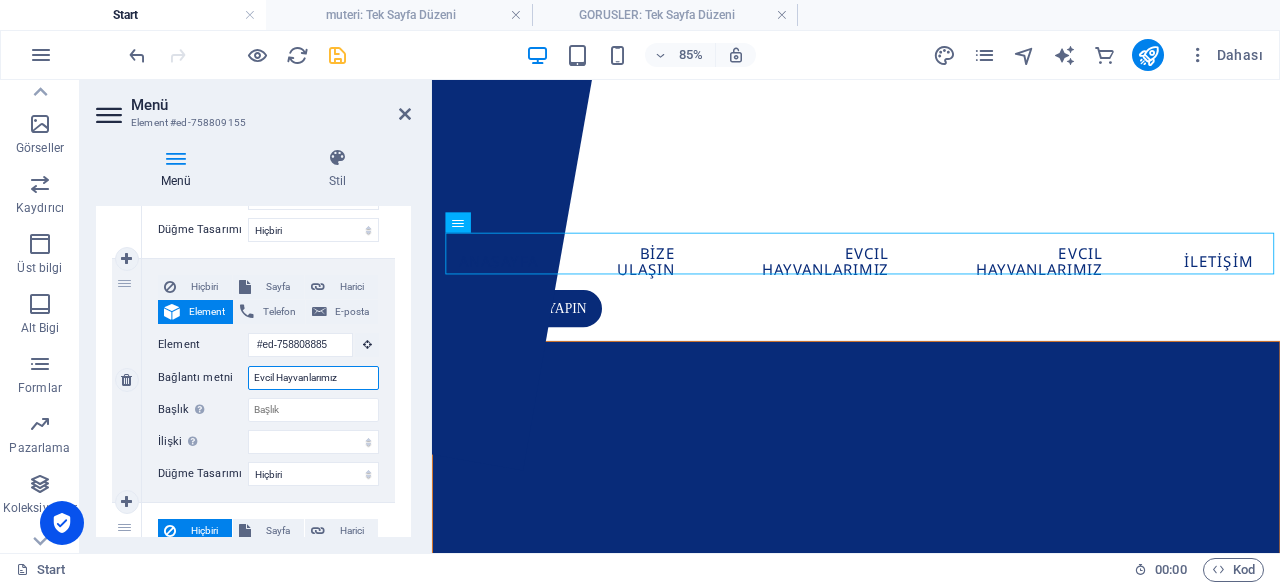 drag, startPoint x: 353, startPoint y: 375, endPoint x: 182, endPoint y: 375, distance: 171 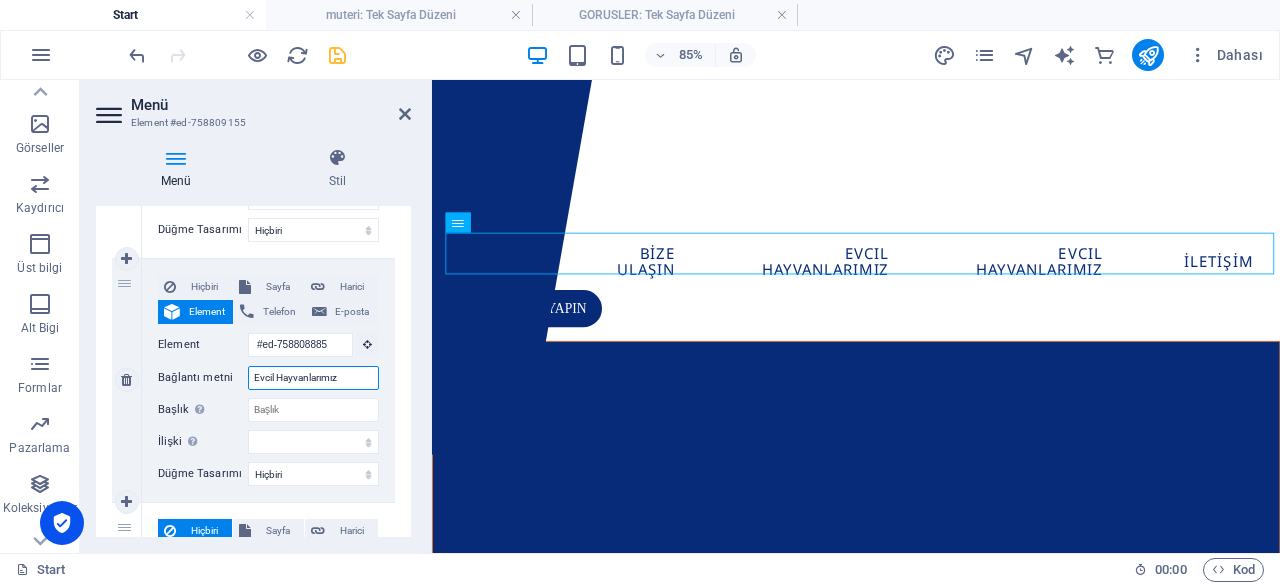 paste on "GÖRÜŞLER" 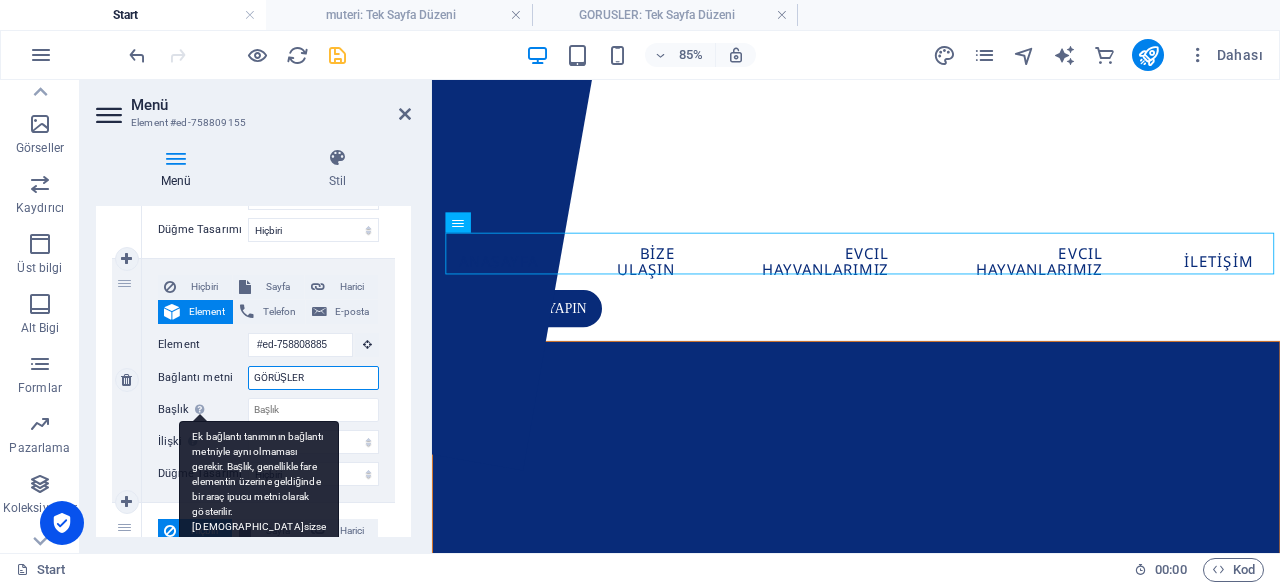 select 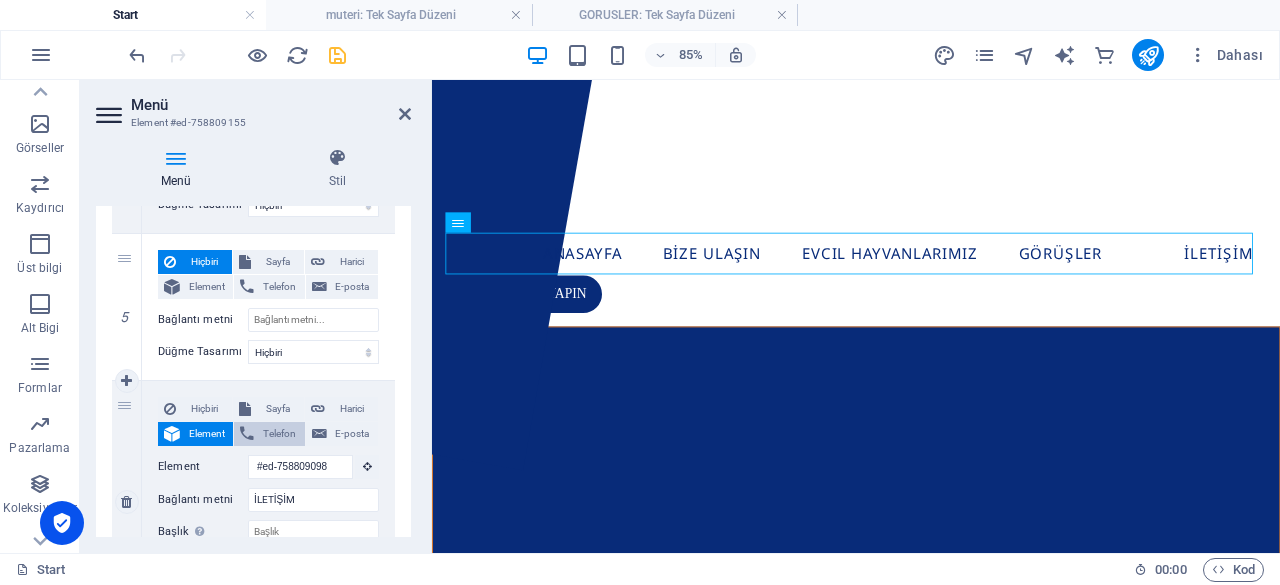 scroll, scrollTop: 1200, scrollLeft: 0, axis: vertical 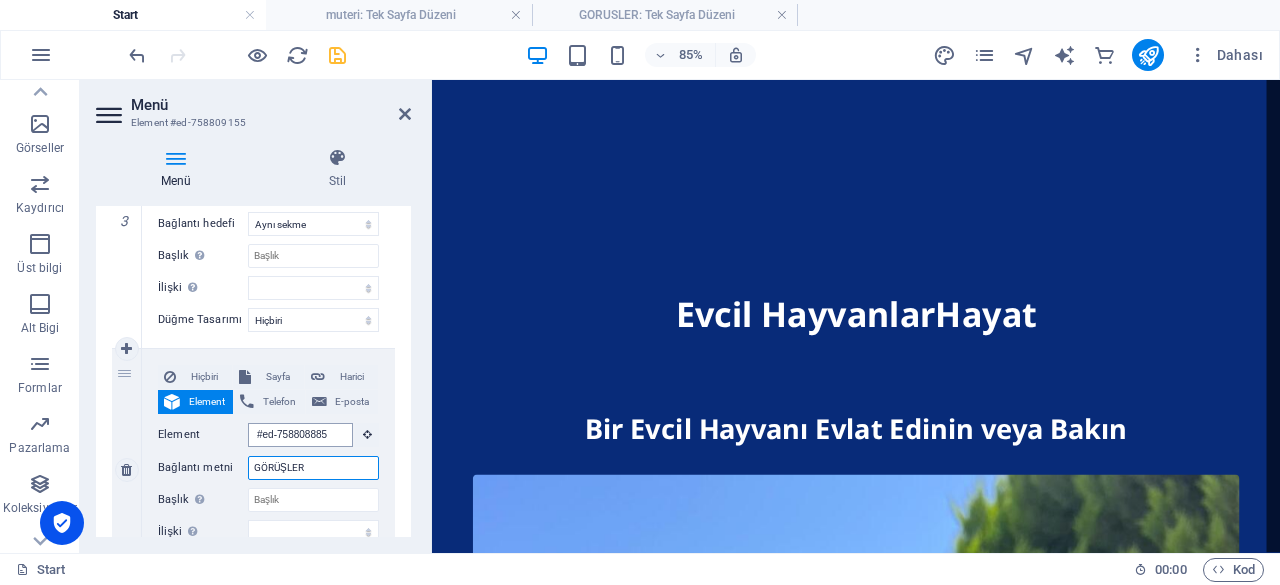 type on "GÖRÜŞLER" 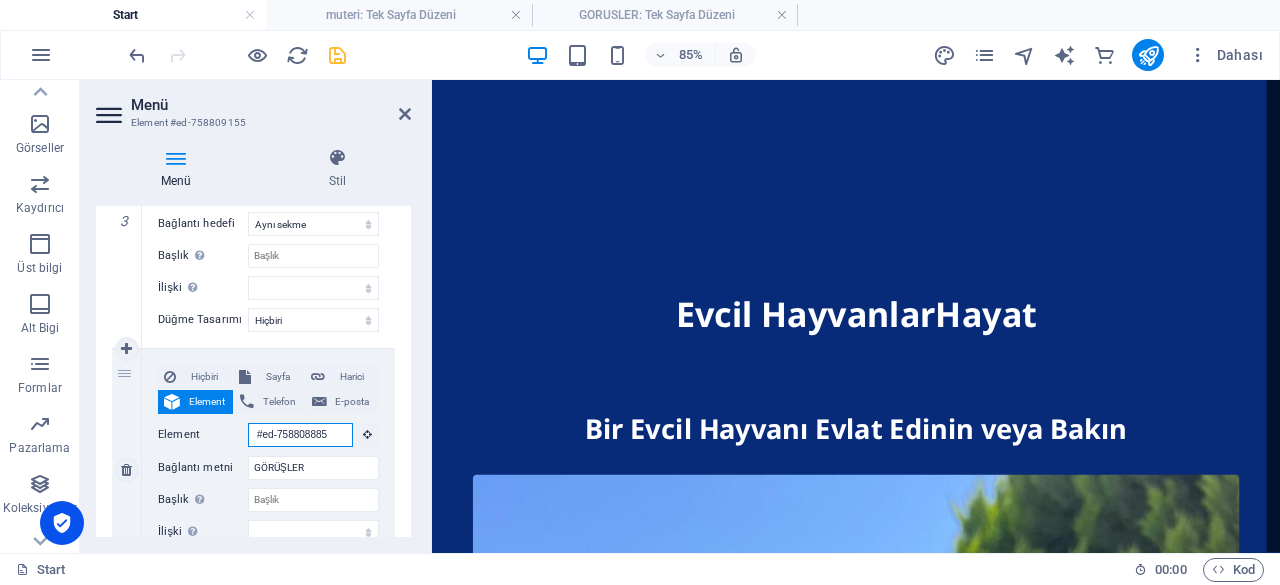 click on "#ed-758808885" at bounding box center [300, 435] 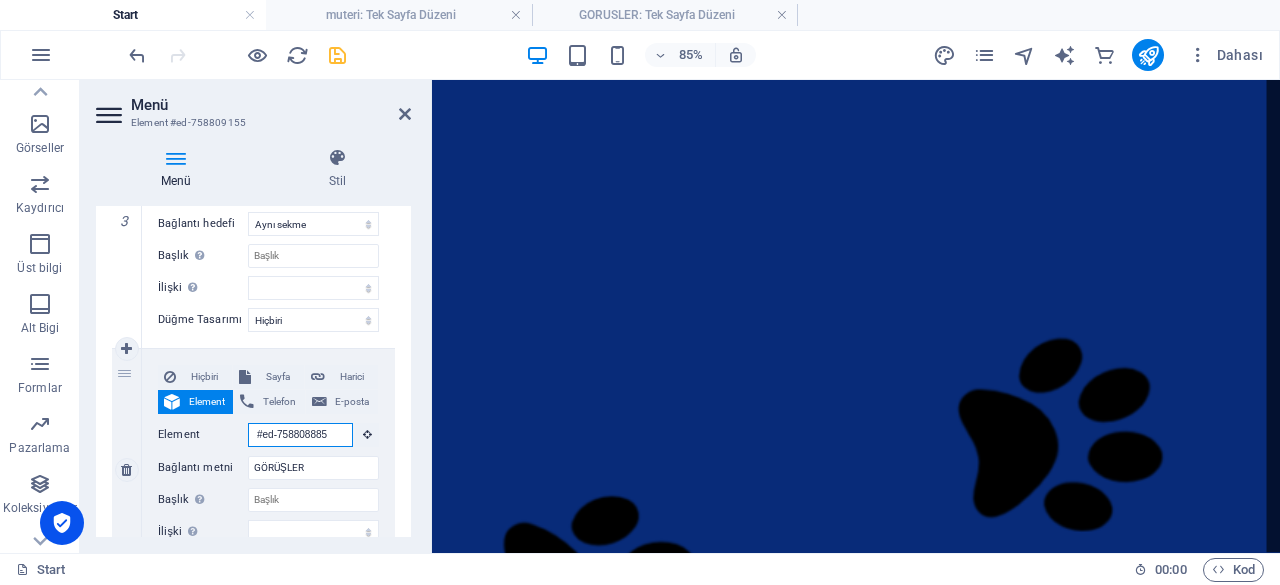 scroll, scrollTop: 3126, scrollLeft: 0, axis: vertical 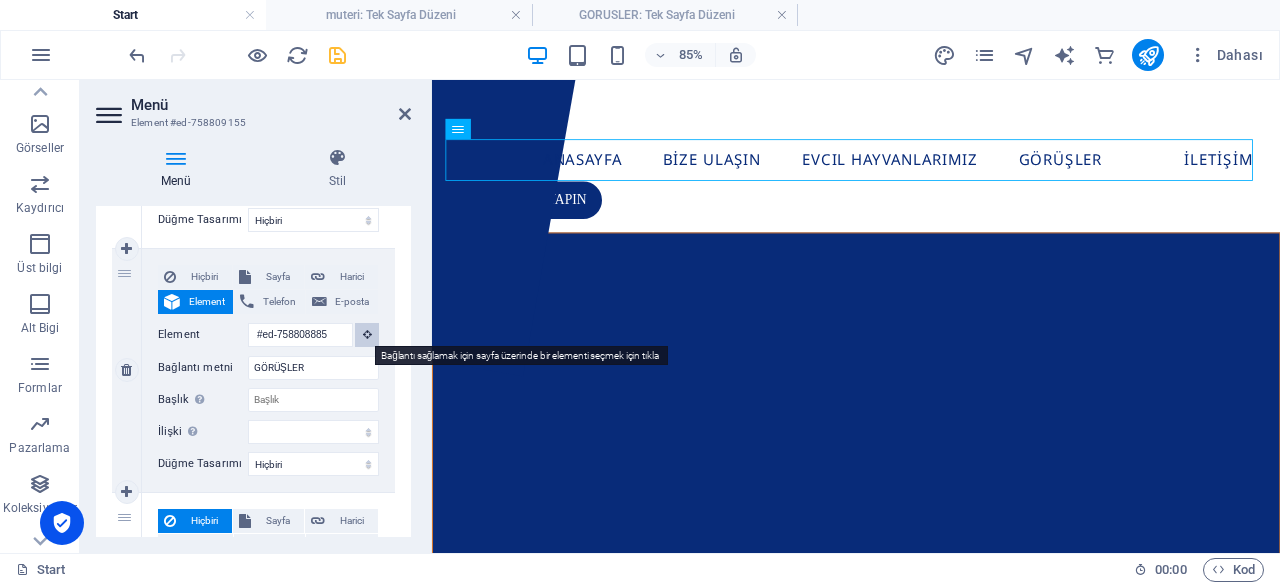 click at bounding box center [367, 334] 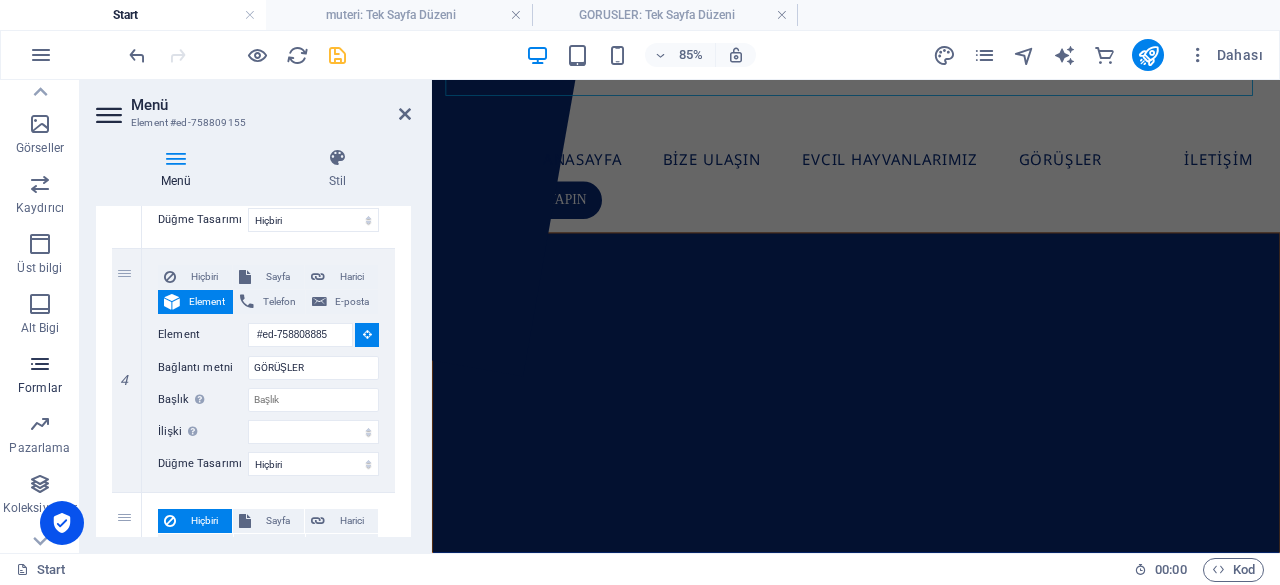 scroll, scrollTop: 210, scrollLeft: 0, axis: vertical 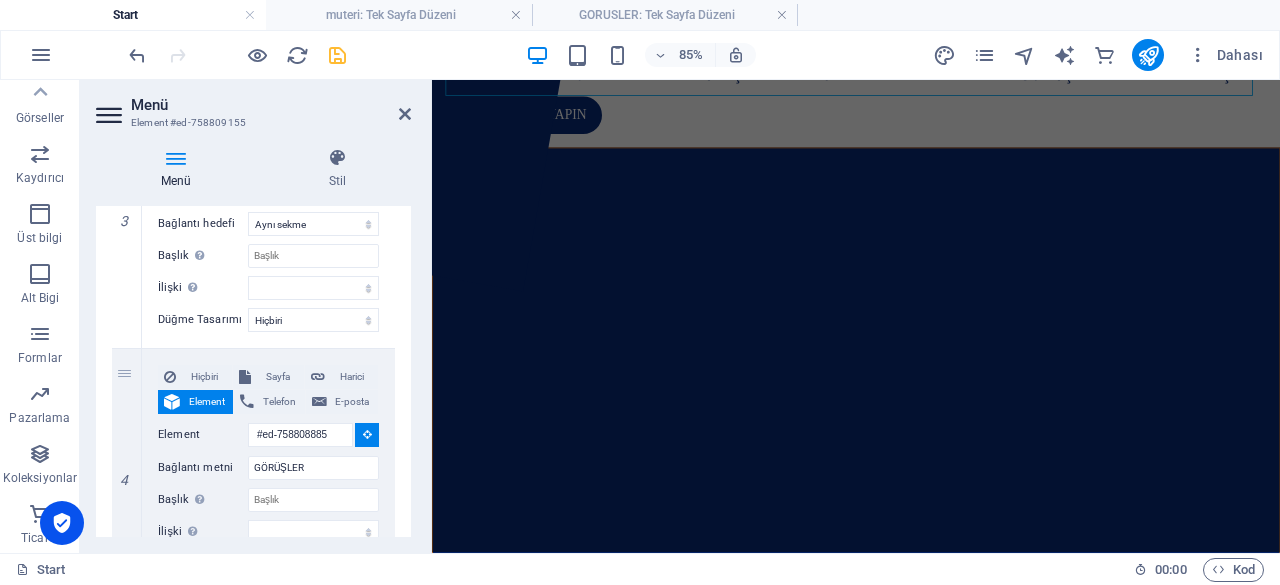 click on "Menü Element #ed-758809155" at bounding box center [253, 106] 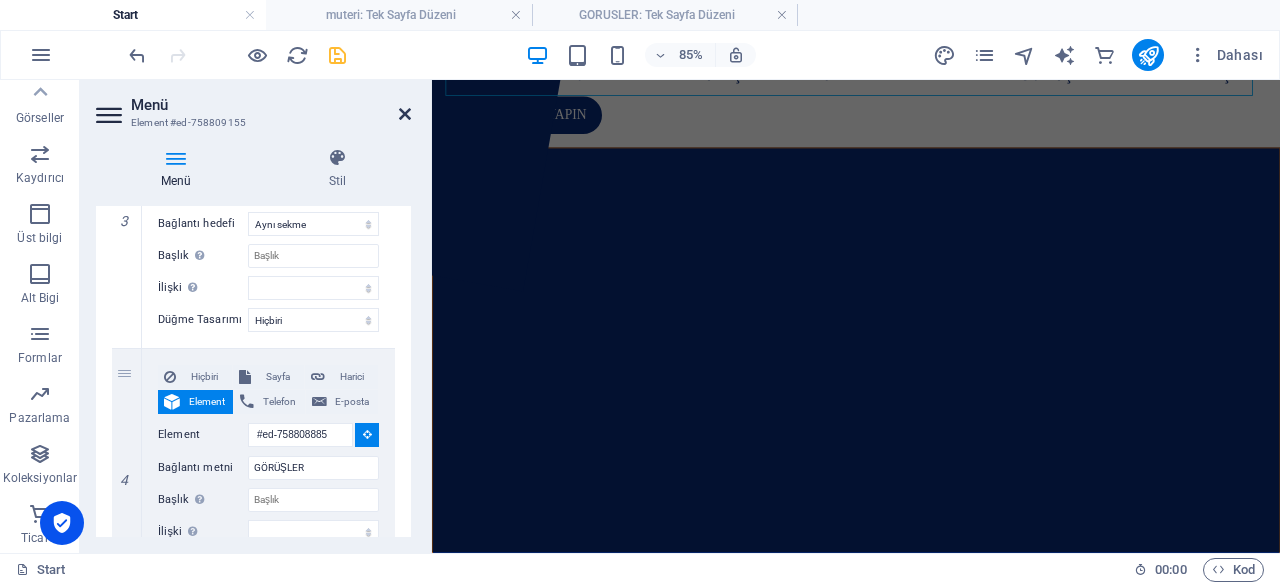 drag, startPoint x: 410, startPoint y: 118, endPoint x: 323, endPoint y: 39, distance: 117.51595 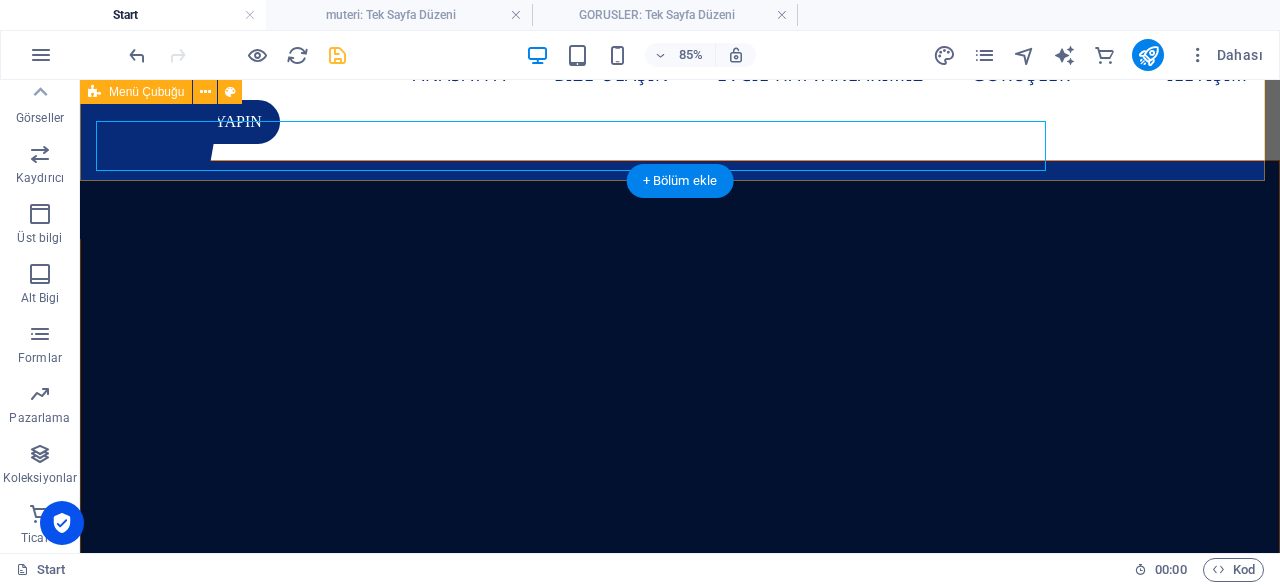 scroll, scrollTop: 138, scrollLeft: 0, axis: vertical 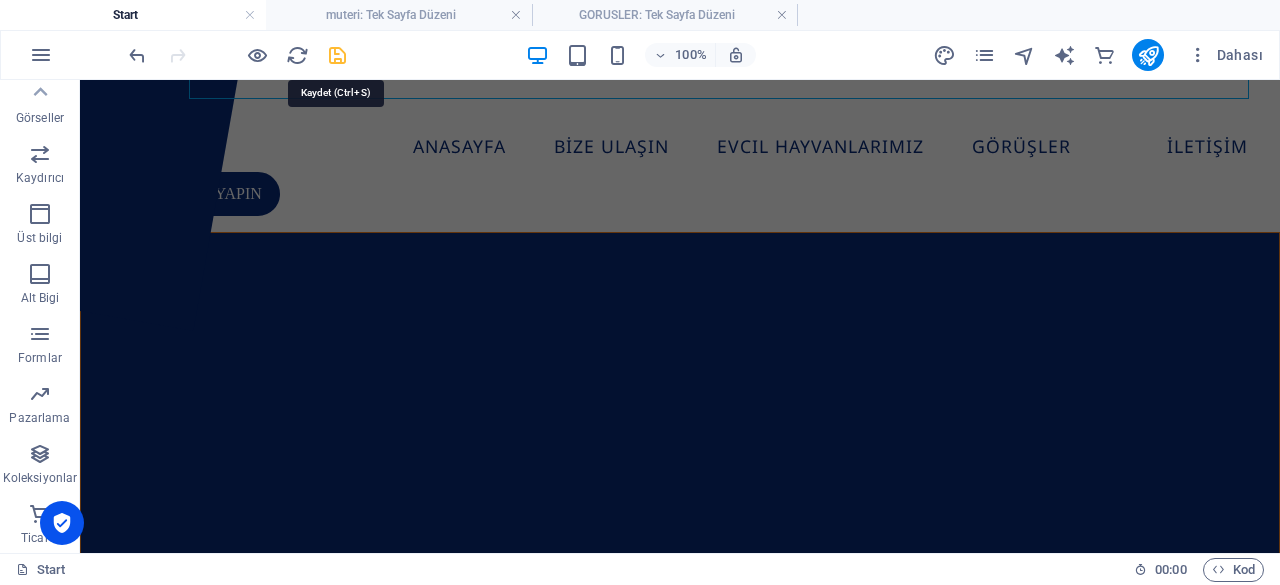click at bounding box center [337, 55] 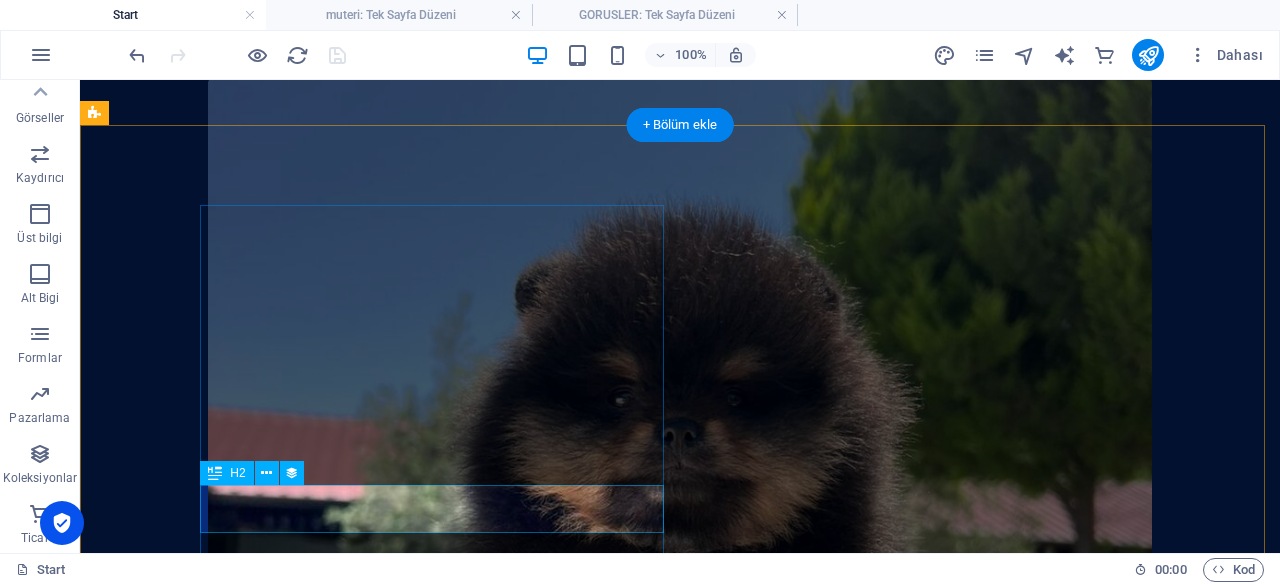 scroll, scrollTop: 3800, scrollLeft: 0, axis: vertical 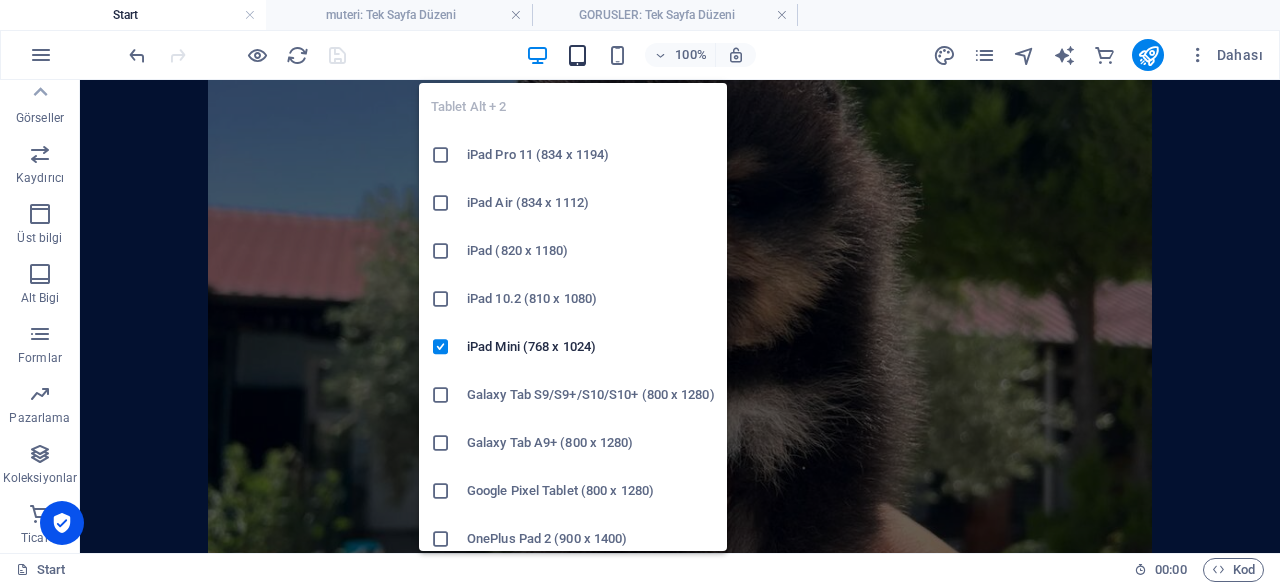 click at bounding box center [577, 55] 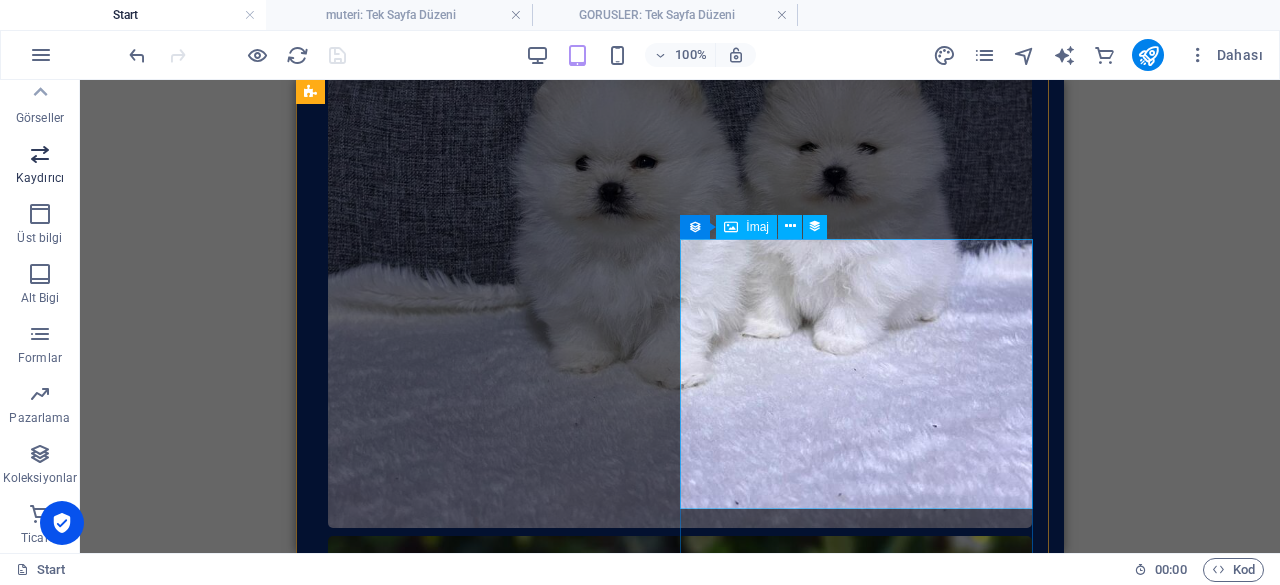 scroll, scrollTop: 6551, scrollLeft: 0, axis: vertical 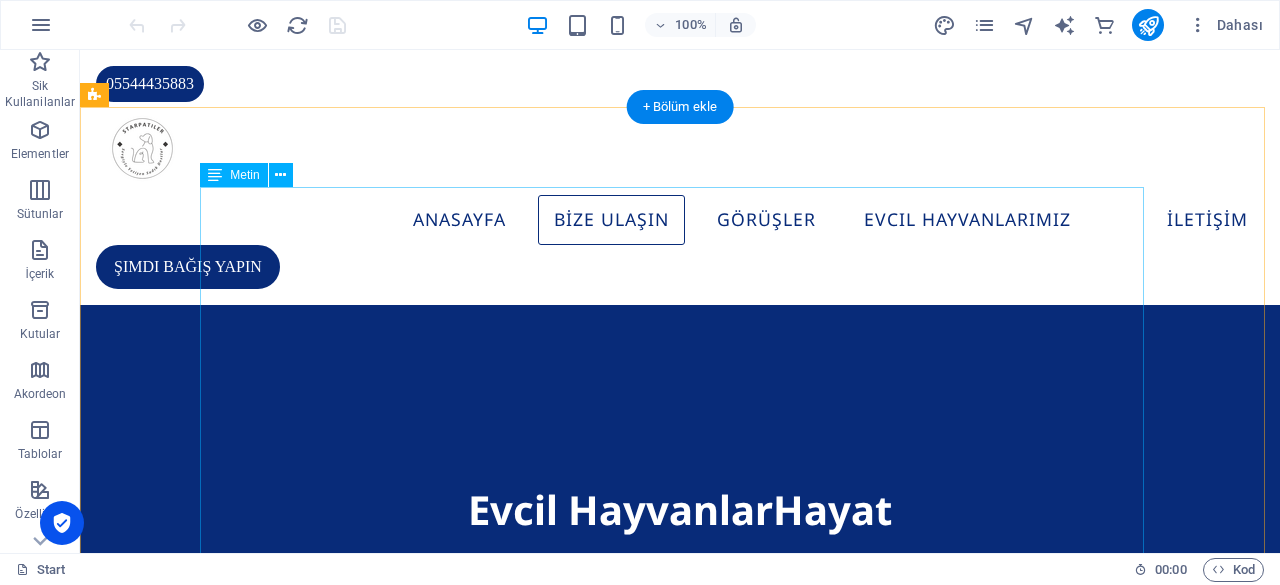 click at bounding box center (680, 11736) 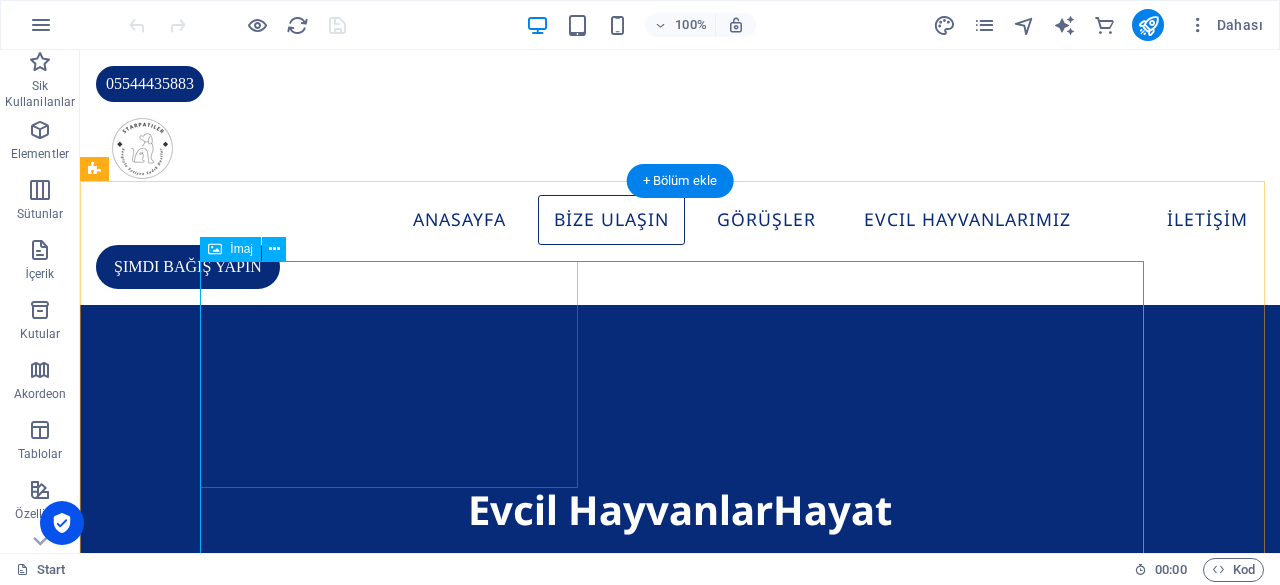 scroll, scrollTop: 2700, scrollLeft: 0, axis: vertical 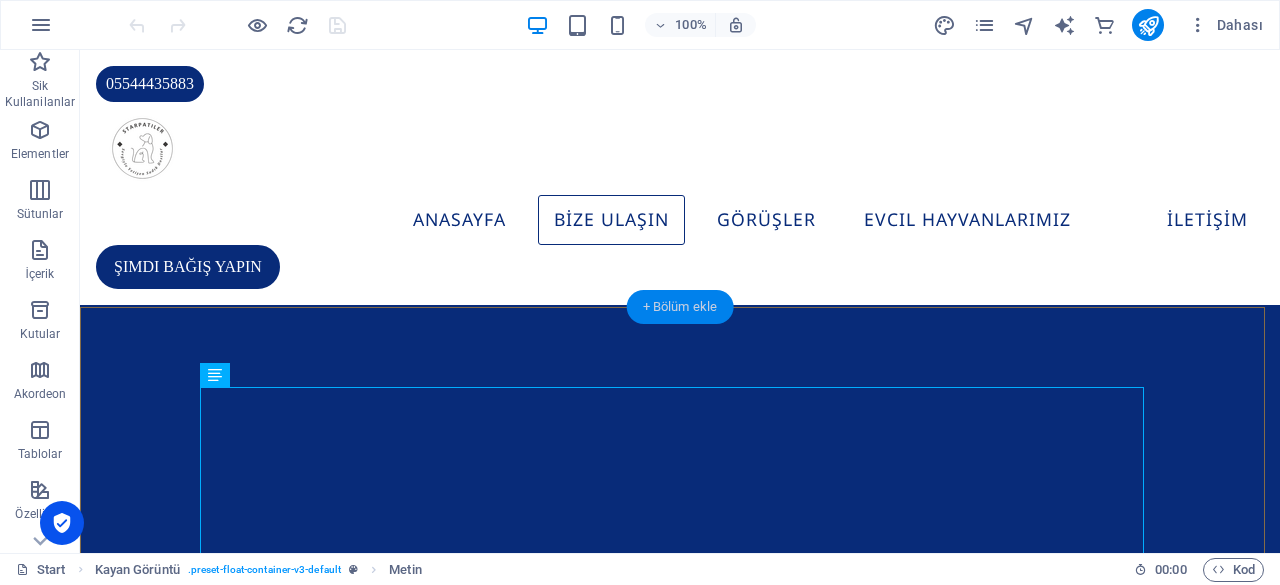 click on "+ Bölüm ekle" at bounding box center [680, 307] 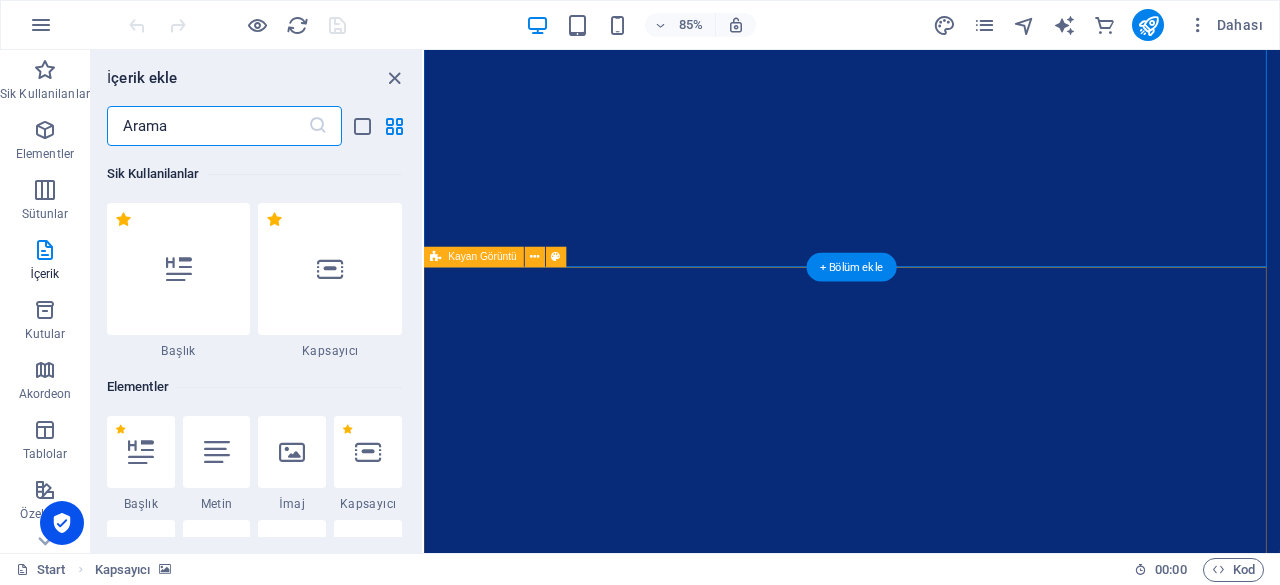 scroll, scrollTop: 3499, scrollLeft: 0, axis: vertical 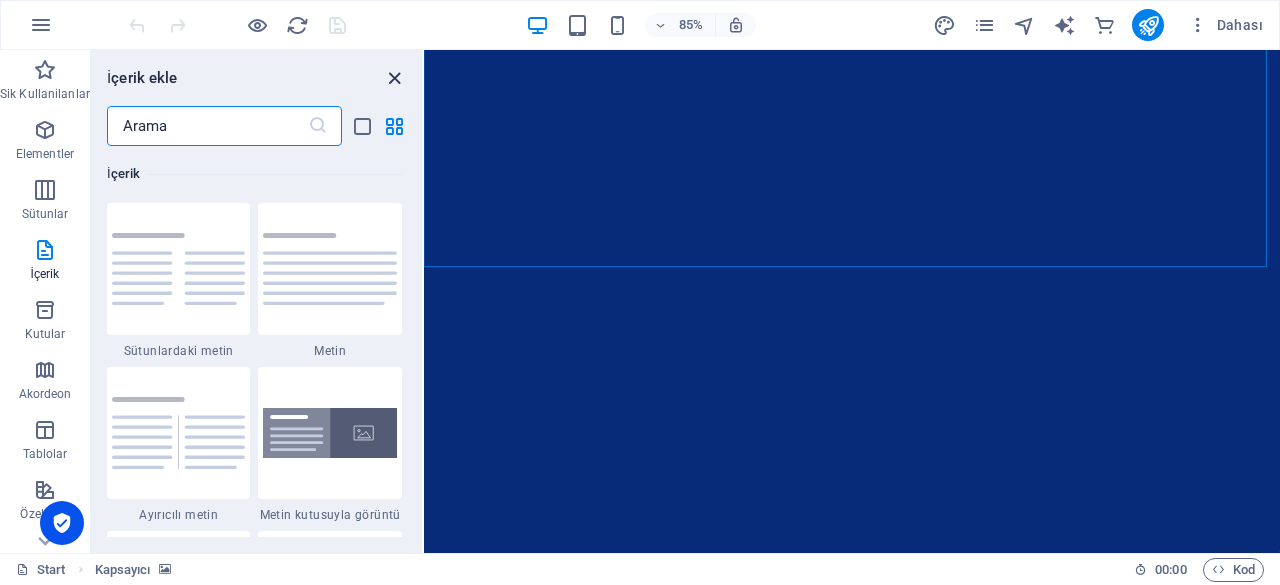 click at bounding box center [394, 78] 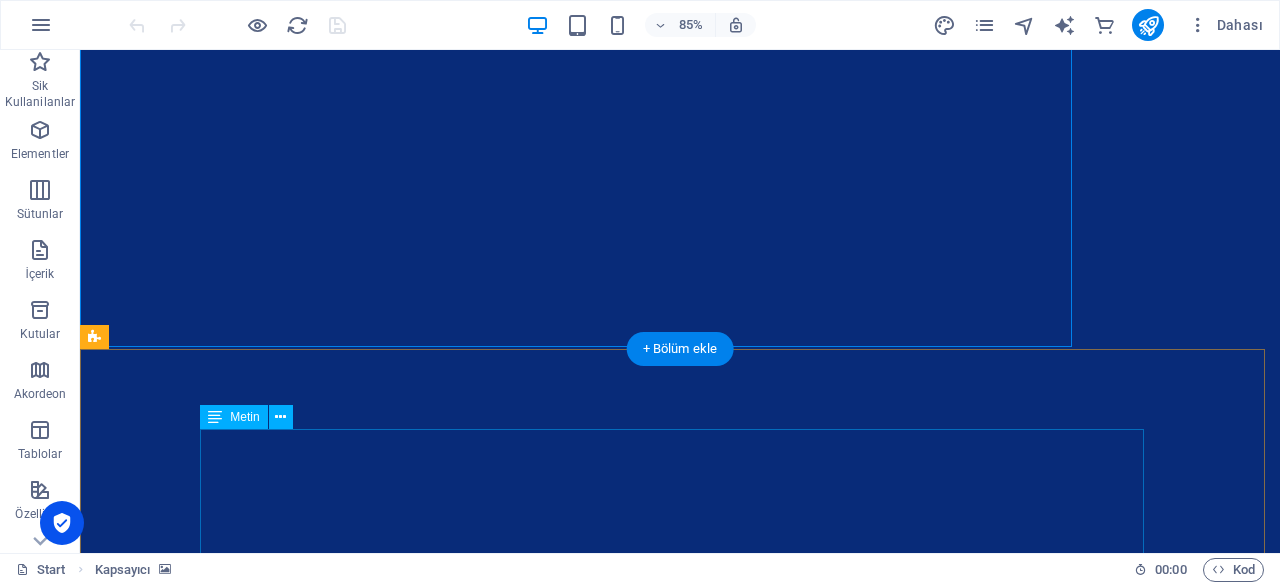 scroll, scrollTop: 2658, scrollLeft: 0, axis: vertical 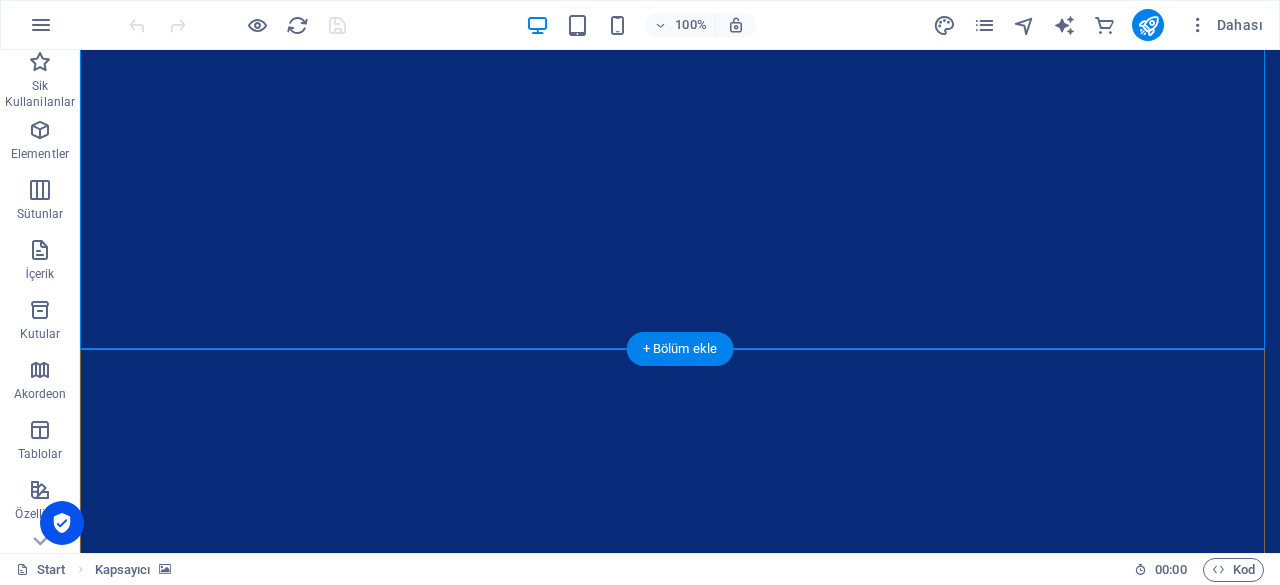 drag, startPoint x: 785, startPoint y: 416, endPoint x: 577, endPoint y: 393, distance: 209.26778 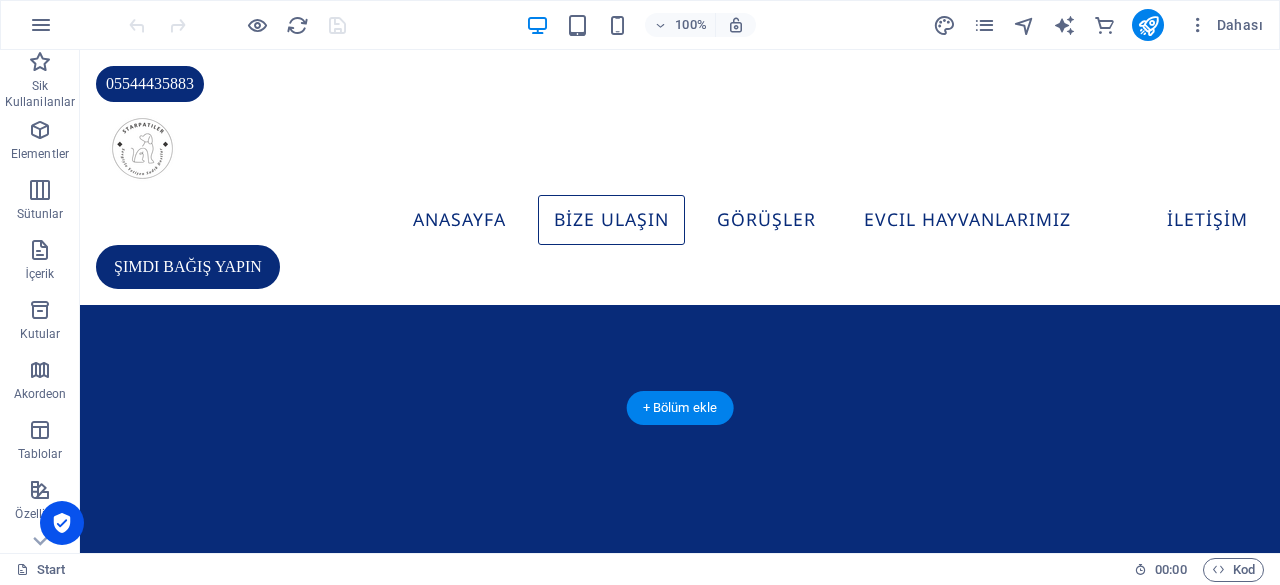scroll, scrollTop: 2200, scrollLeft: 0, axis: vertical 